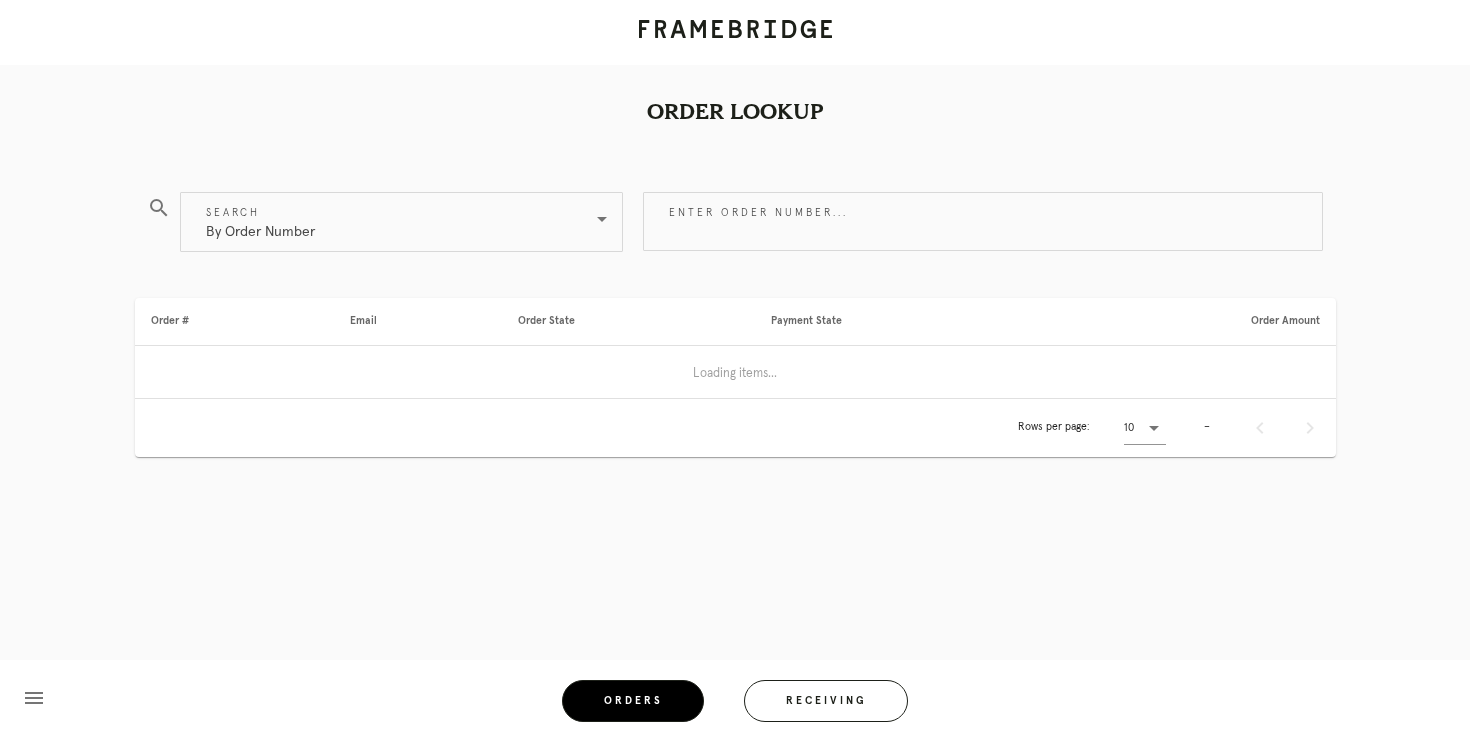 scroll, scrollTop: 0, scrollLeft: 0, axis: both 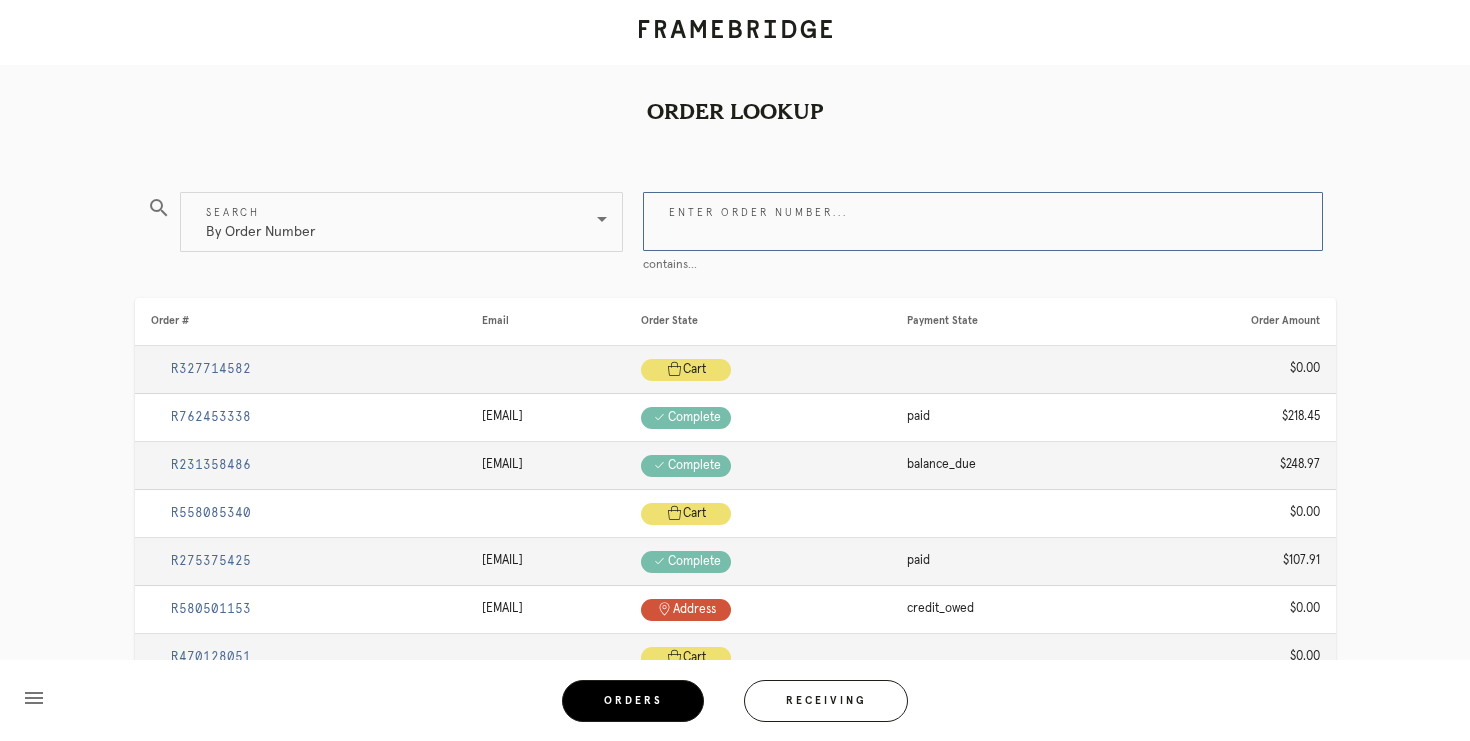 click on "Enter order number..." at bounding box center (983, 221) 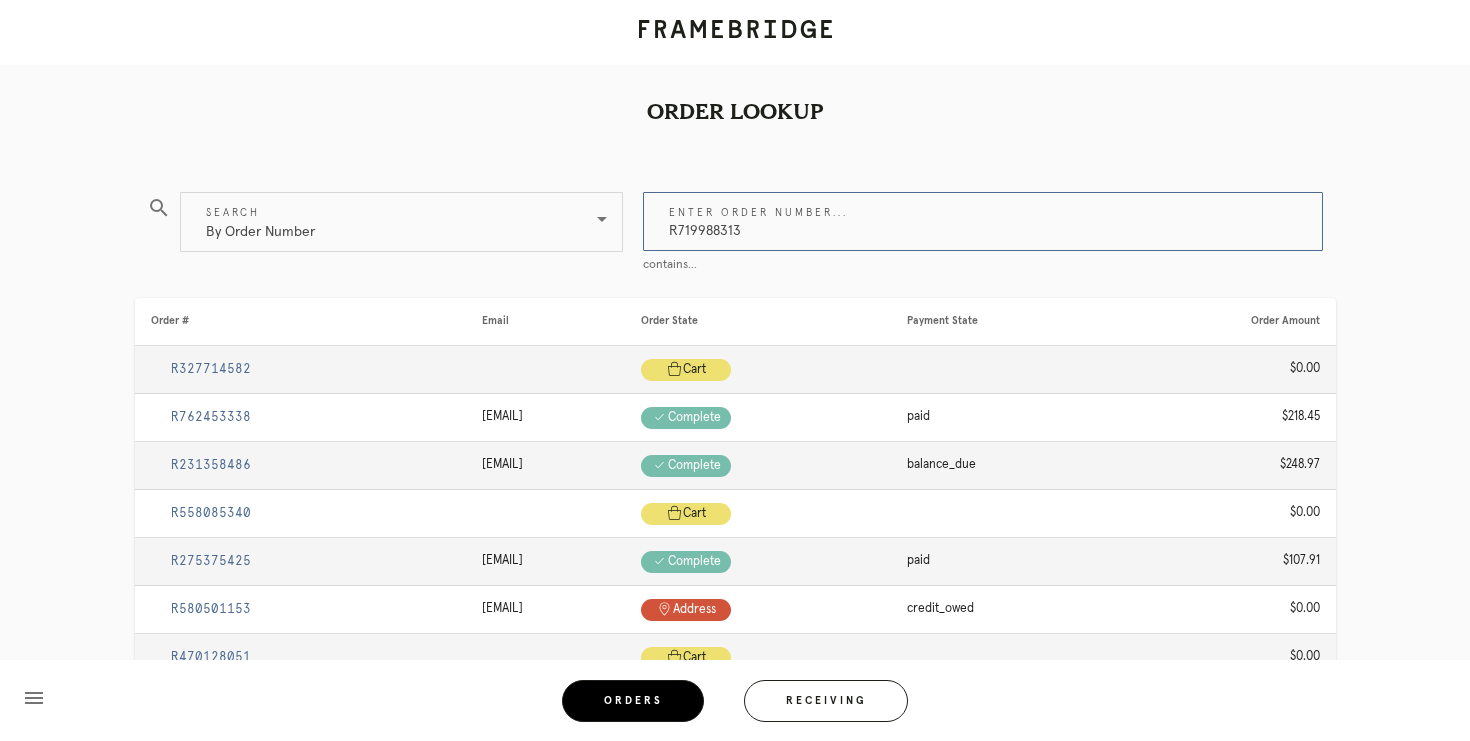 type on "R719988313" 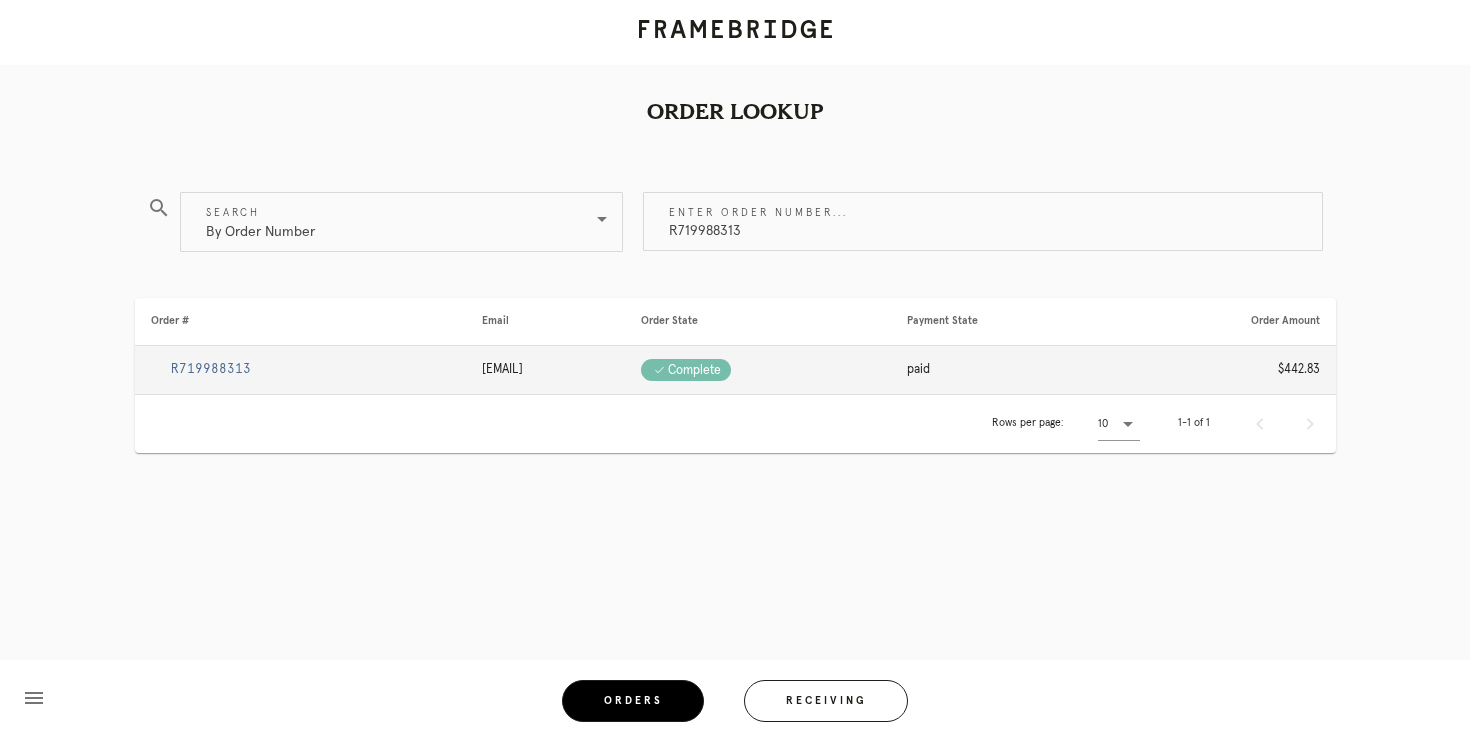 click on "R719988313" at bounding box center [211, 369] 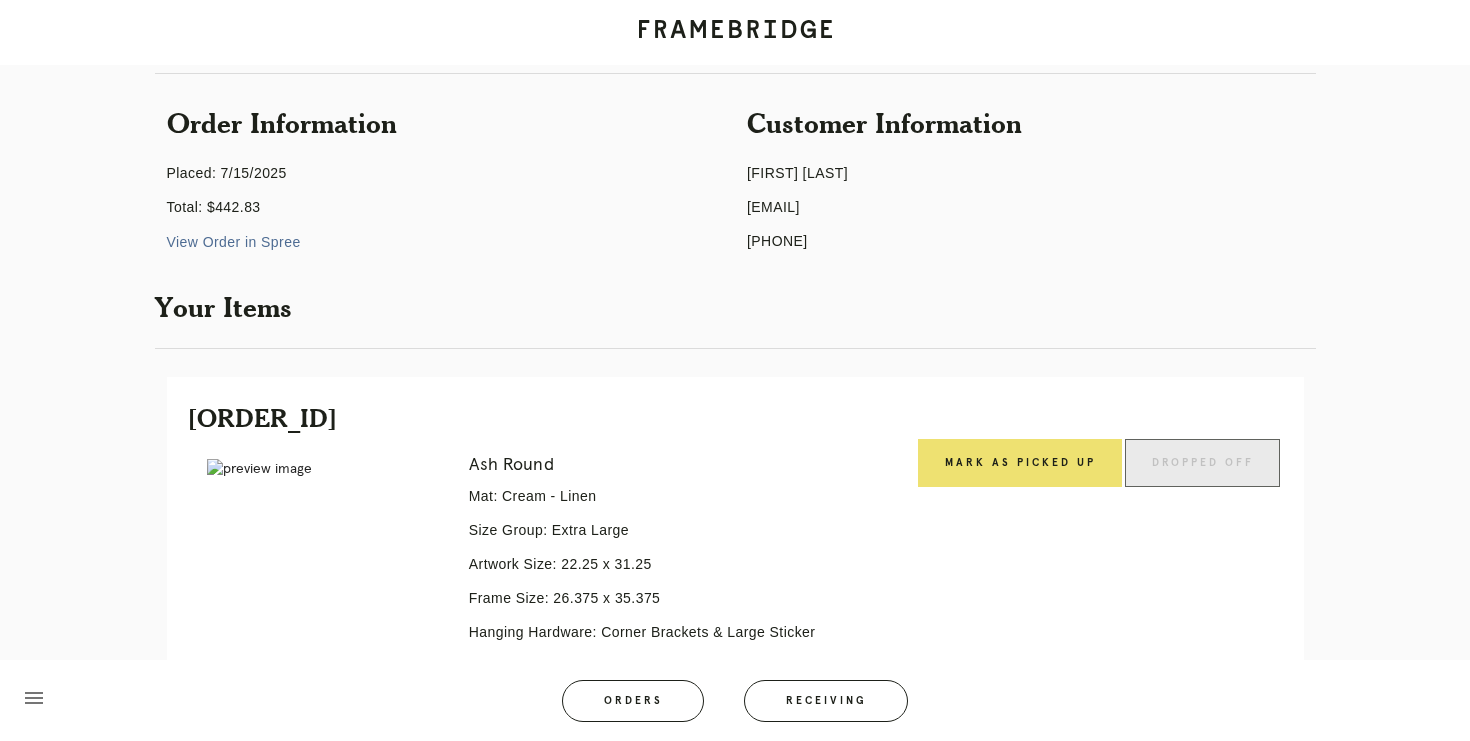 scroll, scrollTop: 190, scrollLeft: 0, axis: vertical 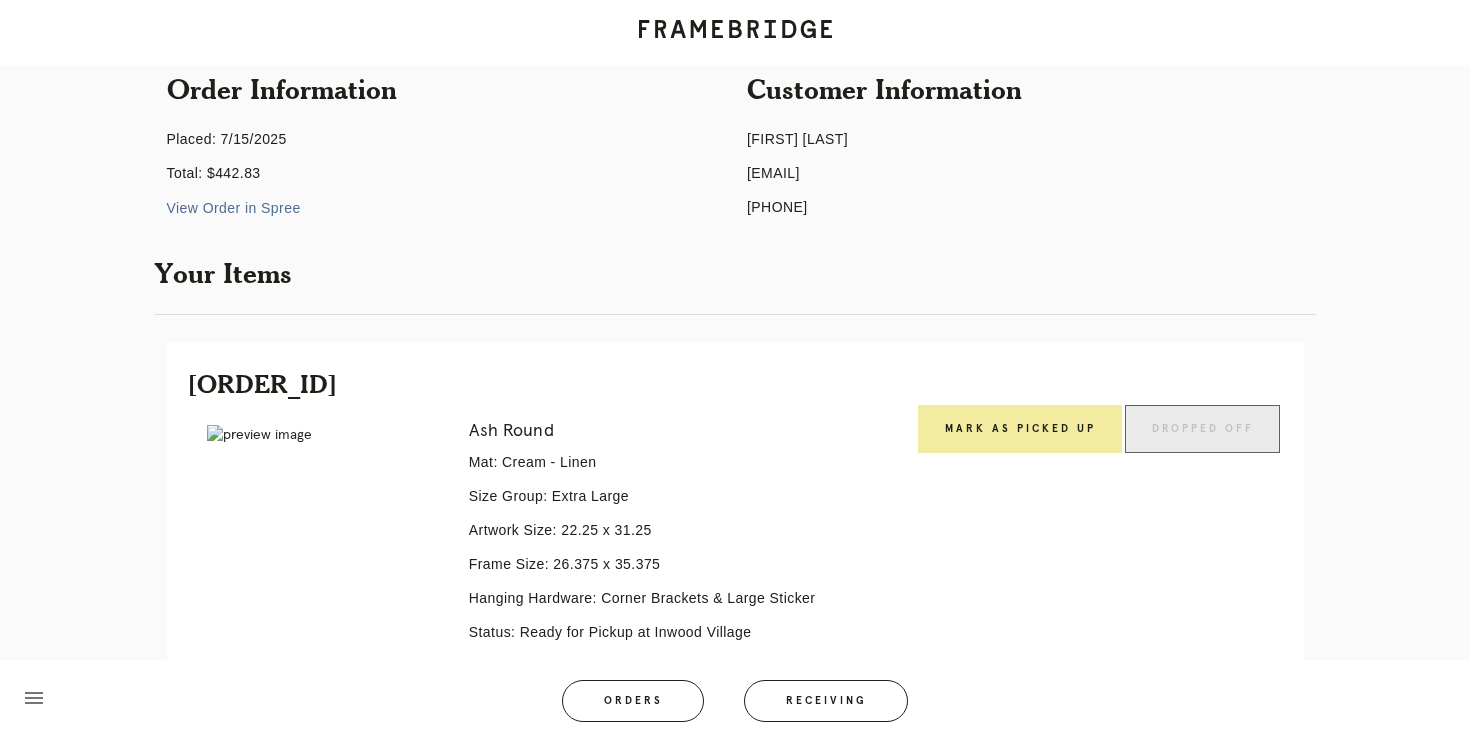 click on "Mark as Picked Up" at bounding box center (1020, 429) 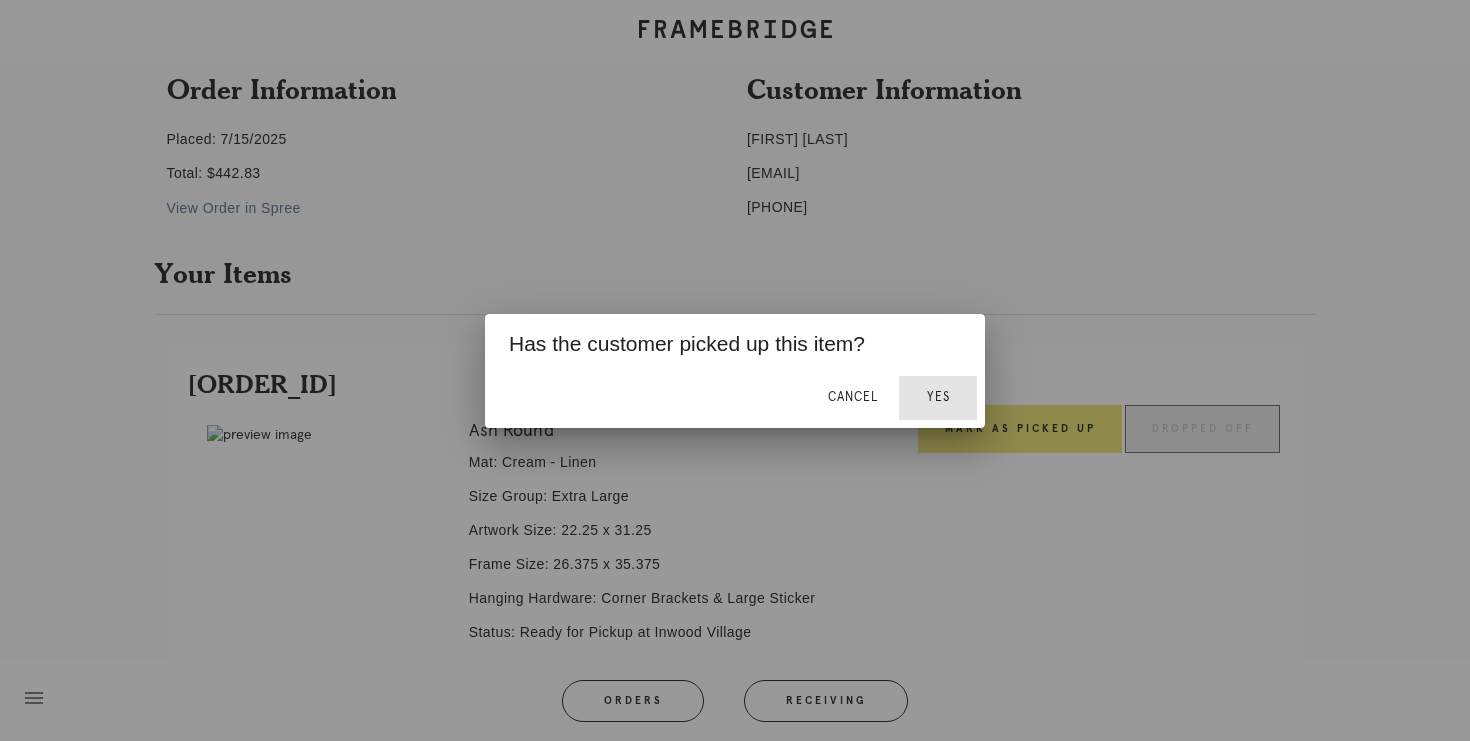 click on "Yes" at bounding box center (938, 397) 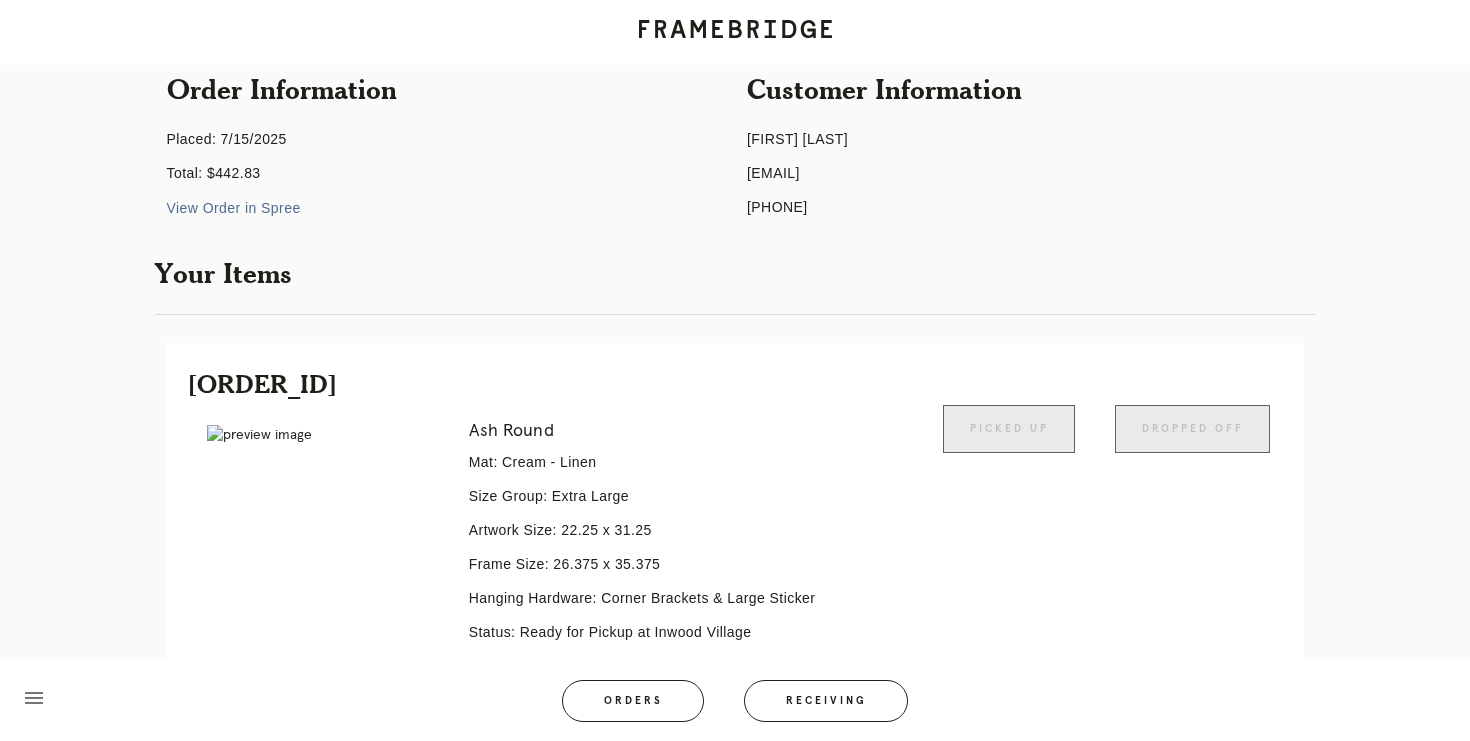 click on "menu
Orders
Receiving" at bounding box center [735, 700] 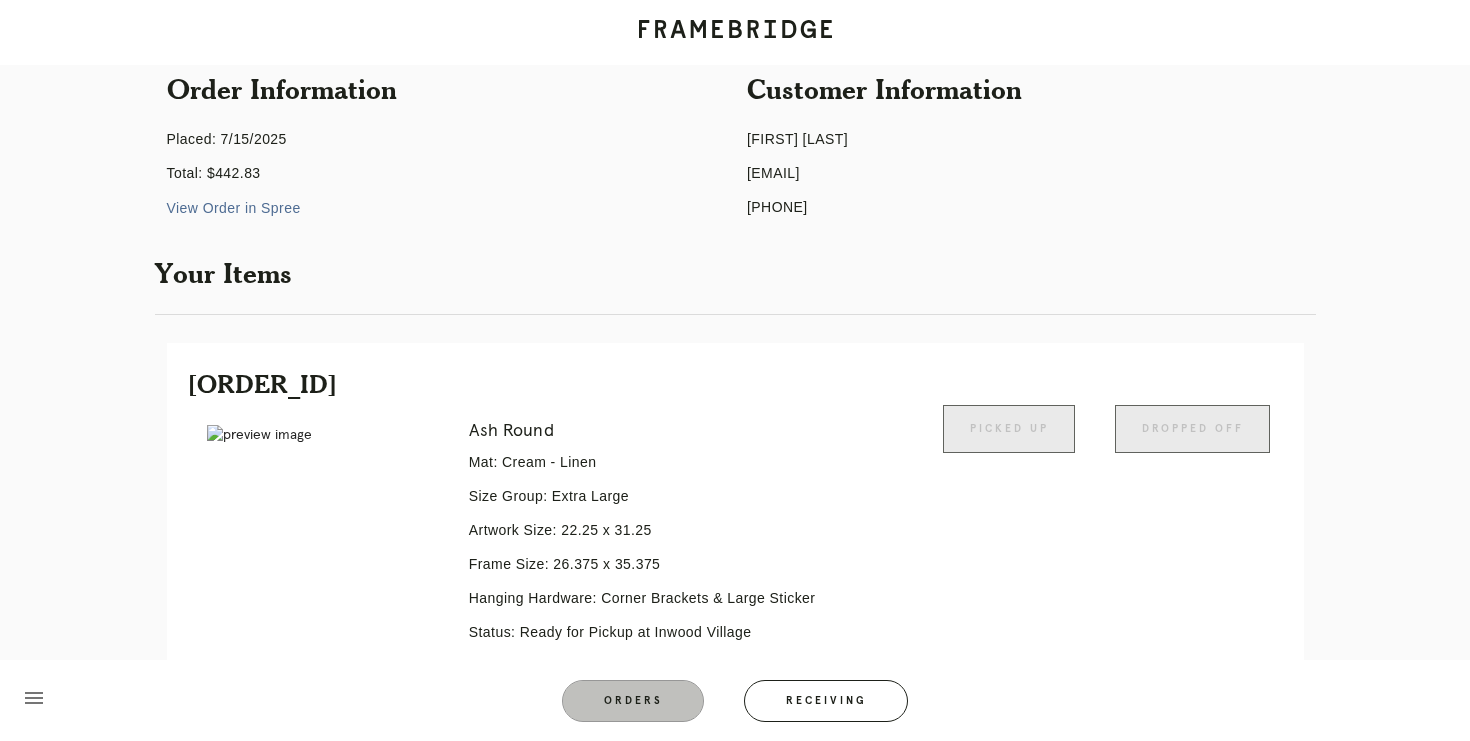 click on "Orders" at bounding box center [633, 701] 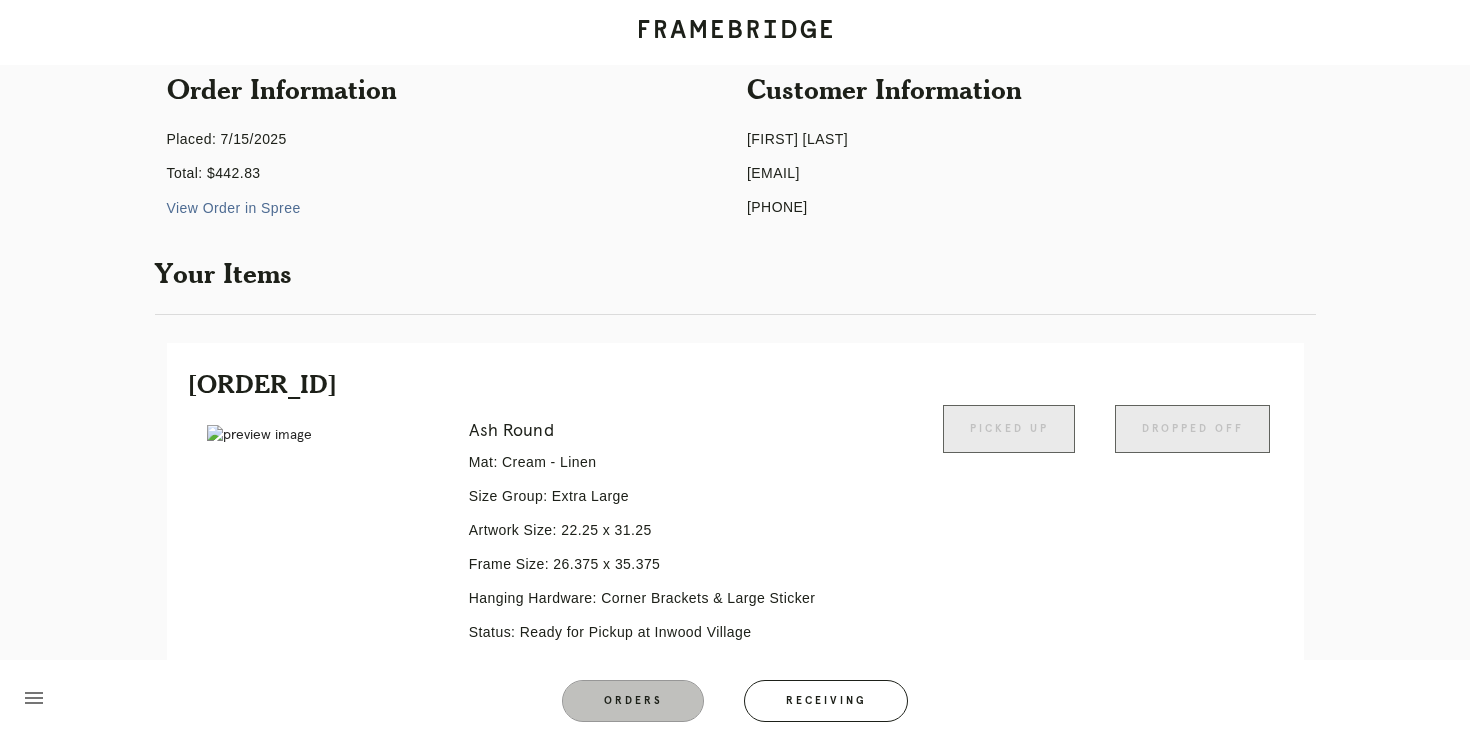 scroll, scrollTop: 0, scrollLeft: 0, axis: both 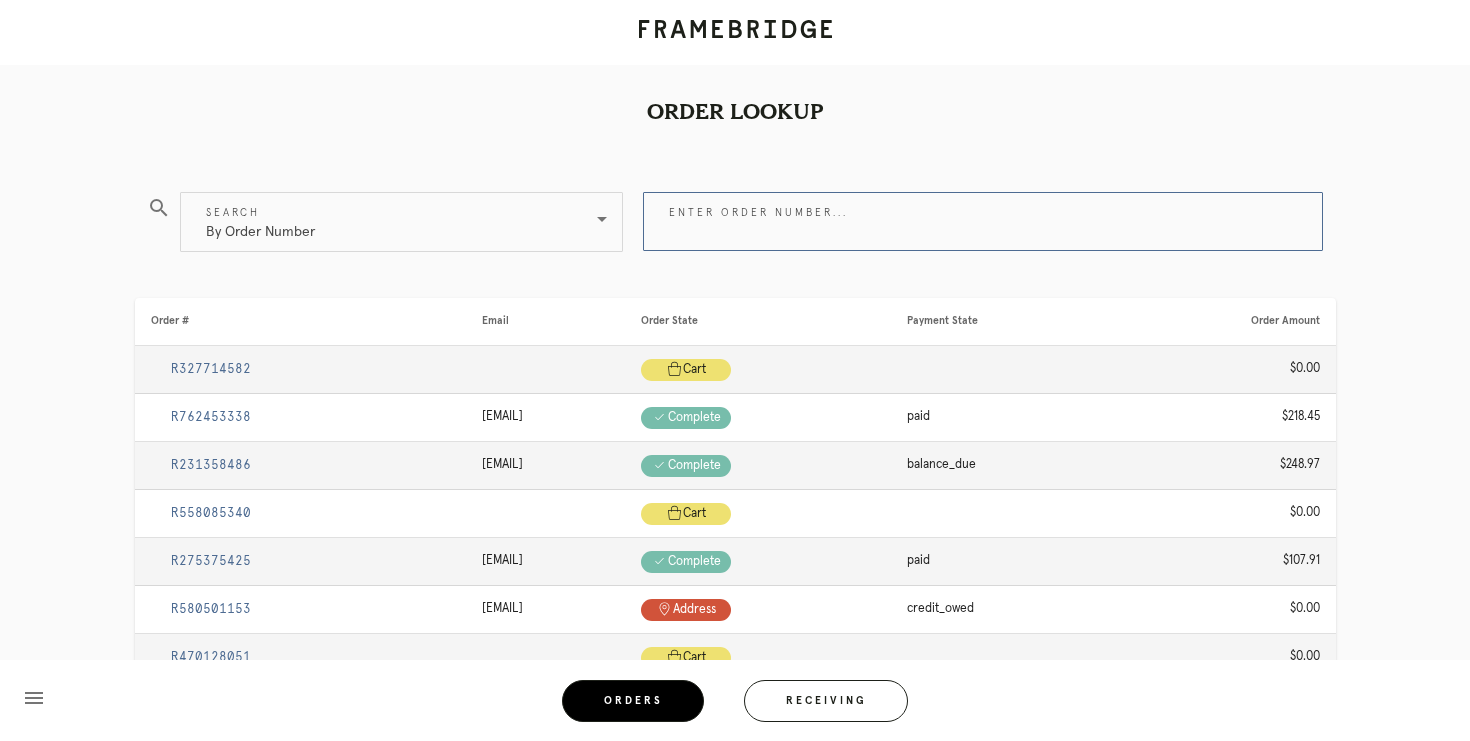 click on "Enter order number..." at bounding box center (983, 221) 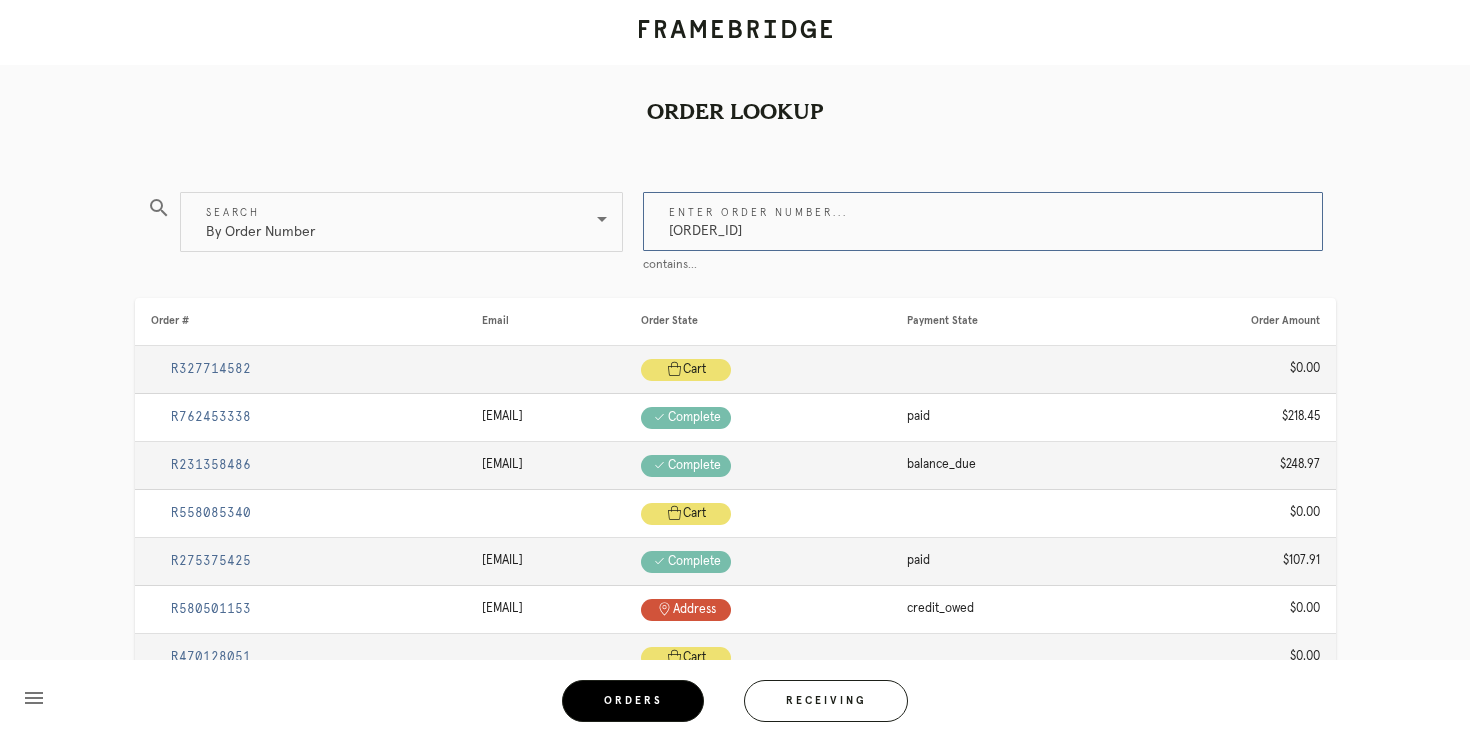 type on "R628754854" 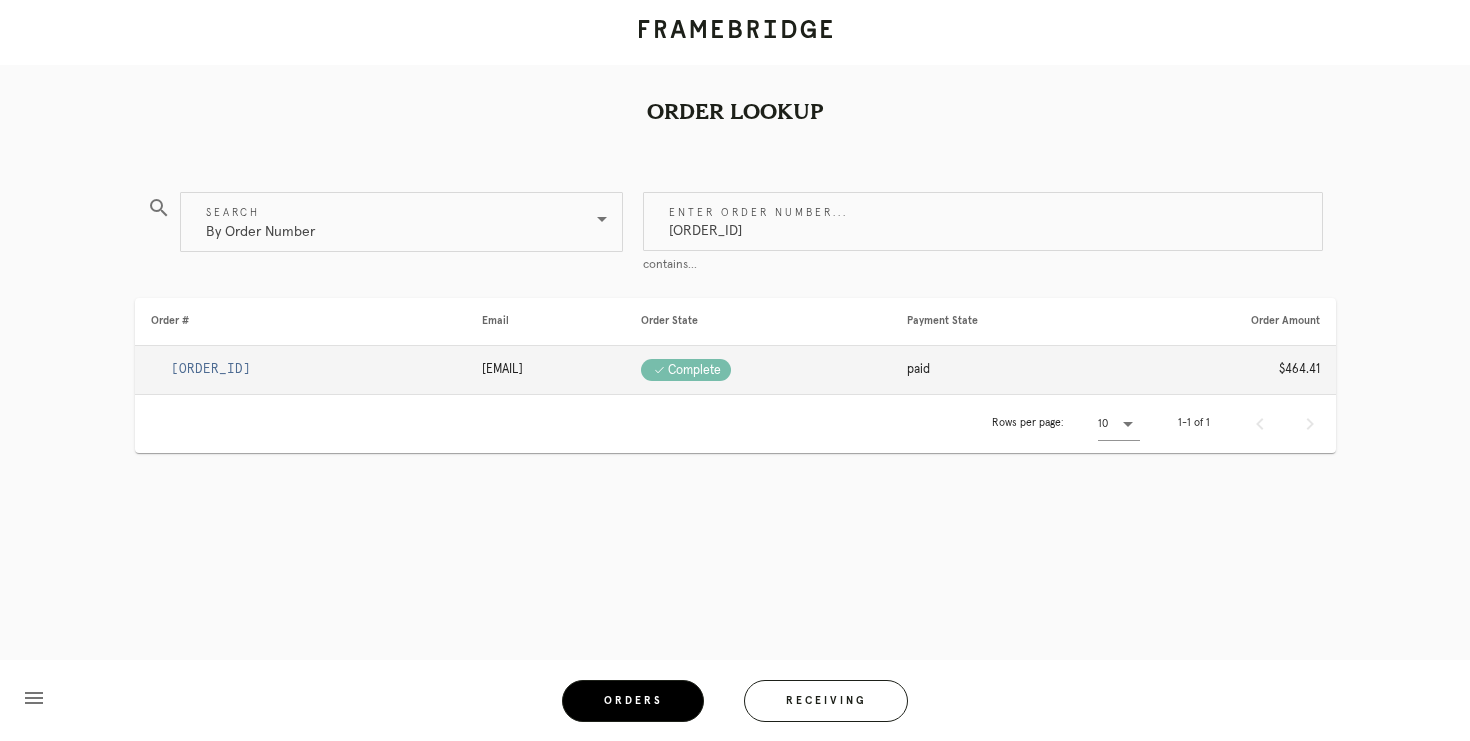 click on "R628754854" at bounding box center [211, 369] 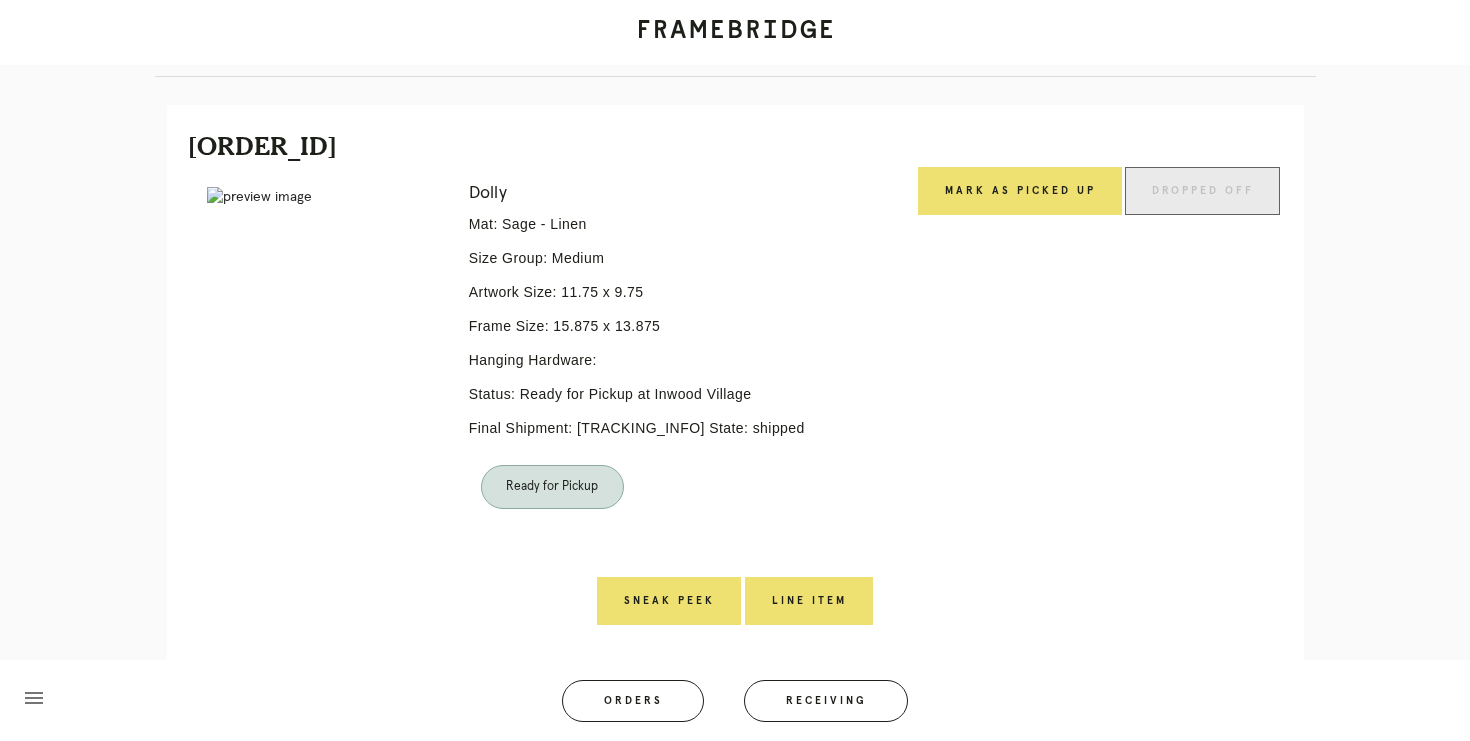 scroll, scrollTop: 424, scrollLeft: 0, axis: vertical 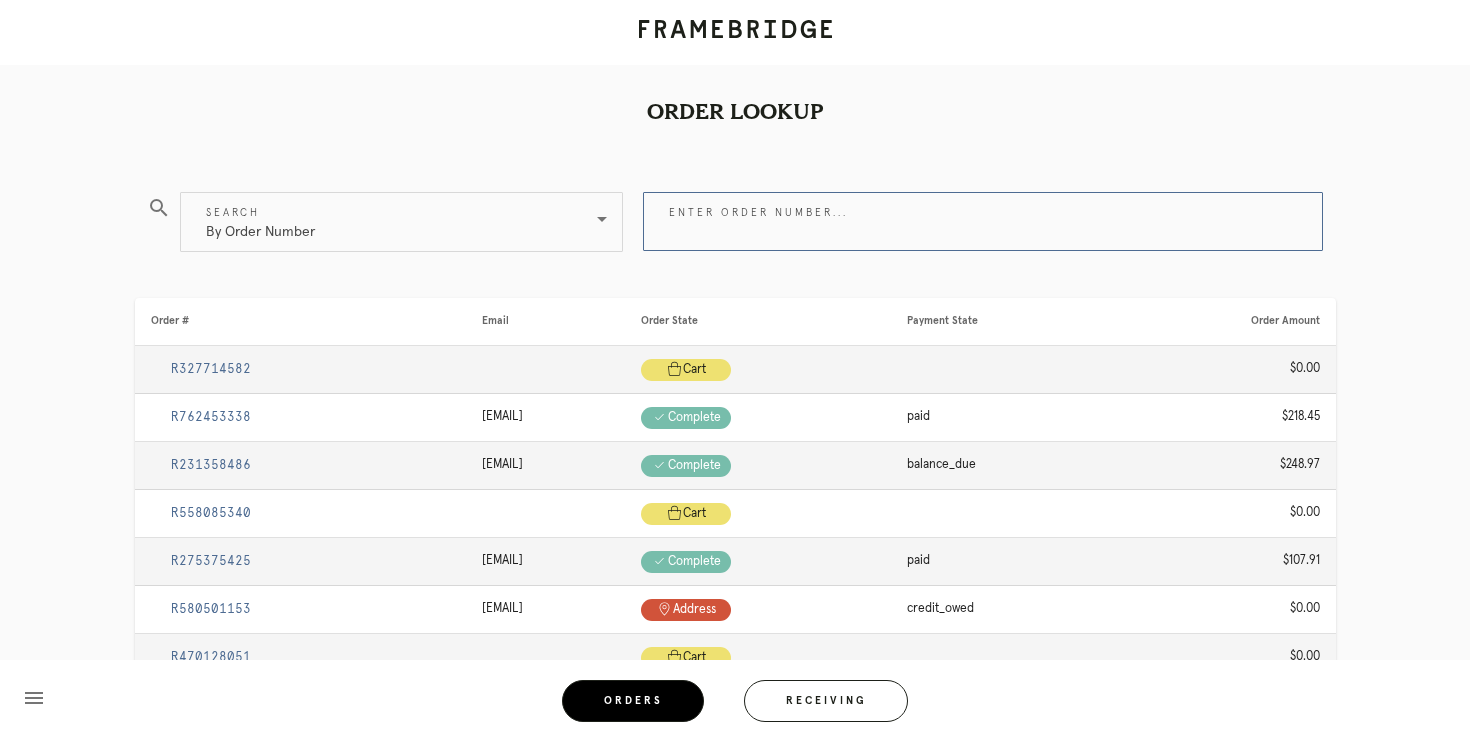 click on "Enter order number..." at bounding box center [983, 221] 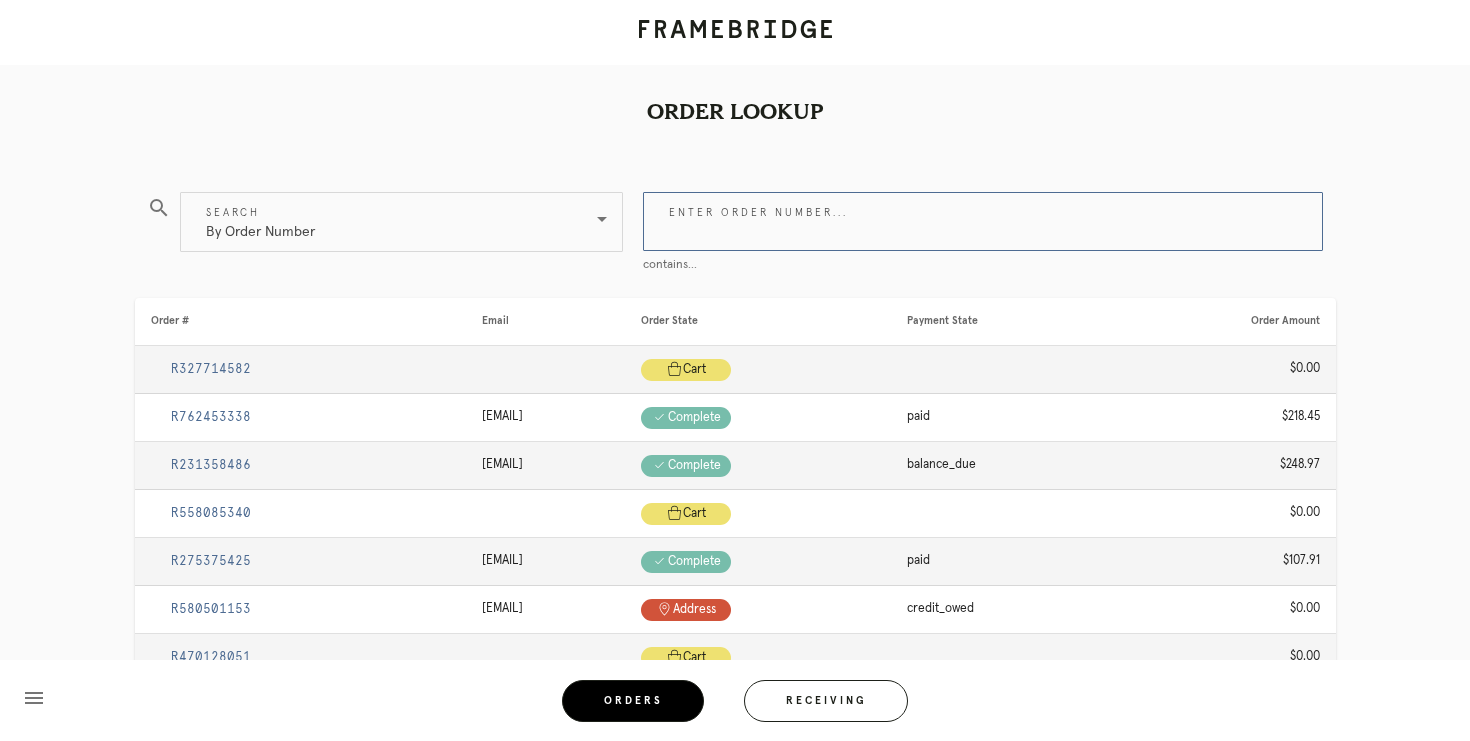 paste on "[PHONE] Oncor Electric Bill" 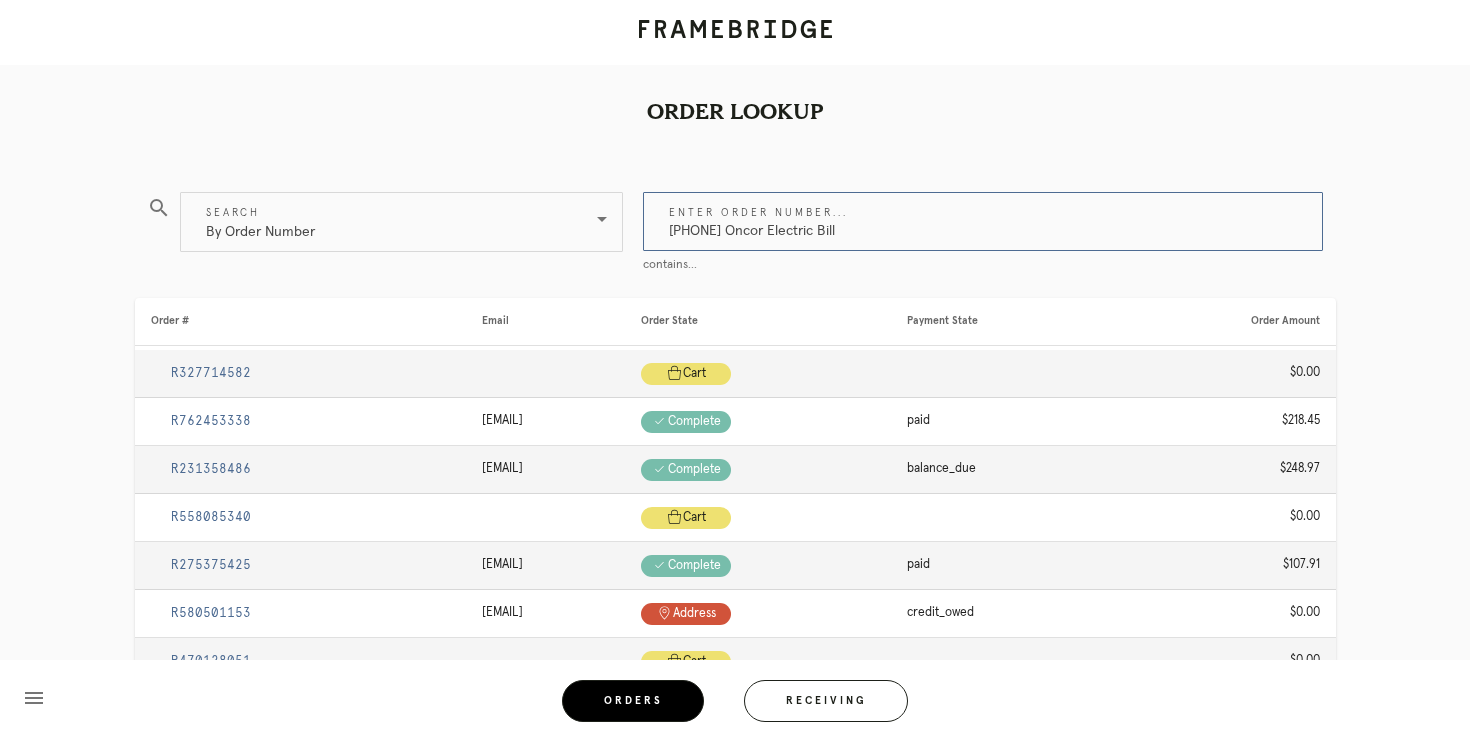 click on "[PHONE] Oncor Electric Bill" at bounding box center (983, 221) 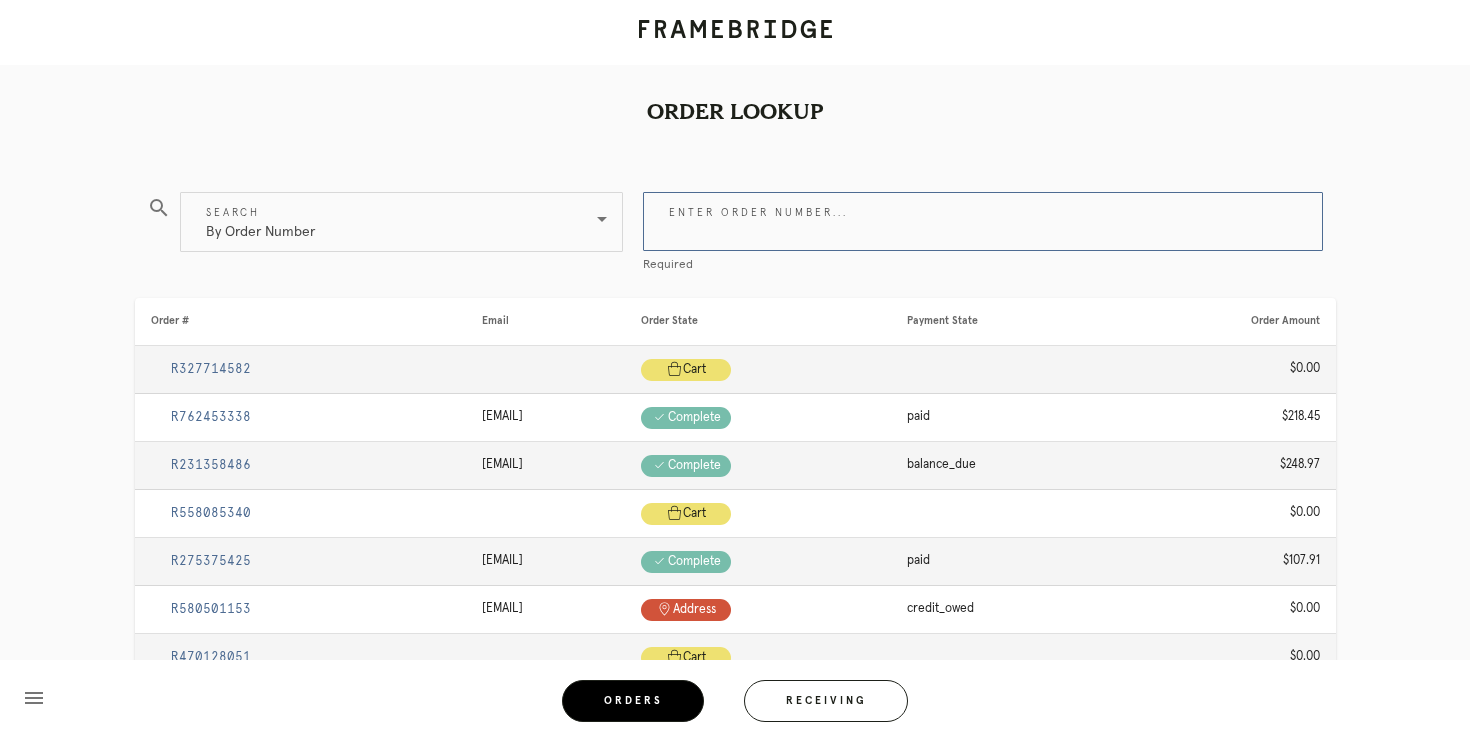 paste on "[ORDER_NUMBER]" 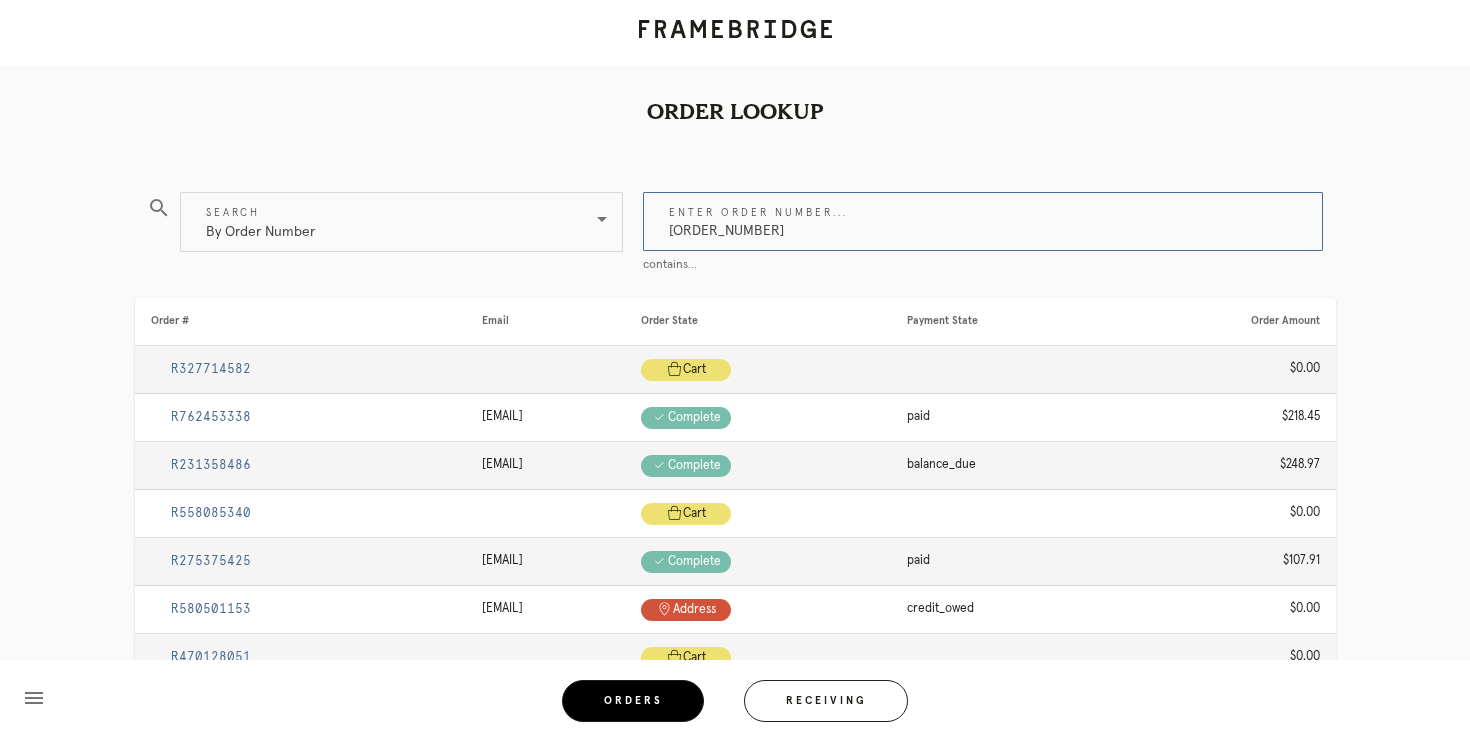 type on "[ORDER_NUMBER]" 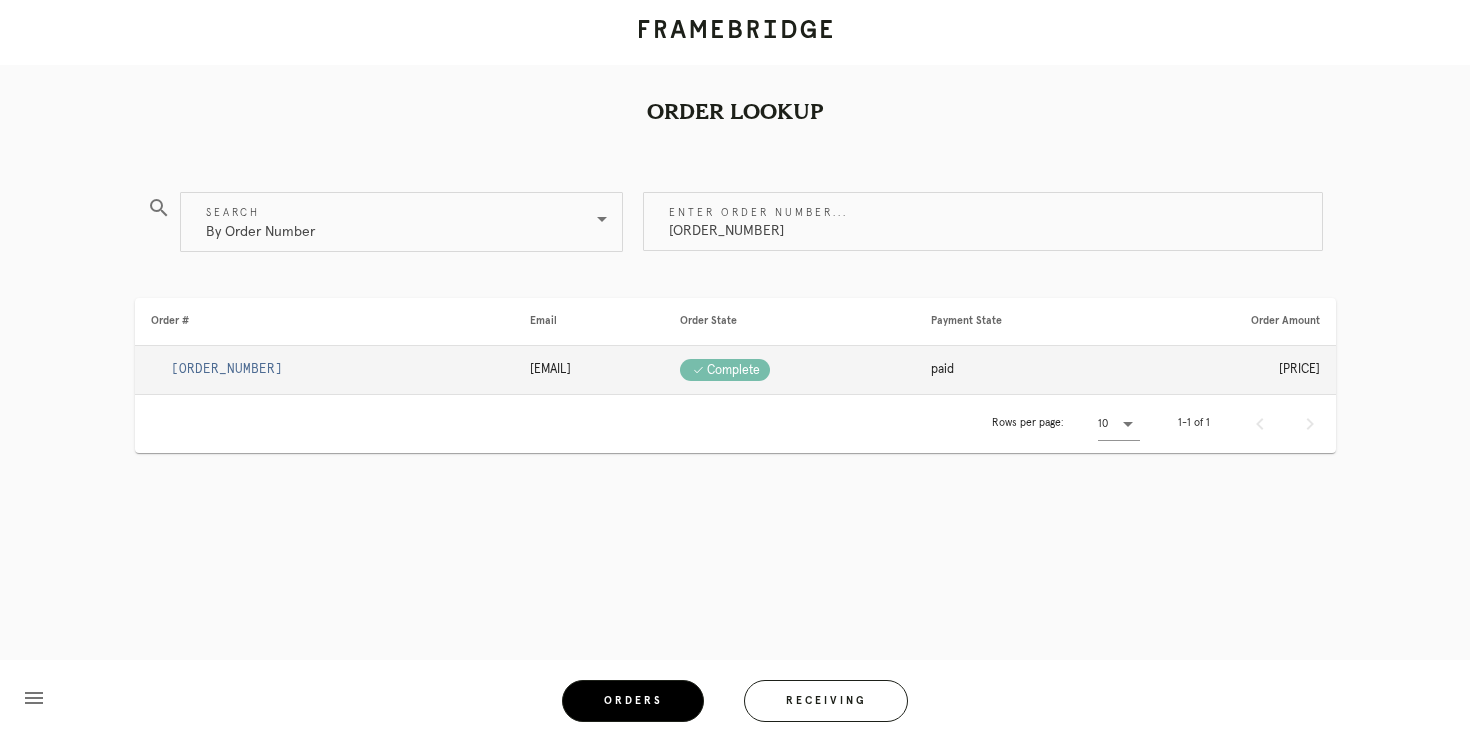 click on "[ORDER_NUMBER]" at bounding box center [324, 370] 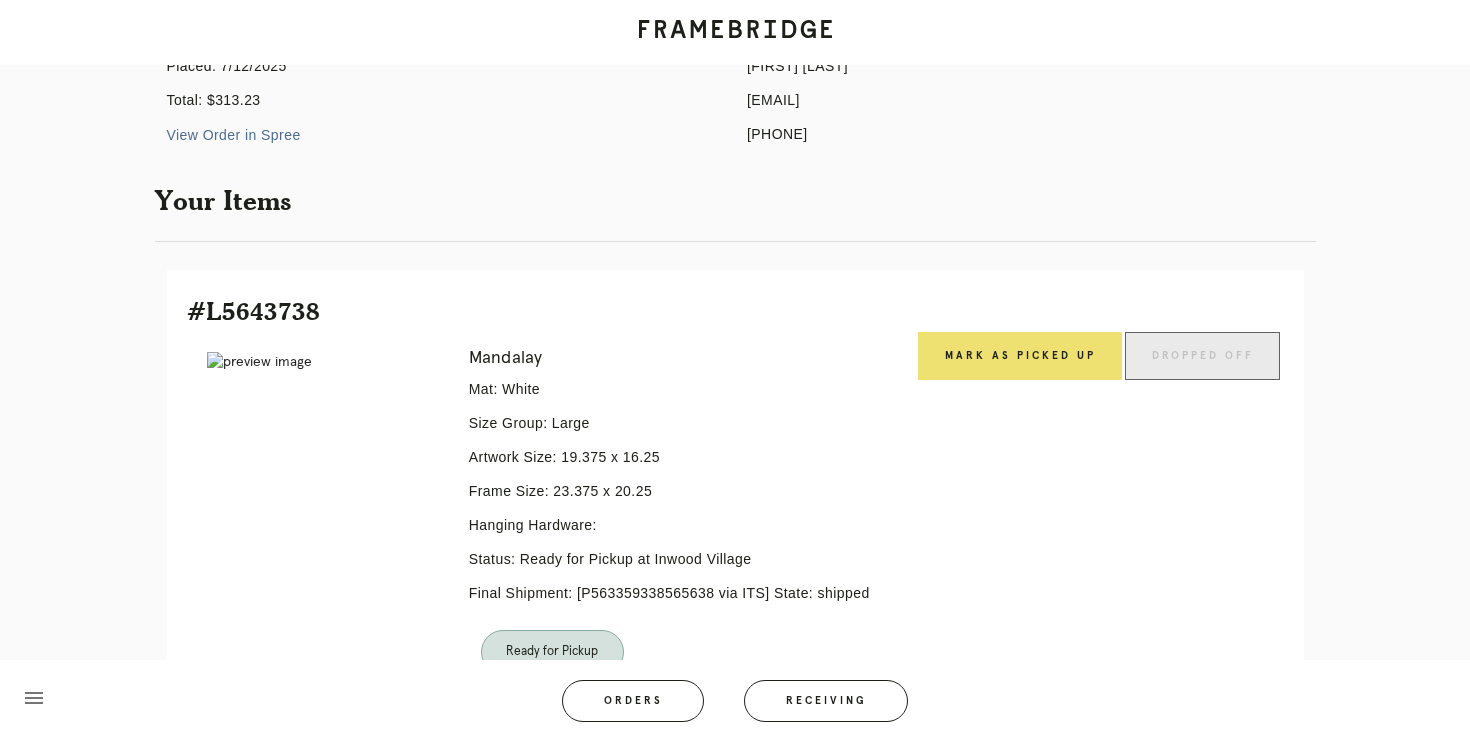 scroll, scrollTop: 284, scrollLeft: 0, axis: vertical 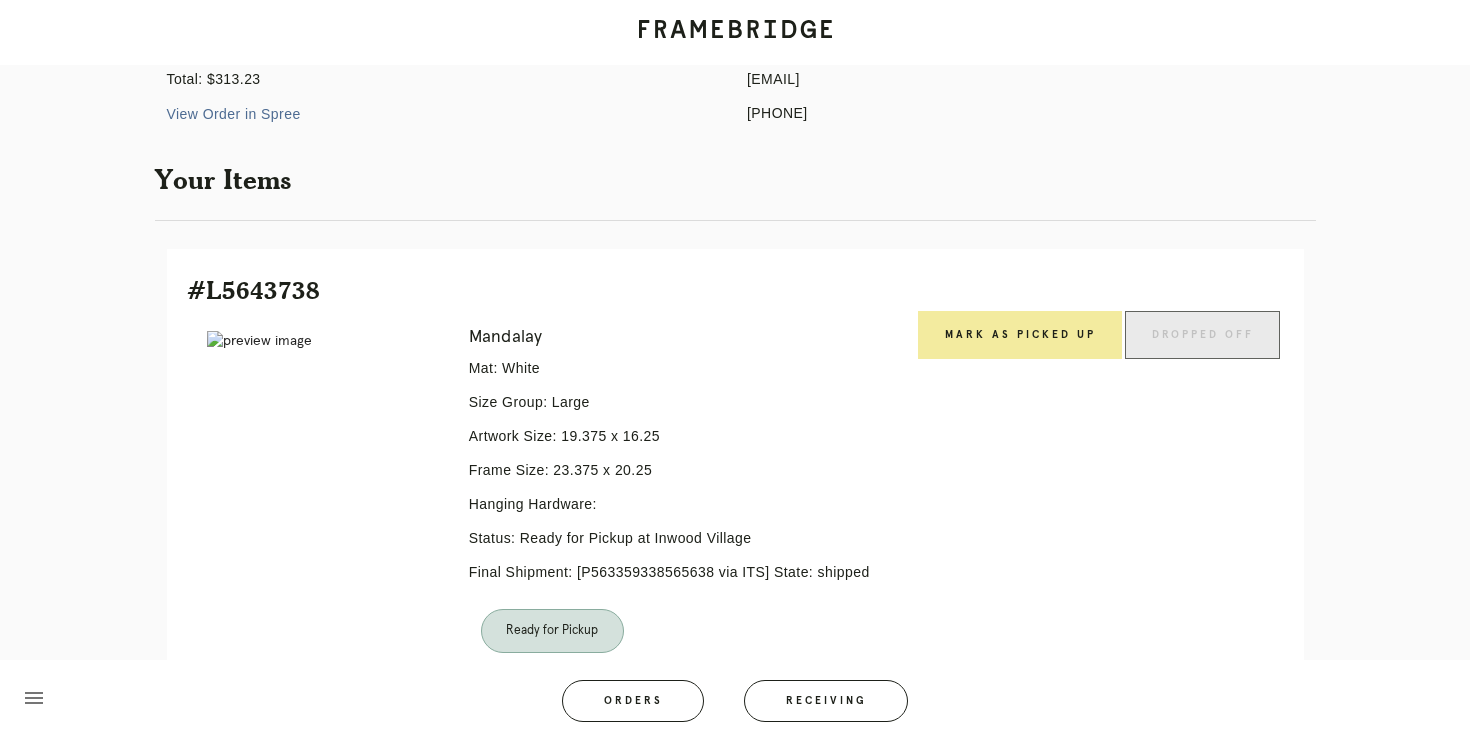 click on "Mark as Picked Up" at bounding box center [1020, 335] 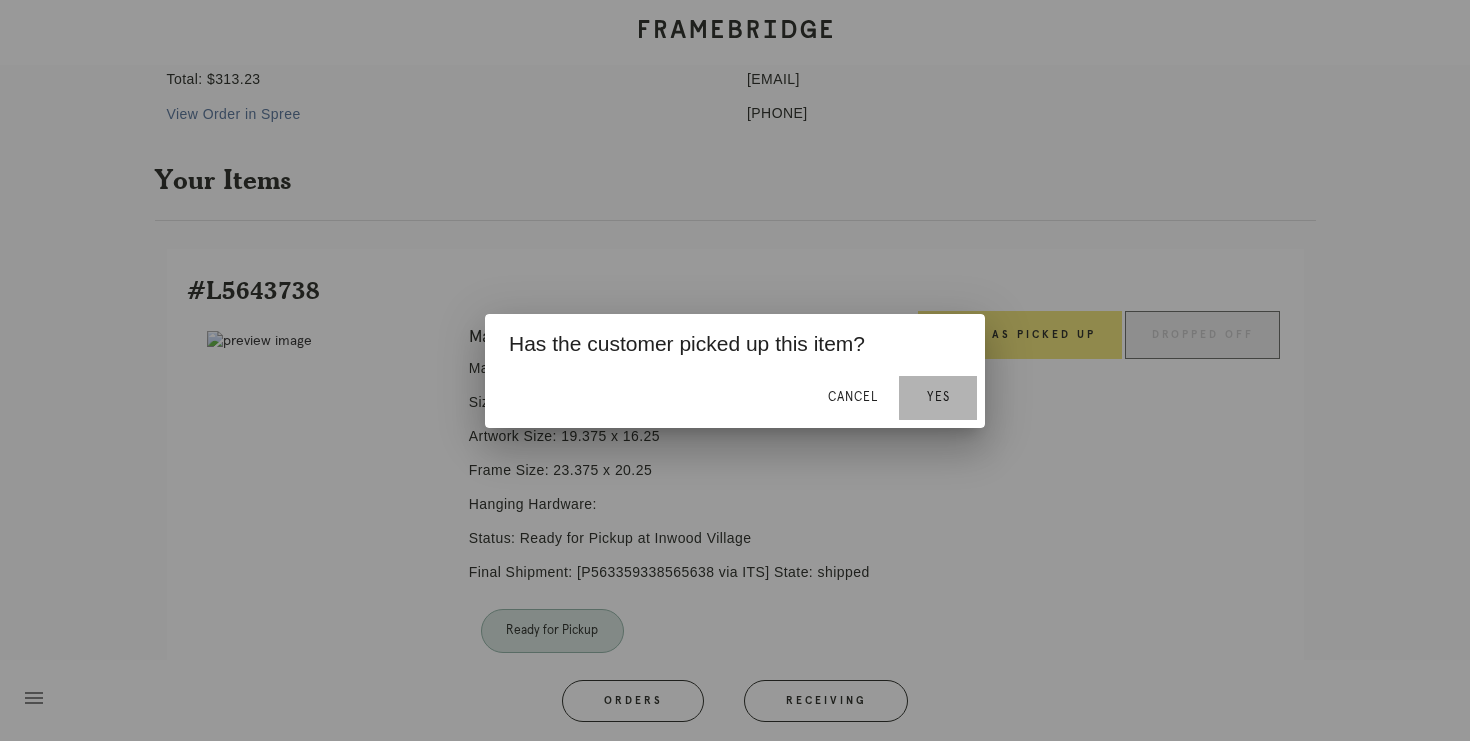 click on "Yes" at bounding box center (938, 398) 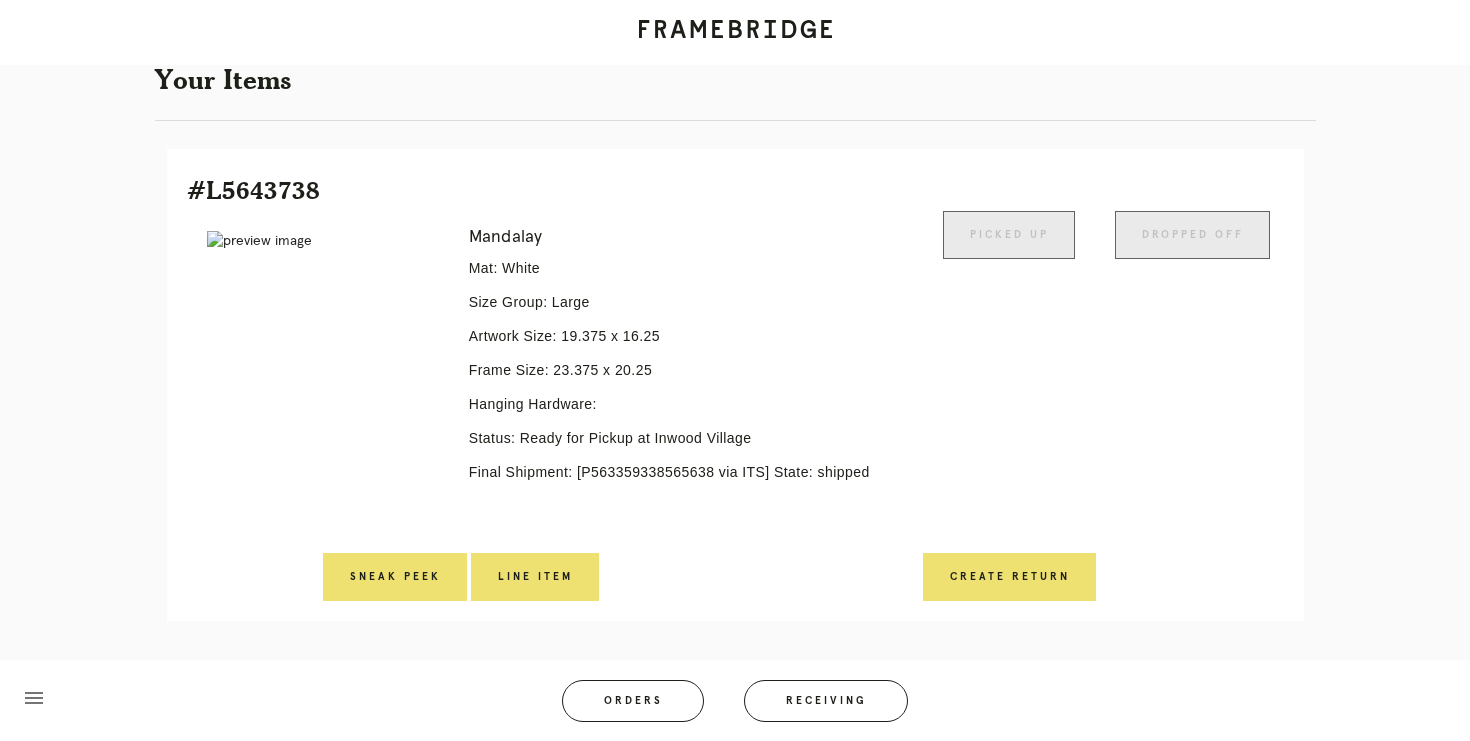 scroll, scrollTop: 386, scrollLeft: 0, axis: vertical 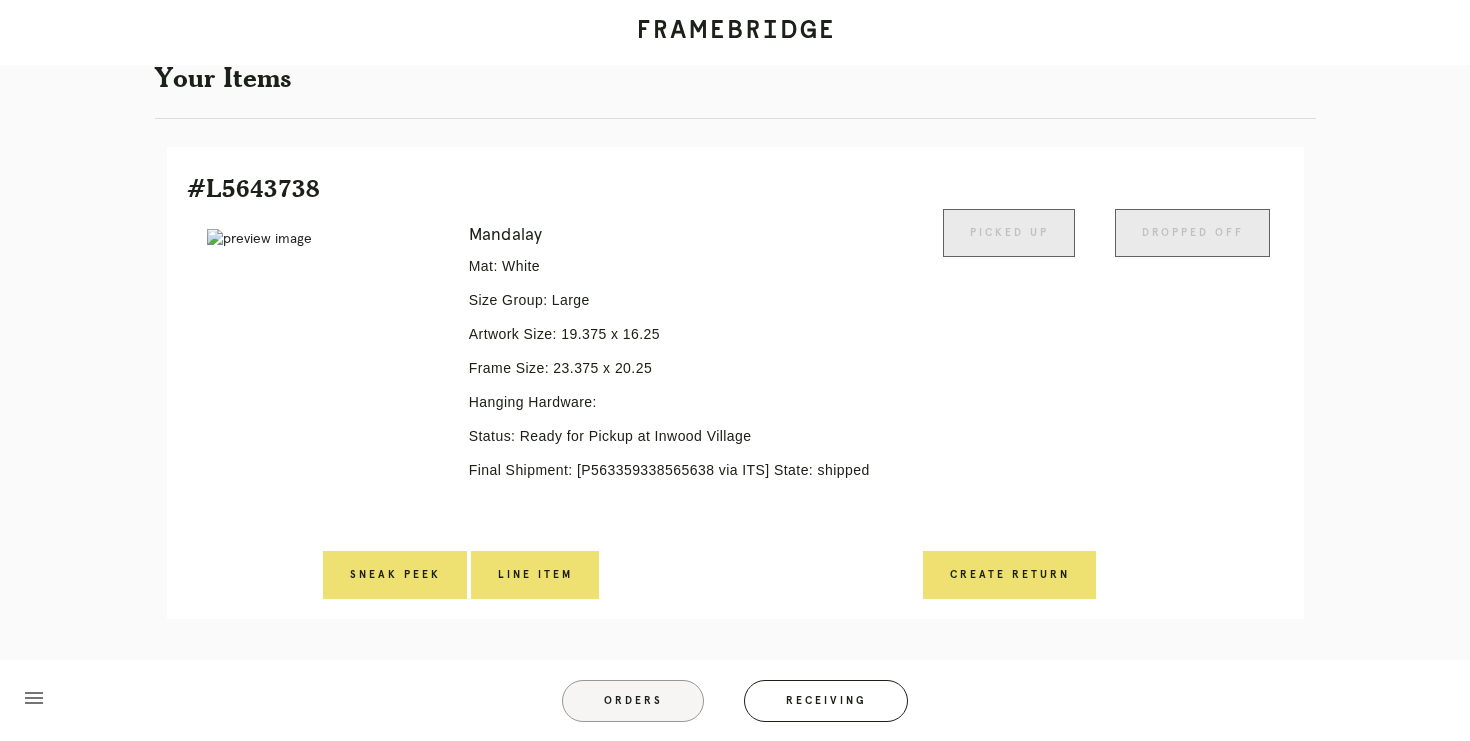 click on "Orders" at bounding box center [633, 701] 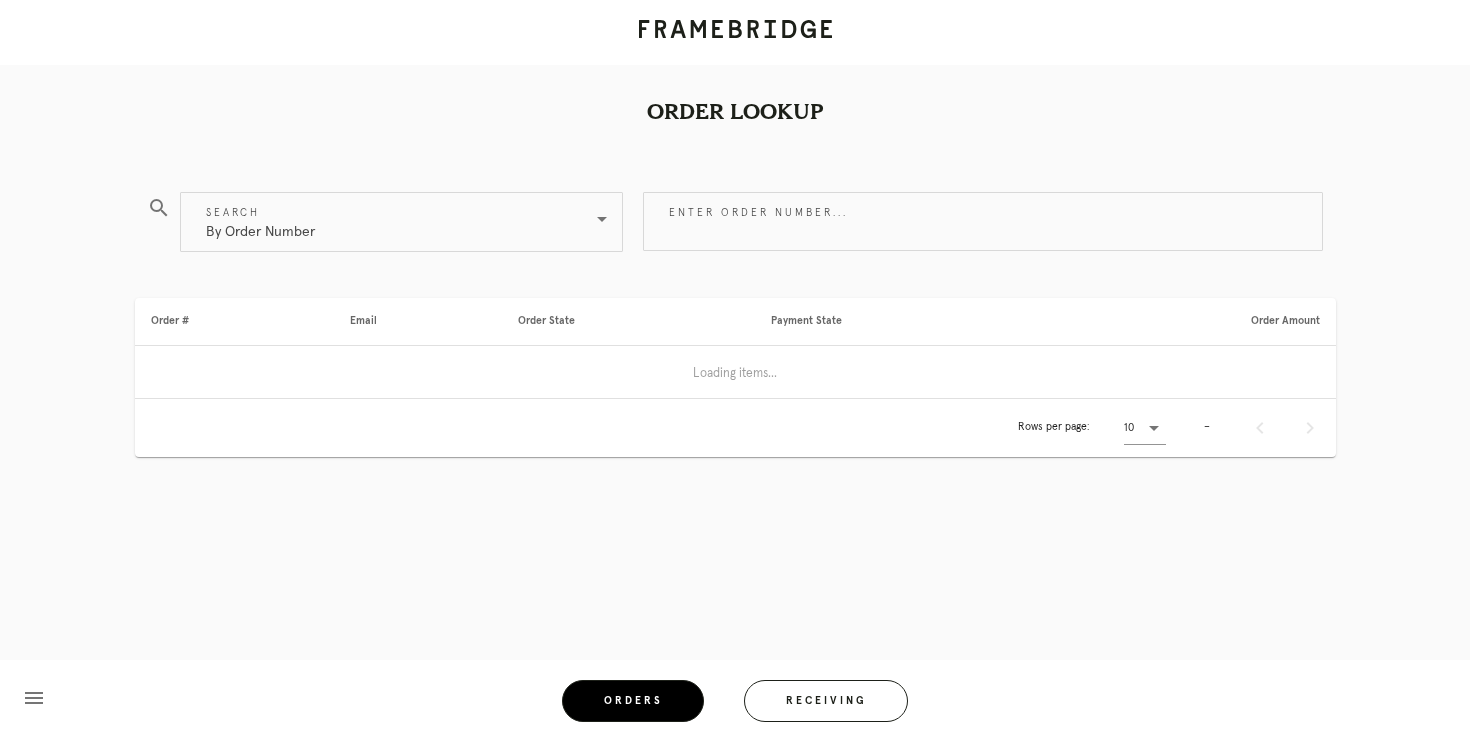 scroll, scrollTop: 0, scrollLeft: 0, axis: both 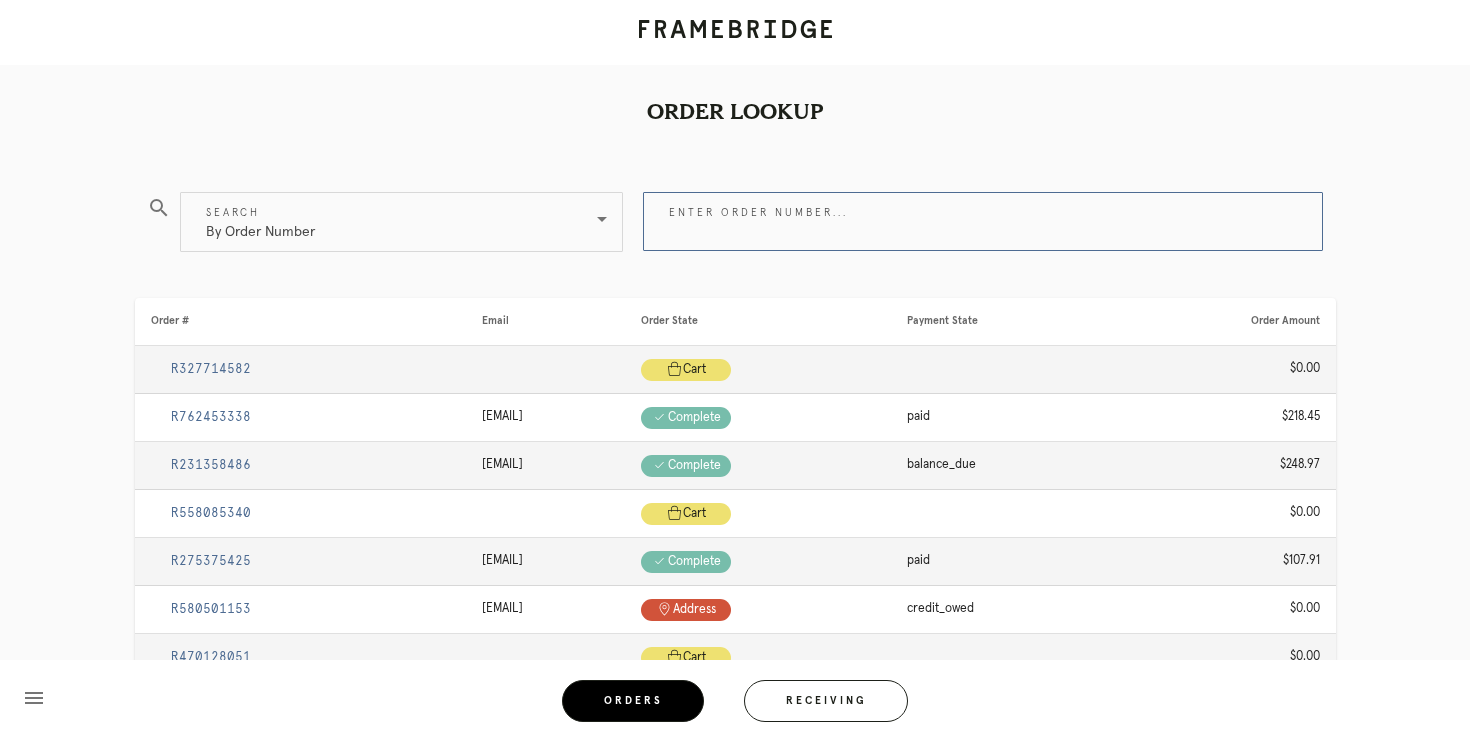 click on "Enter order number..." at bounding box center (983, 221) 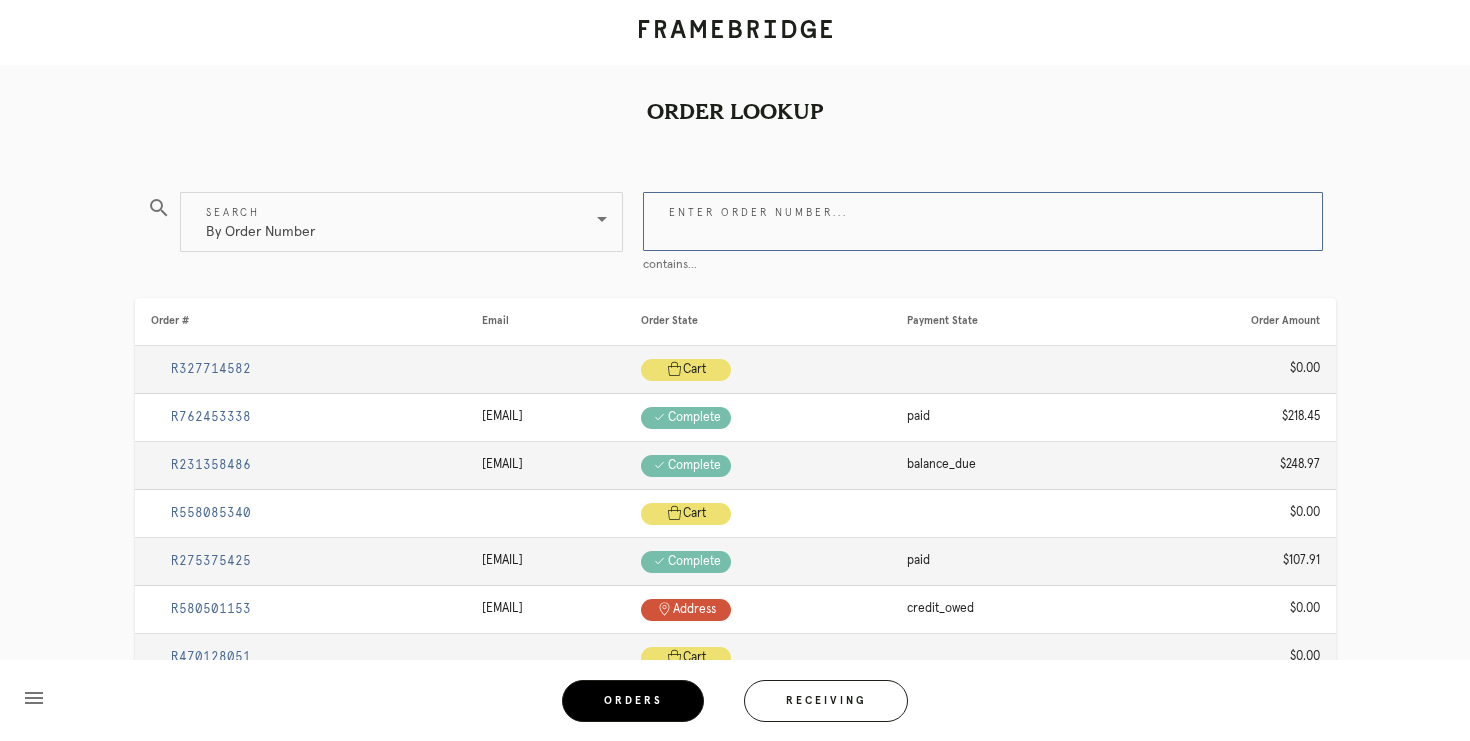 paste on "[PII]" 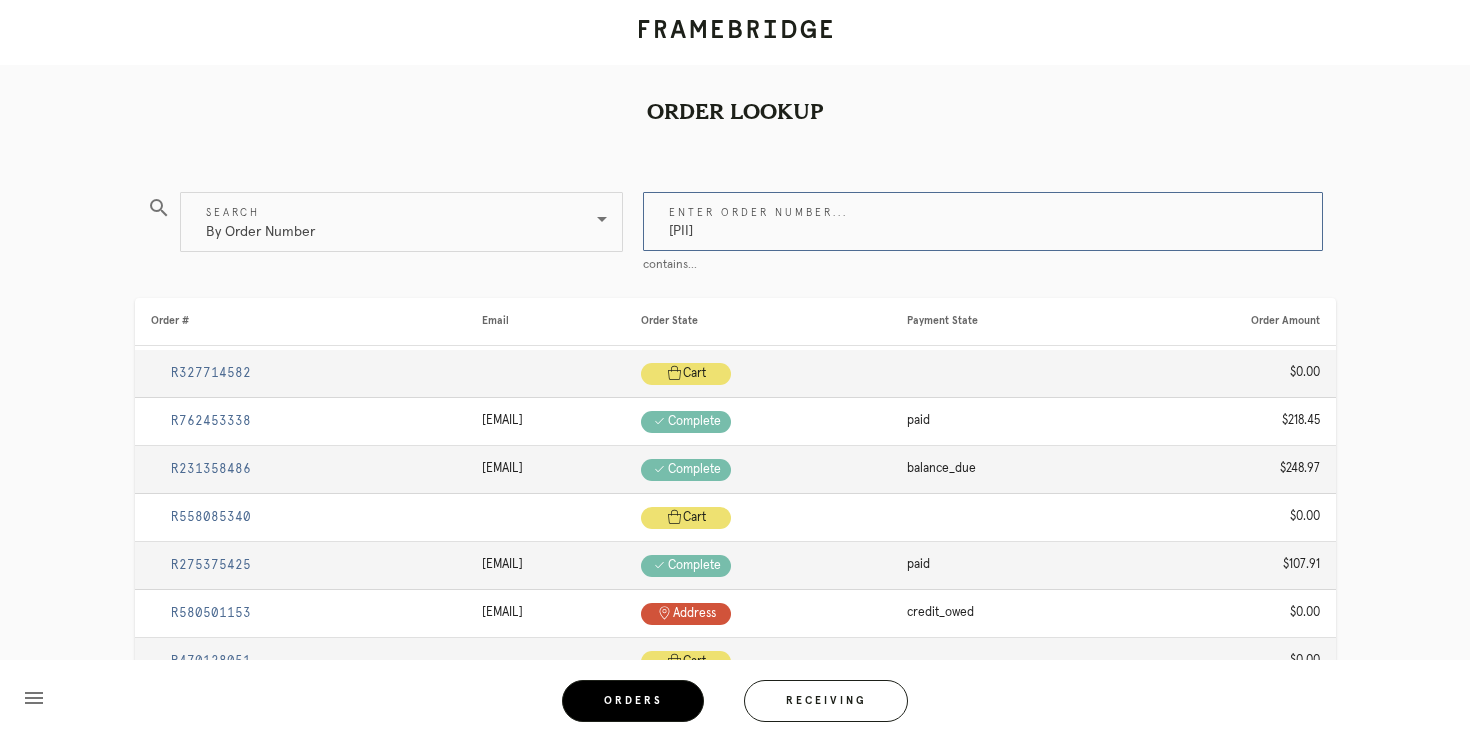 type on "[PII]" 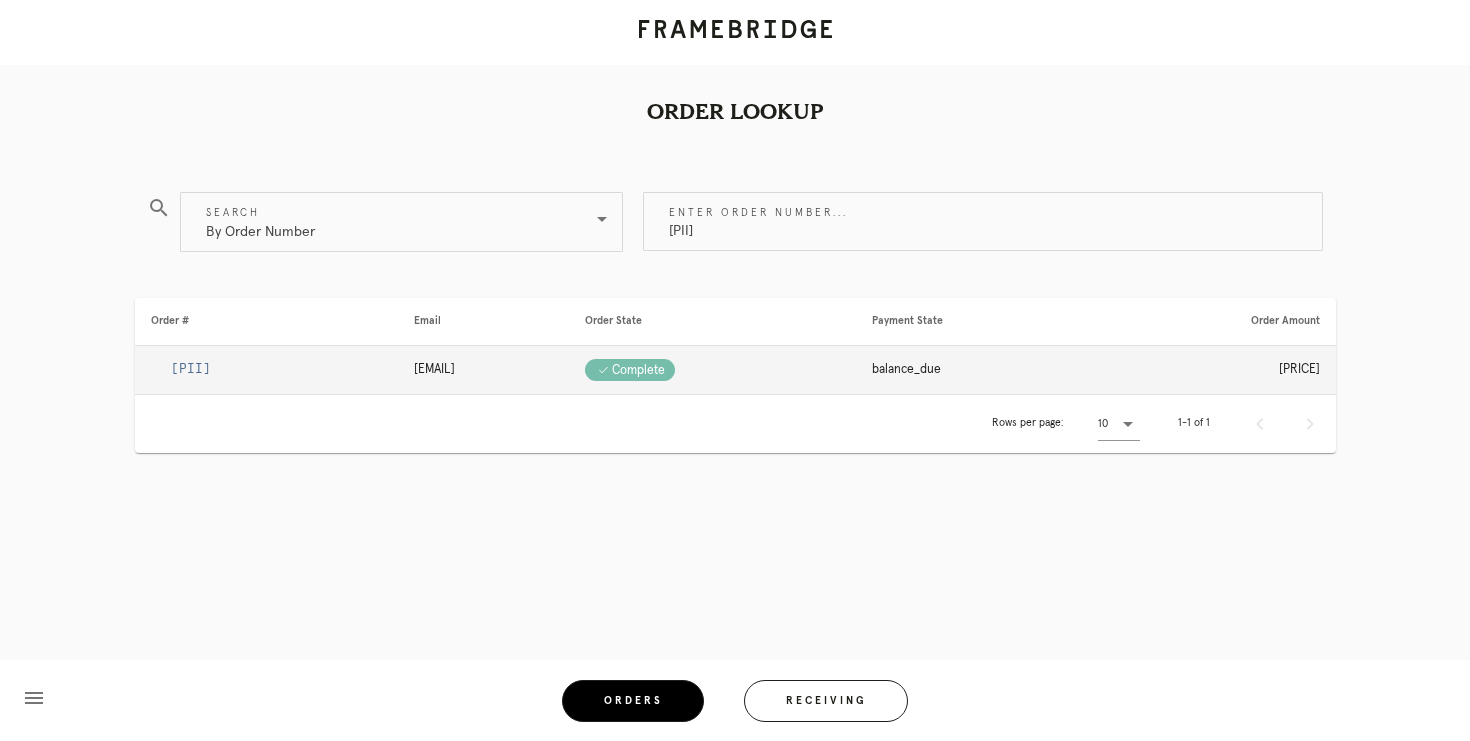 click on "[PII]" at bounding box center [191, 369] 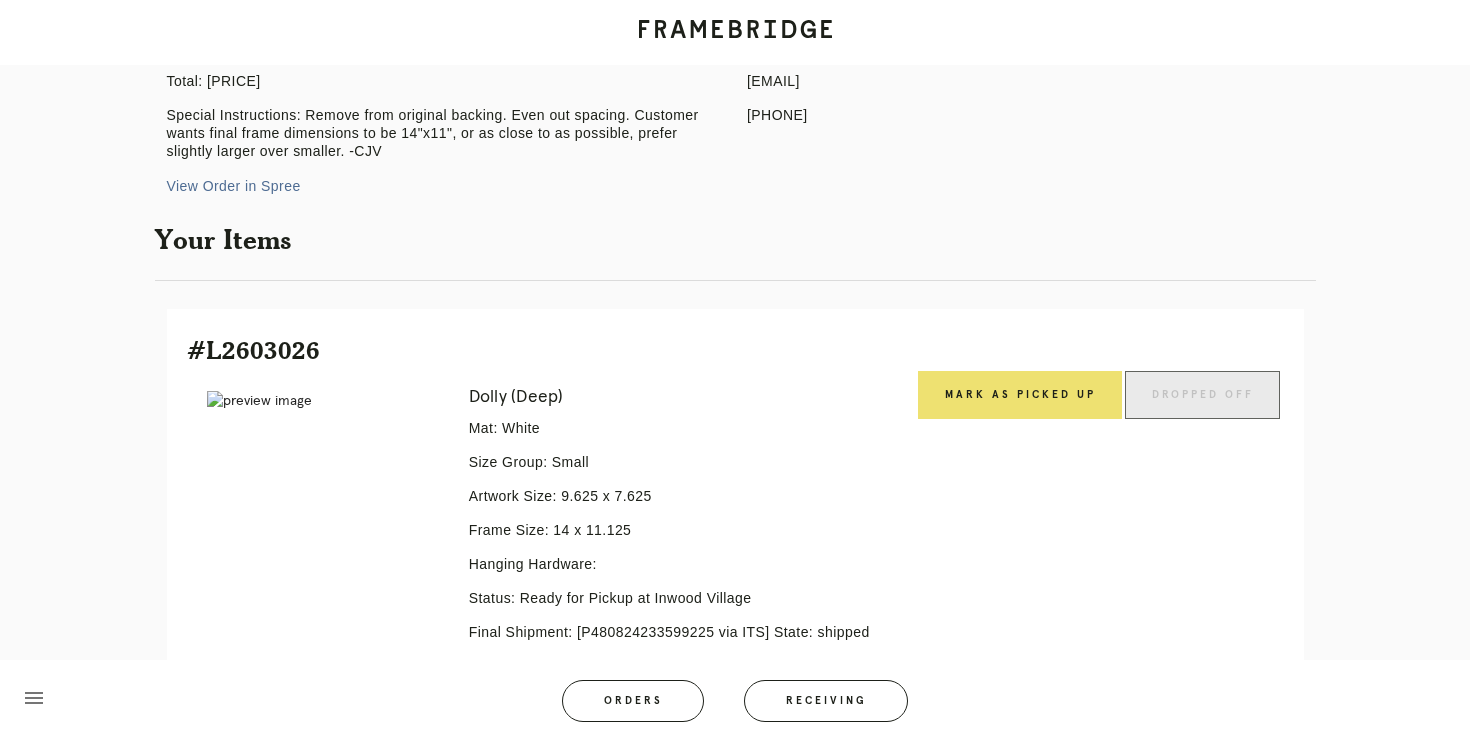 scroll, scrollTop: 286, scrollLeft: 0, axis: vertical 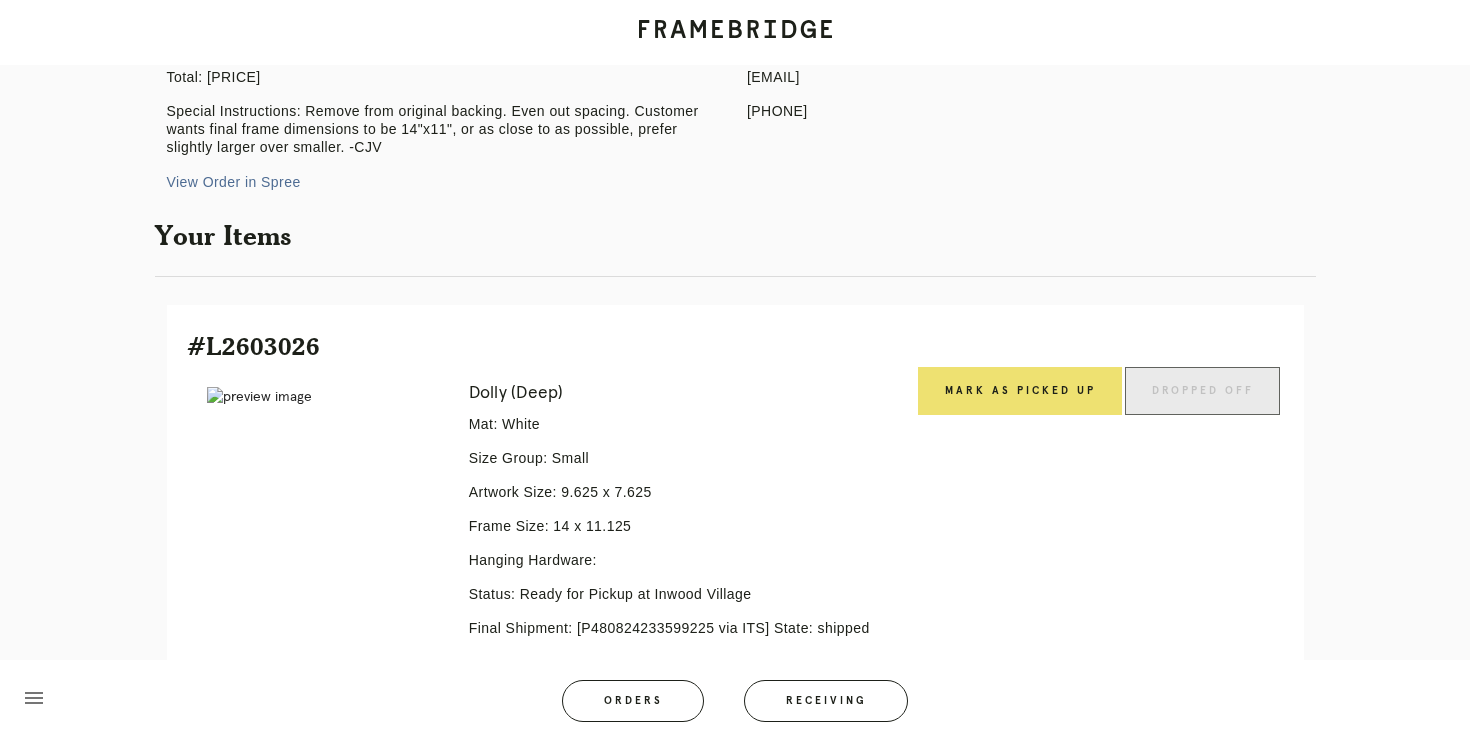 click on "menu
Orders
Receiving" at bounding box center (735, 700) 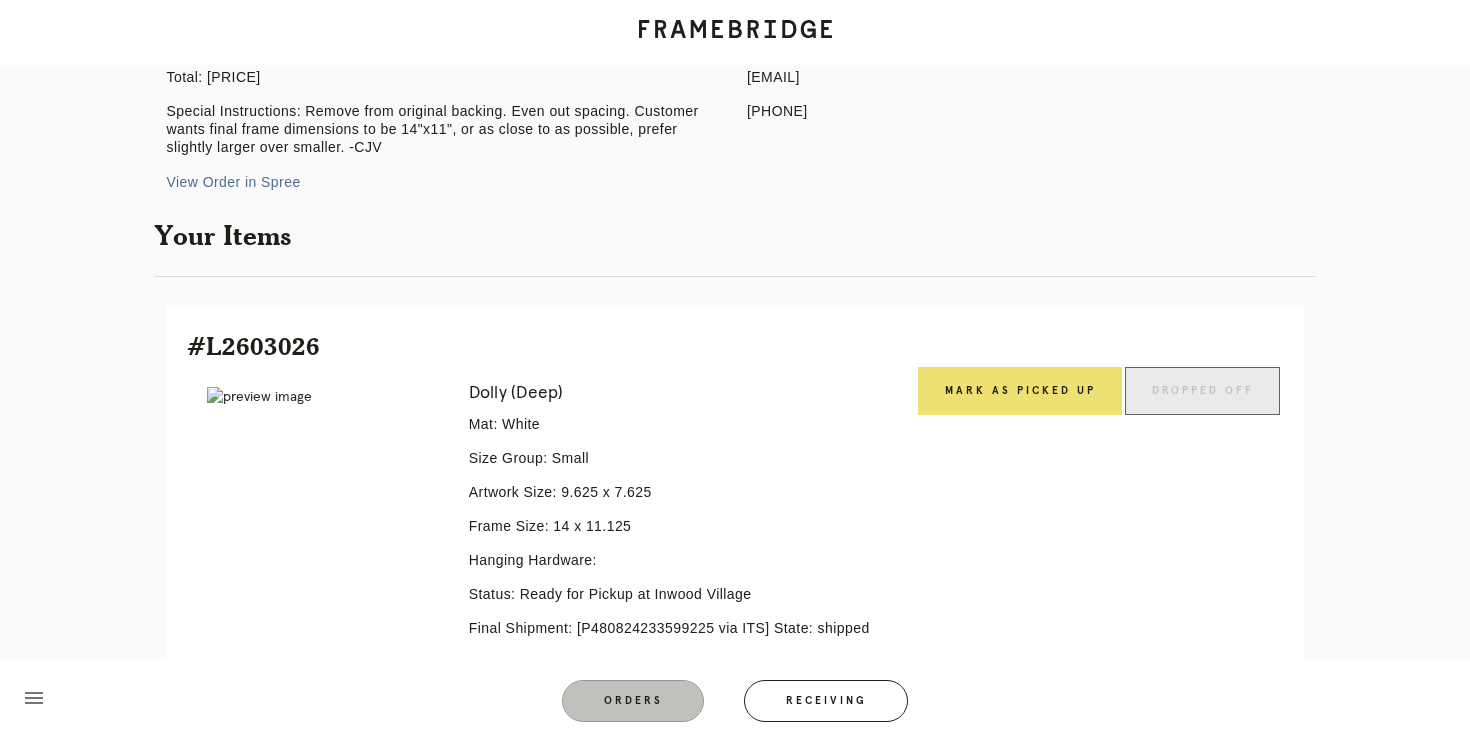 click on "Orders" at bounding box center (633, 701) 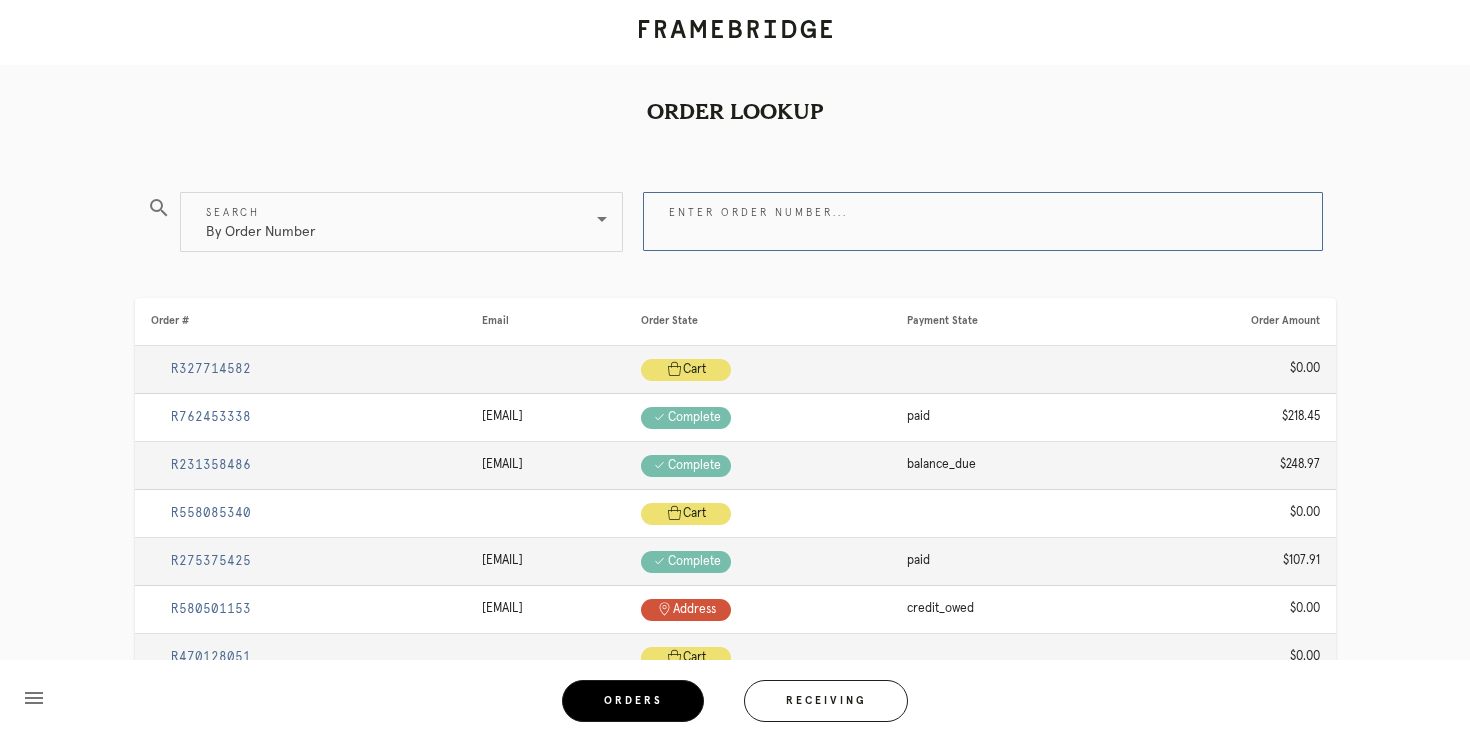 click on "Enter order number..." at bounding box center [983, 221] 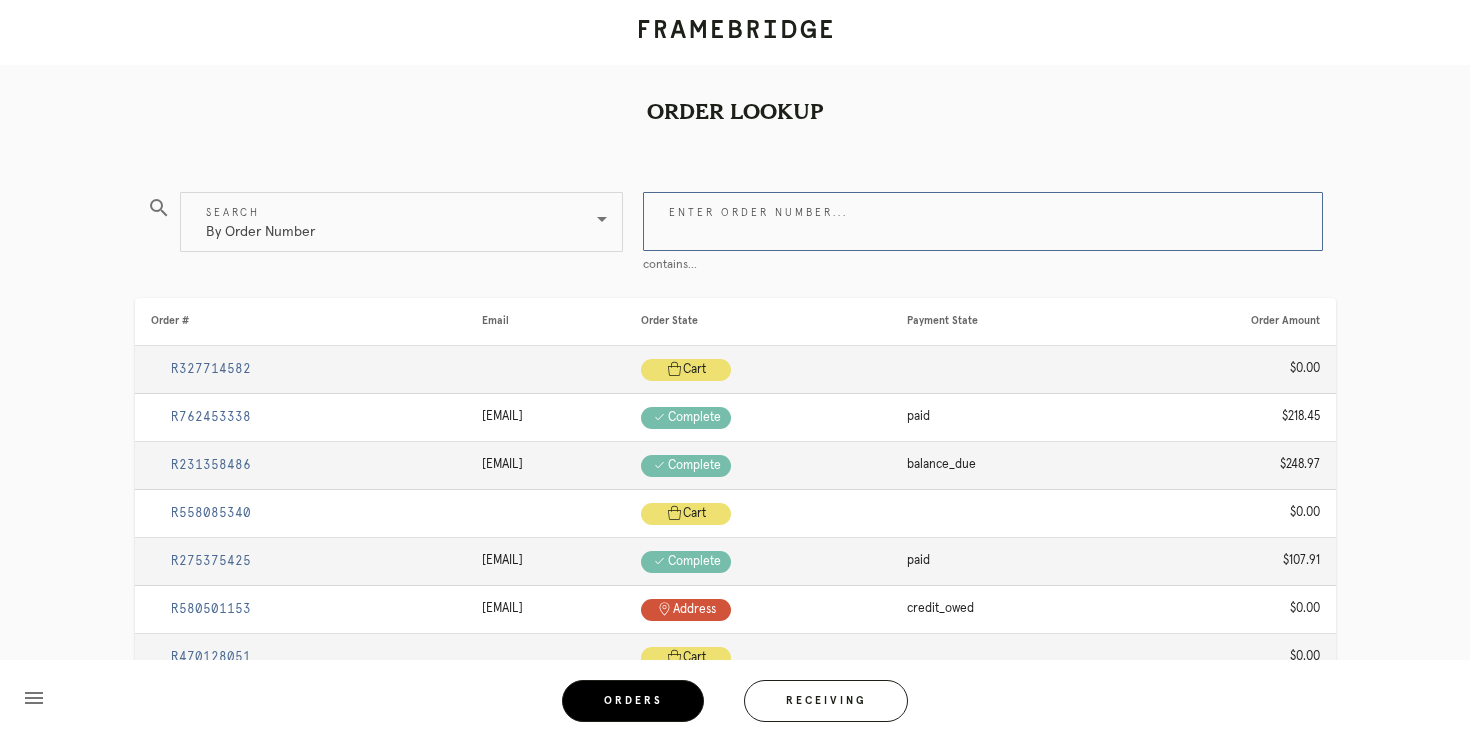 paste on "R784795436" 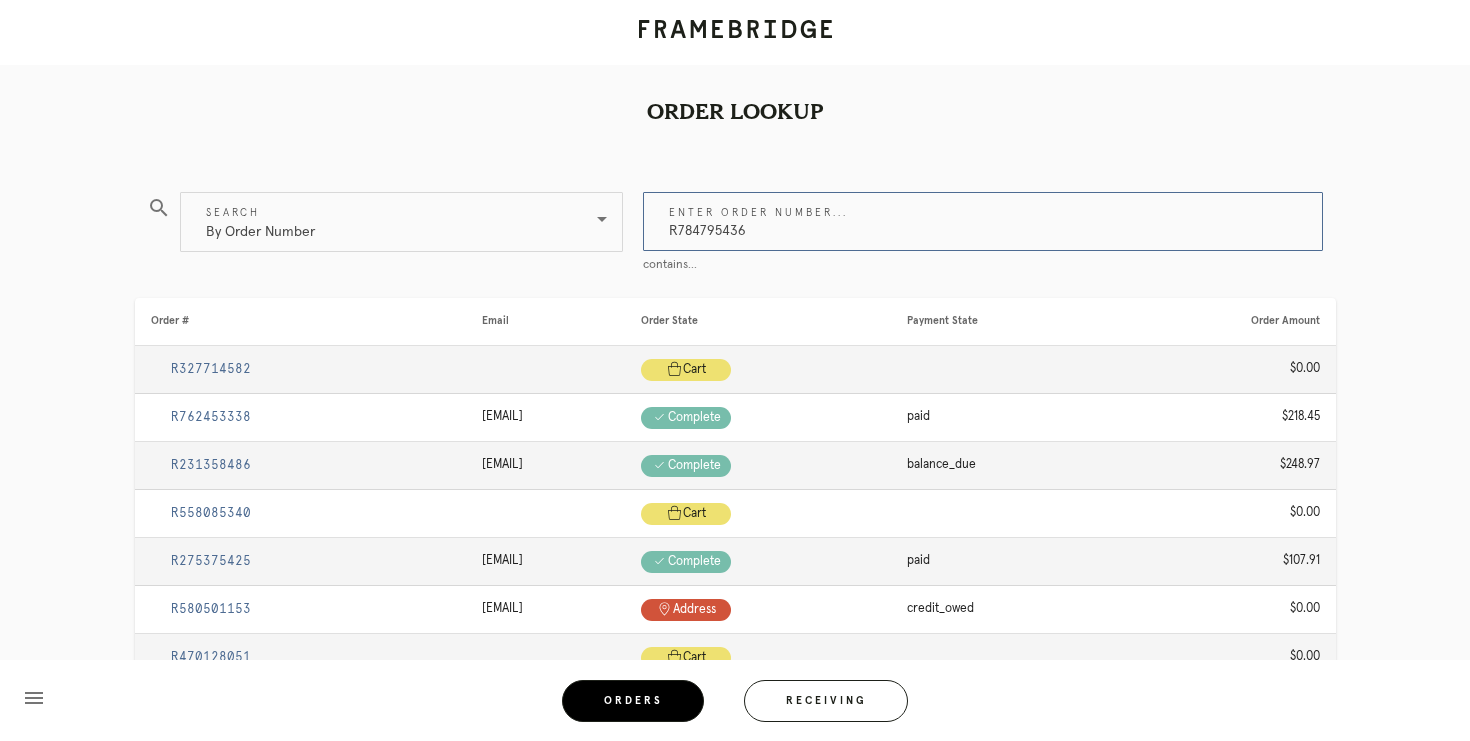 type on "R784795436" 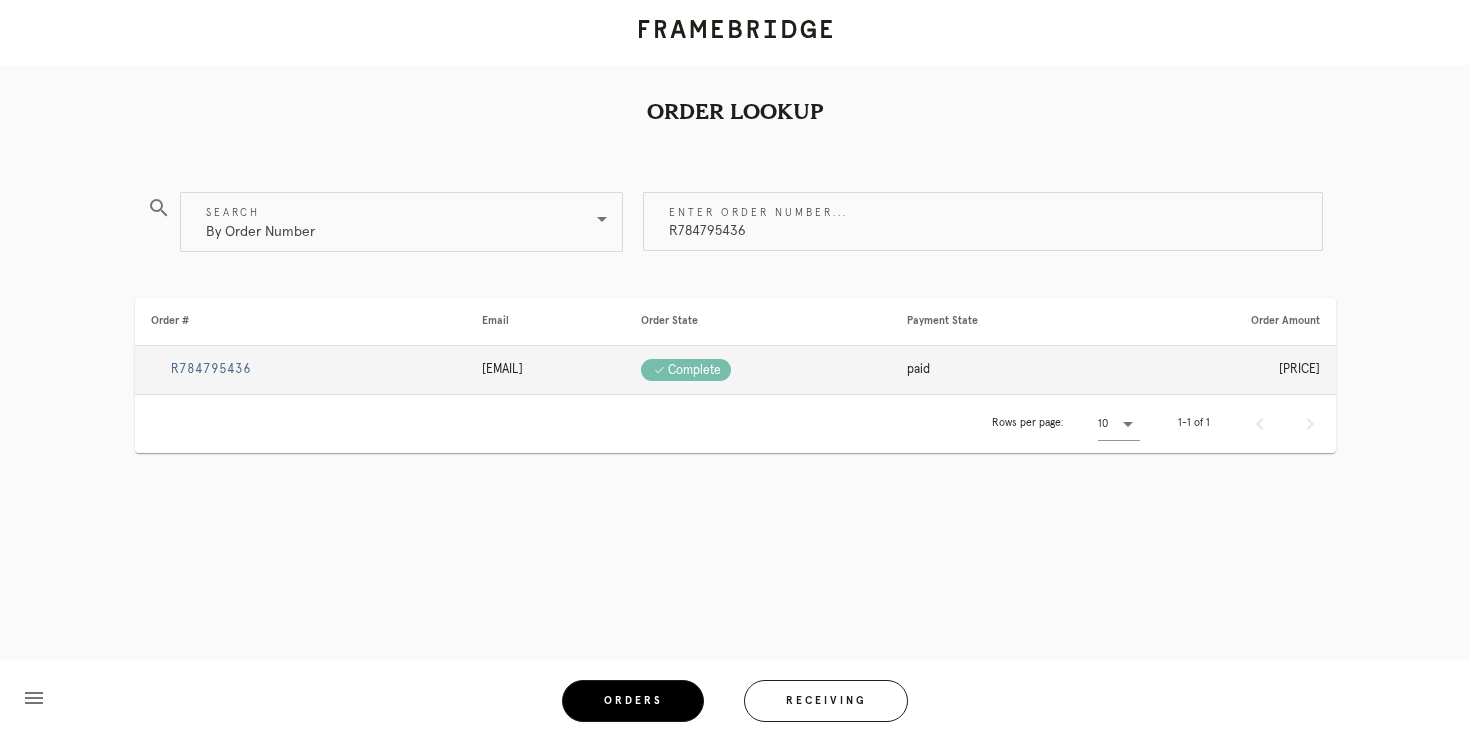 click on "R784795436" at bounding box center (300, 370) 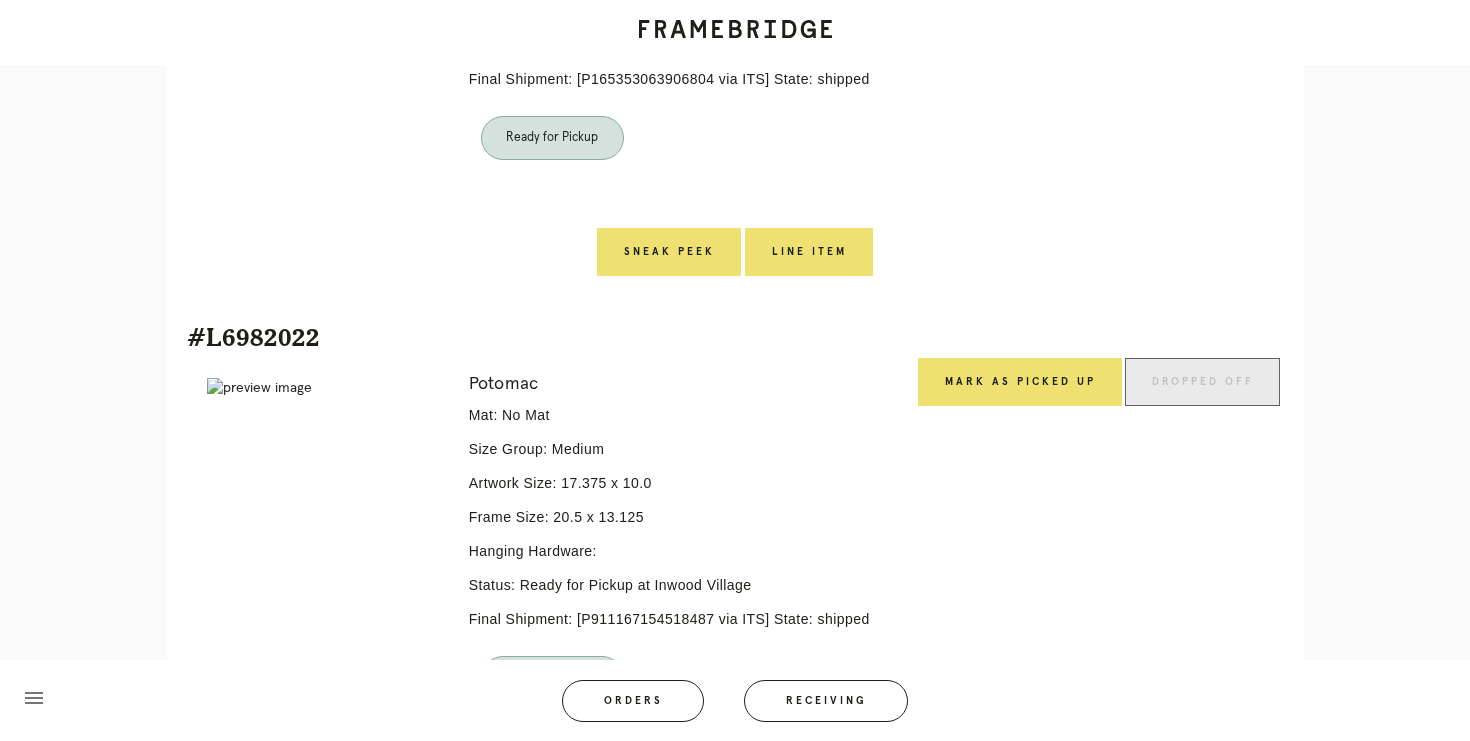 scroll, scrollTop: 293, scrollLeft: 0, axis: vertical 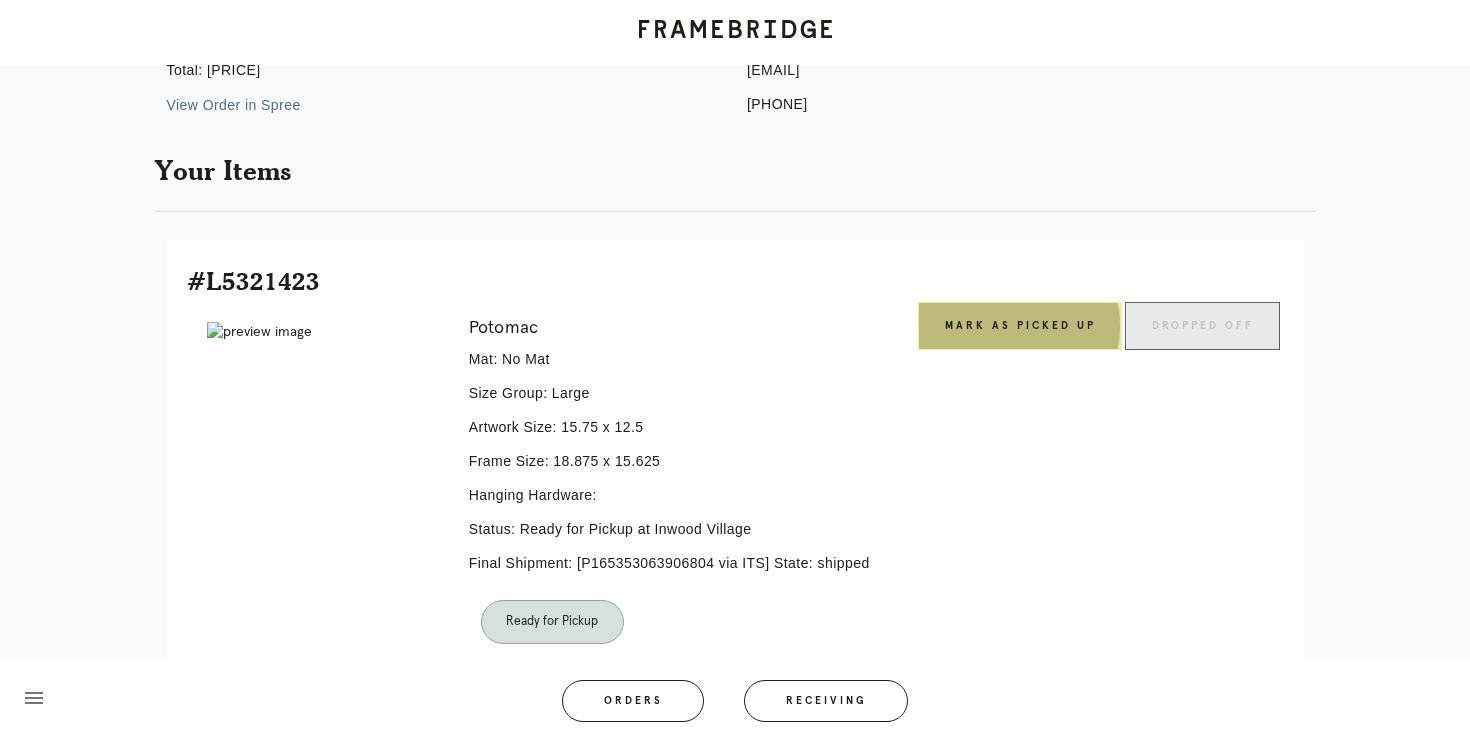 click on "Mark as Picked Up" at bounding box center (1020, 326) 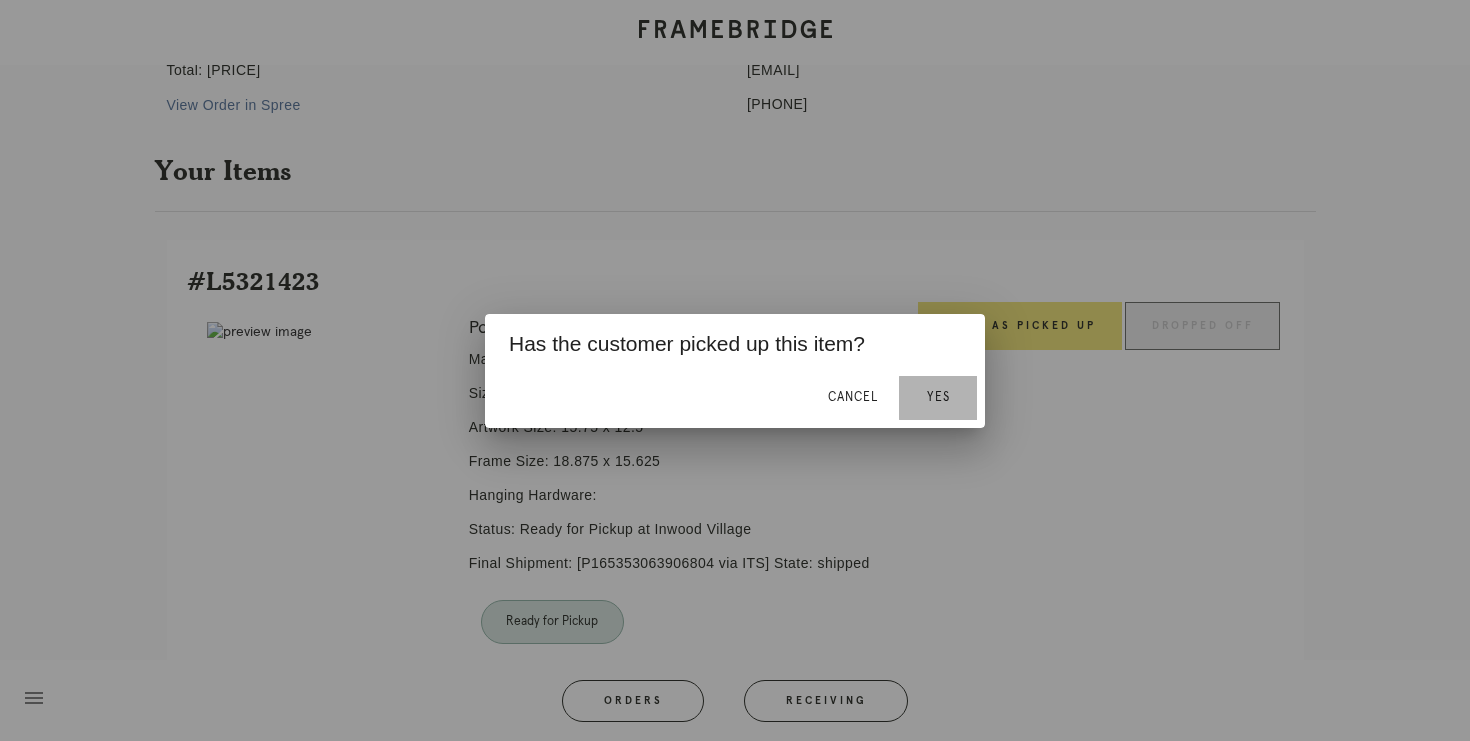 click on "Yes" at bounding box center (938, 398) 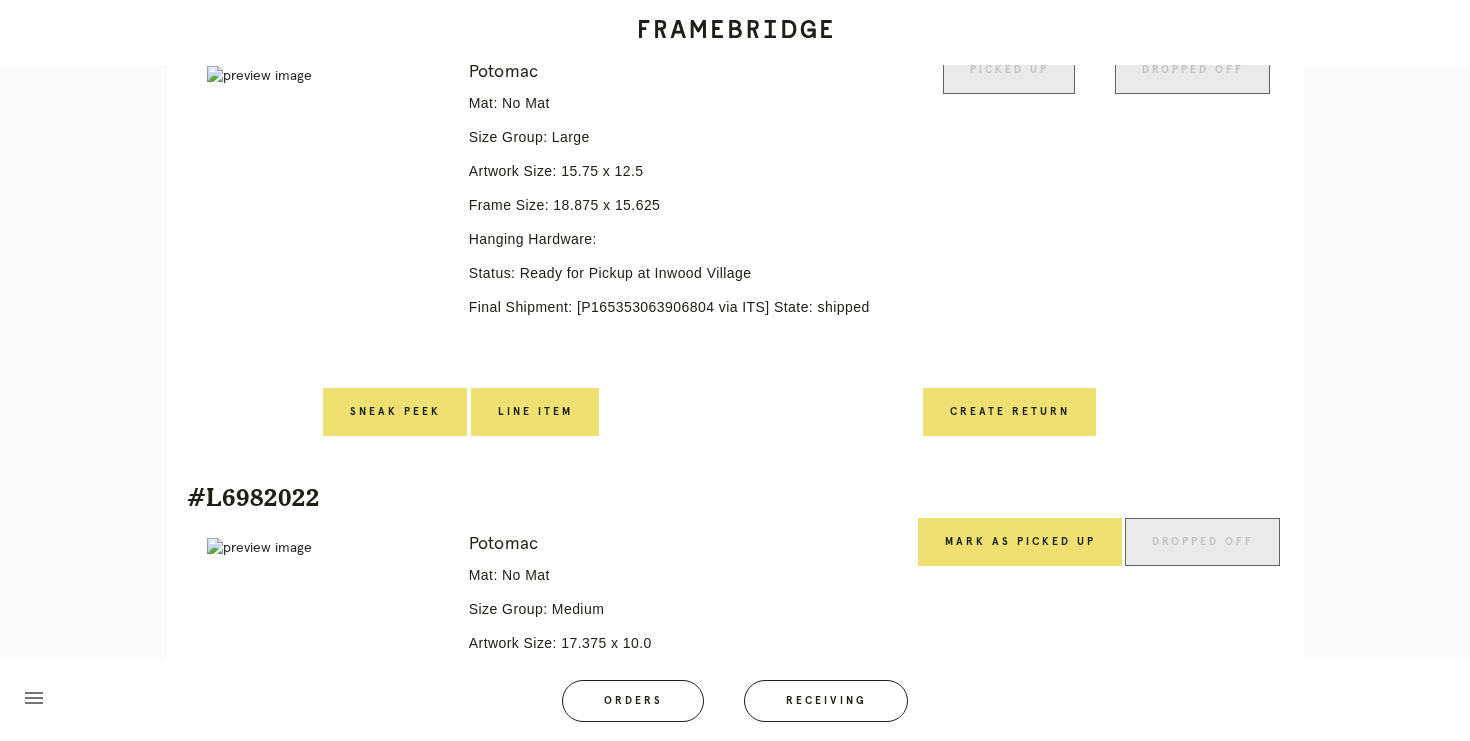 scroll, scrollTop: 566, scrollLeft: 0, axis: vertical 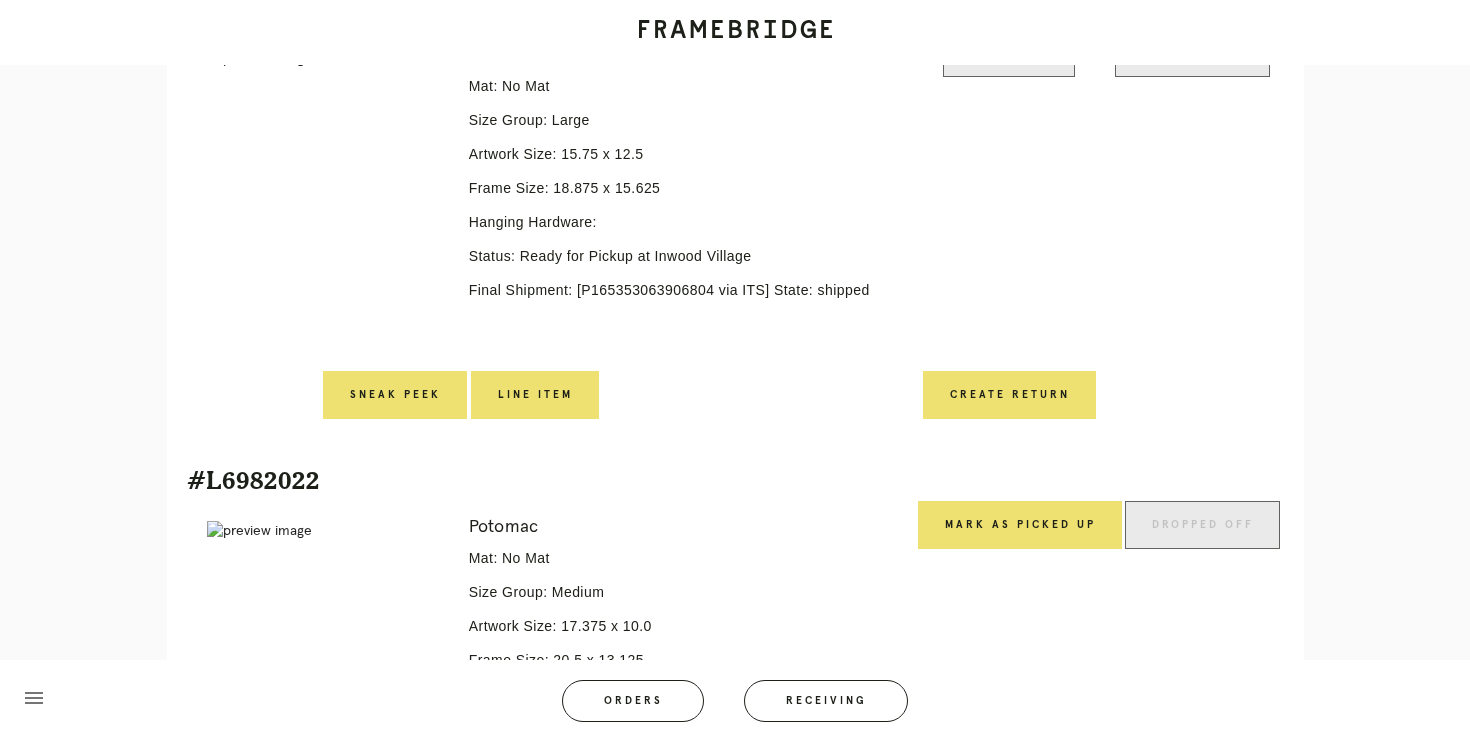 click on "#L6982022" at bounding box center [735, 480] 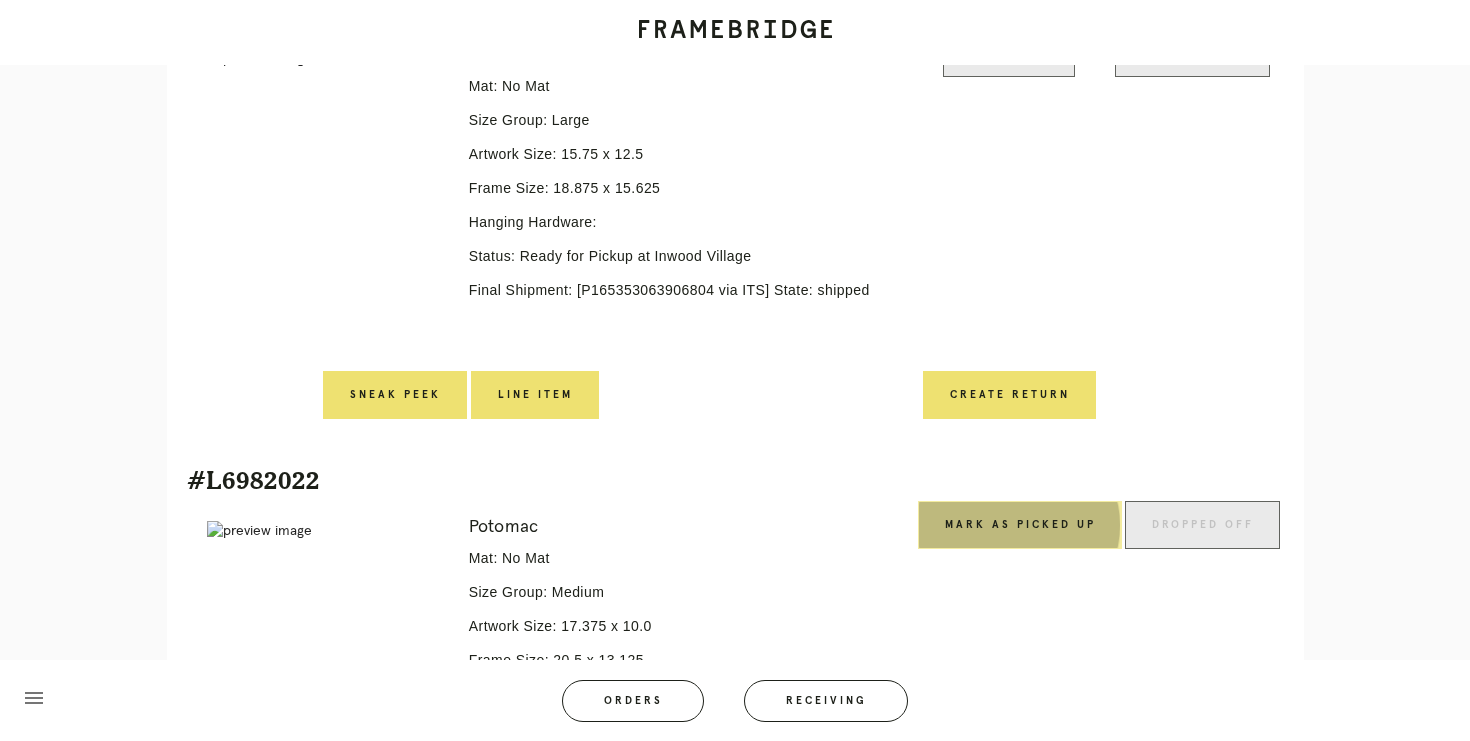 click on "Mark as Picked Up" at bounding box center [1020, 525] 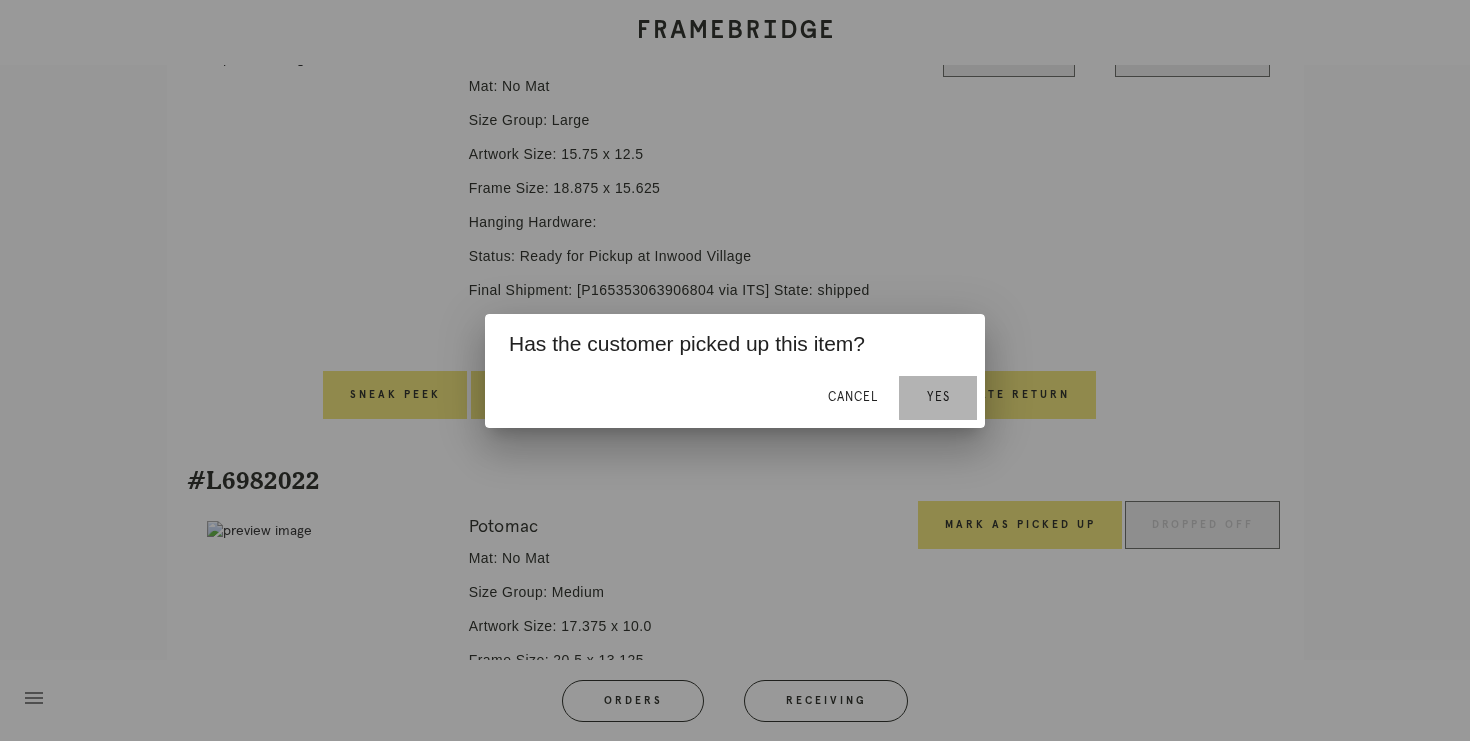 click on "Yes" at bounding box center (938, 398) 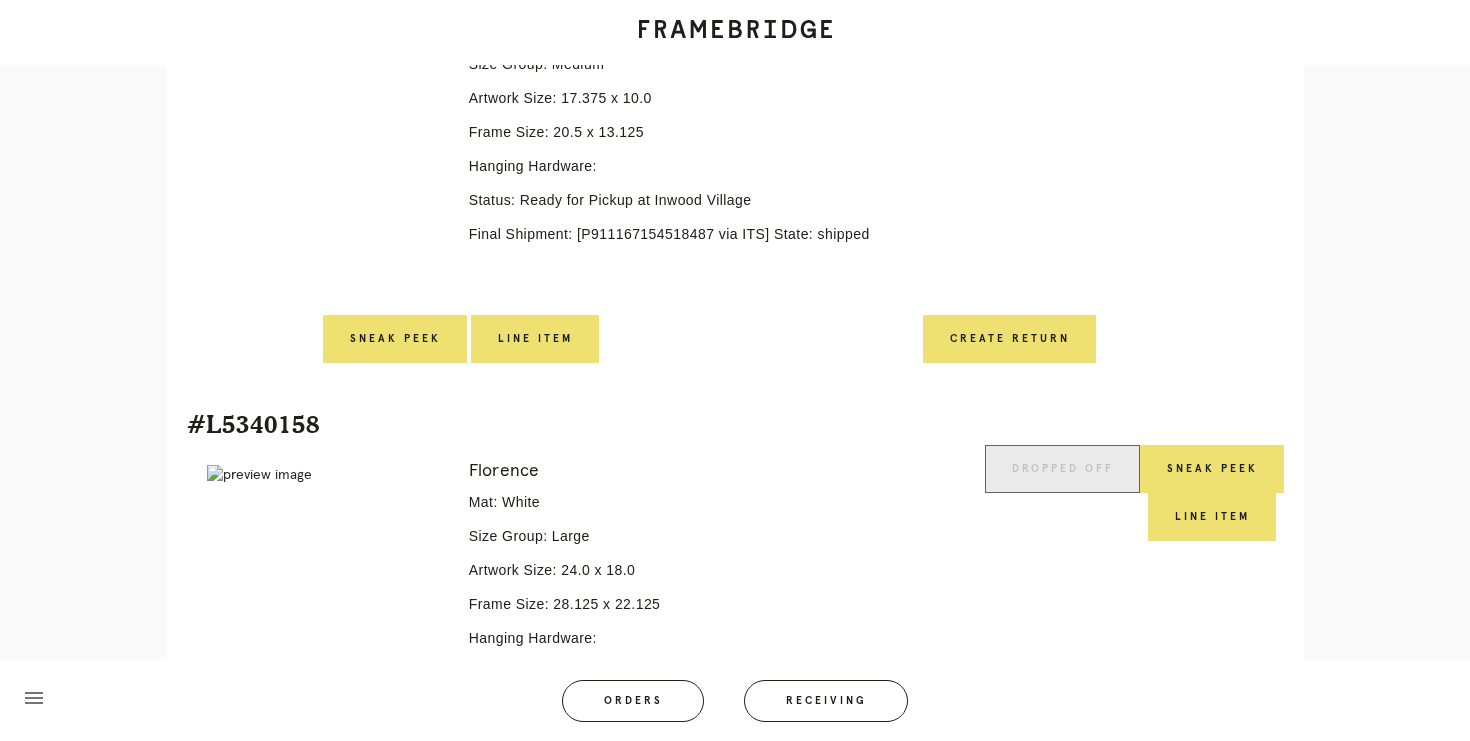 scroll, scrollTop: 1285, scrollLeft: 0, axis: vertical 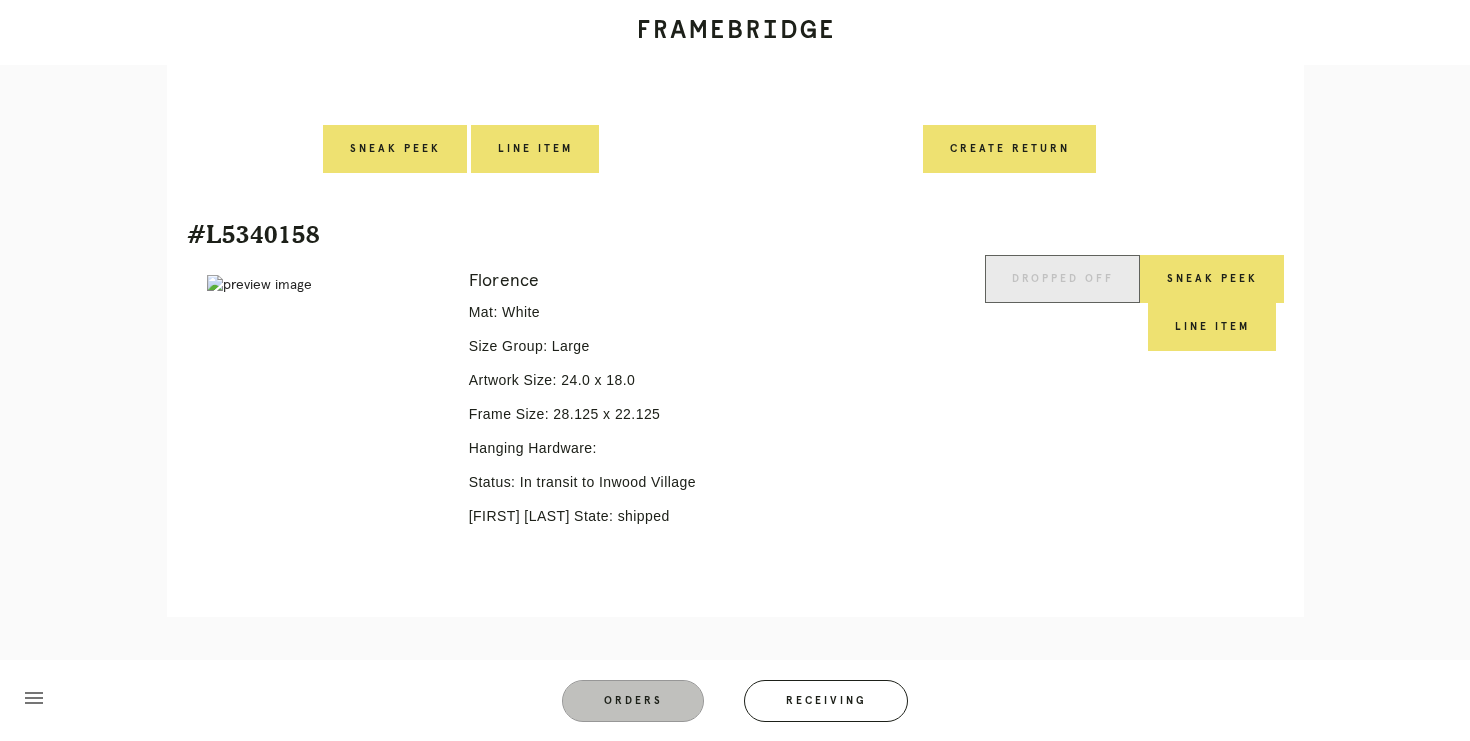 click on "Orders" at bounding box center [633, 701] 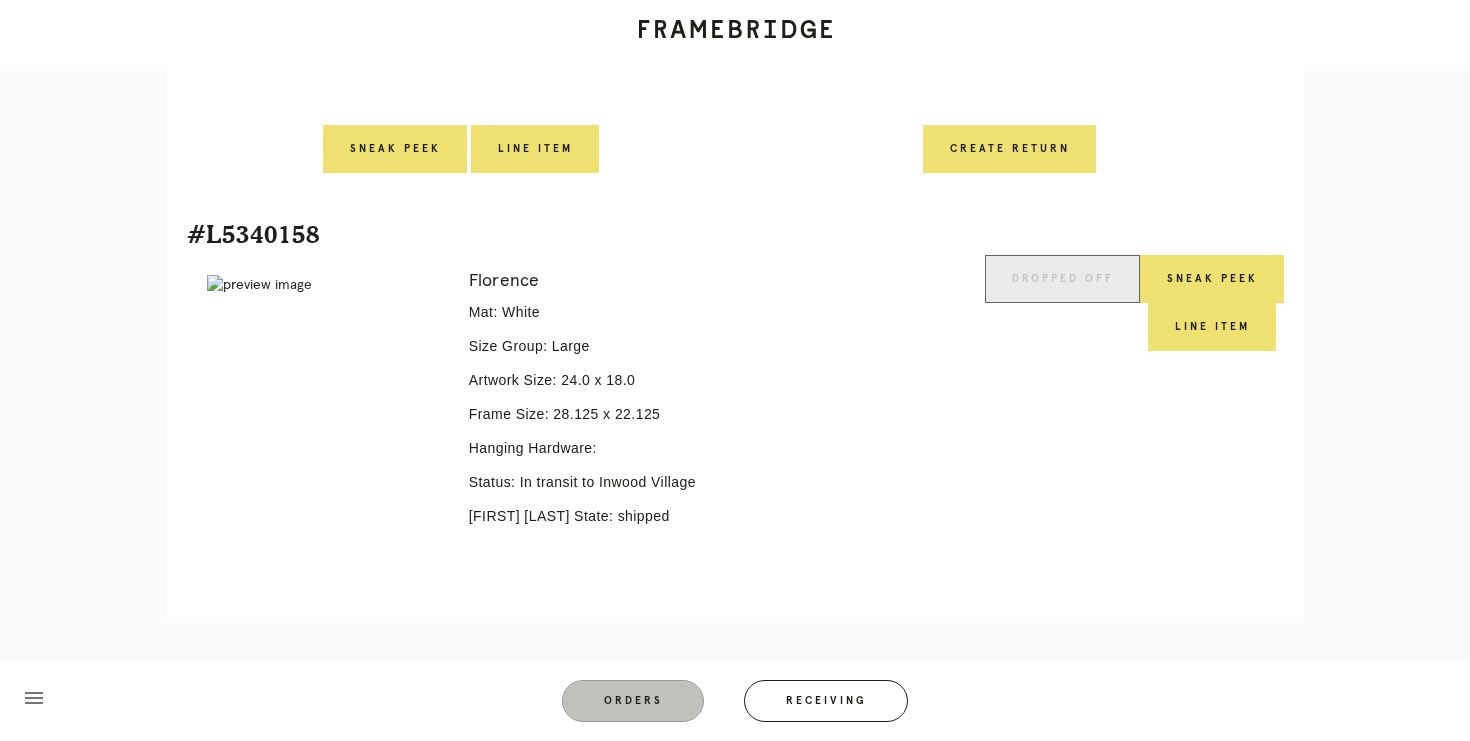 scroll, scrollTop: 0, scrollLeft: 0, axis: both 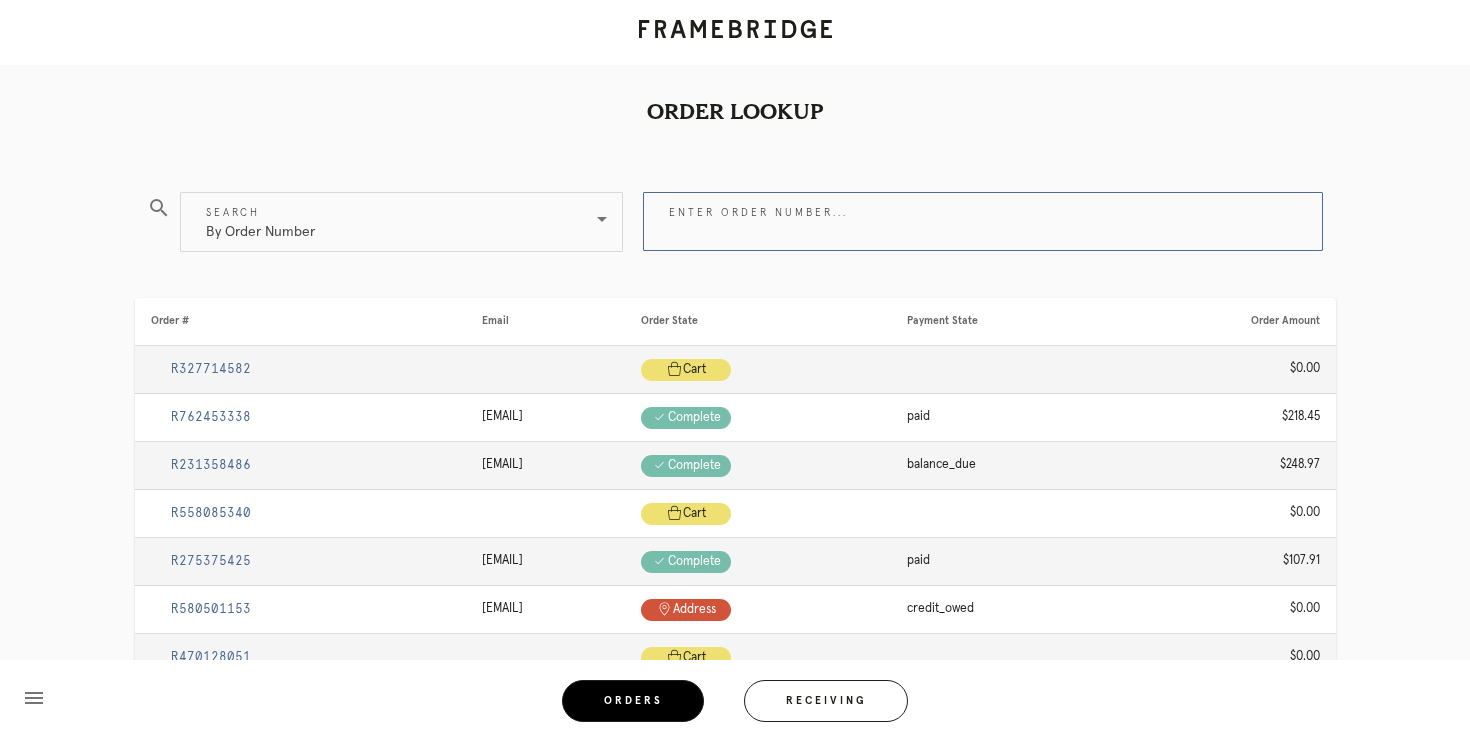 click on "Enter order number..." at bounding box center [983, 221] 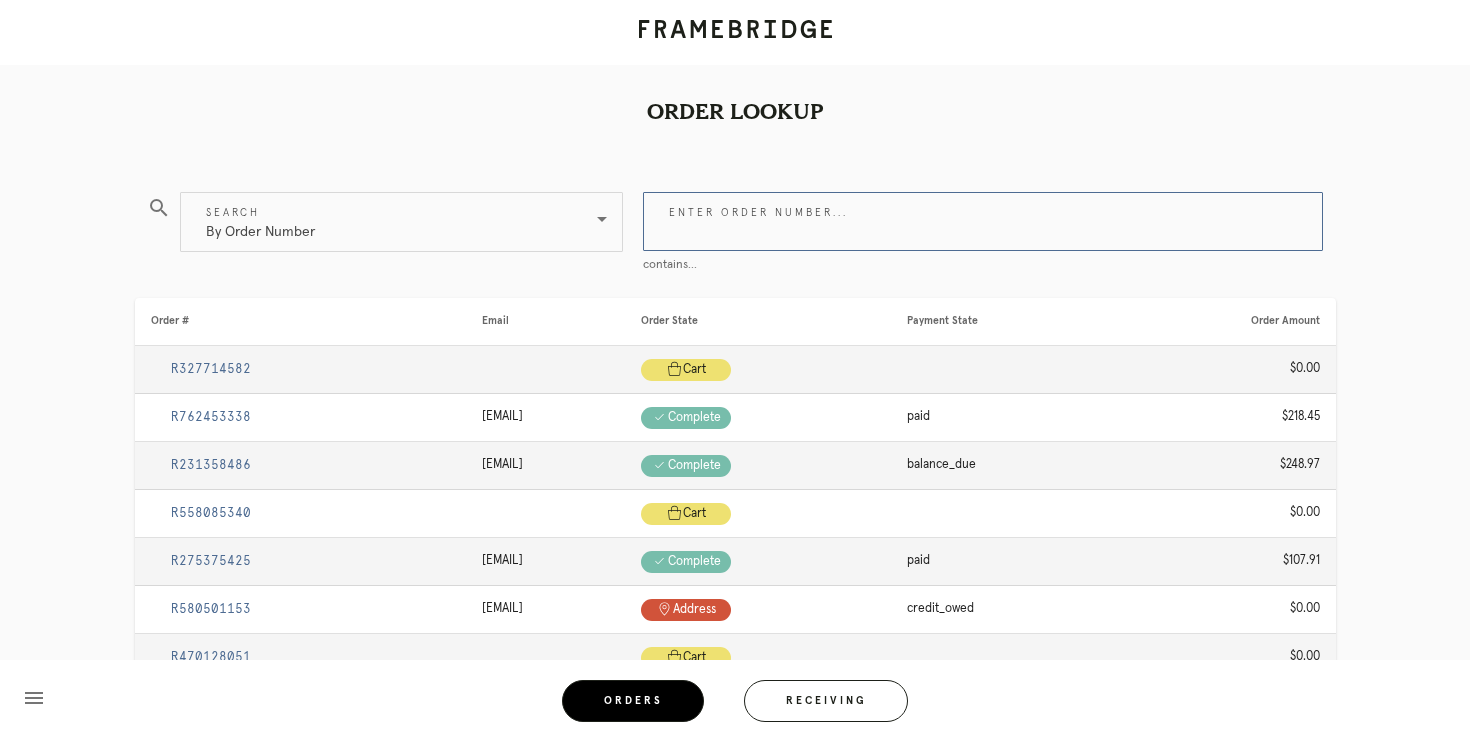 paste on "[ORDER_NUMBER]" 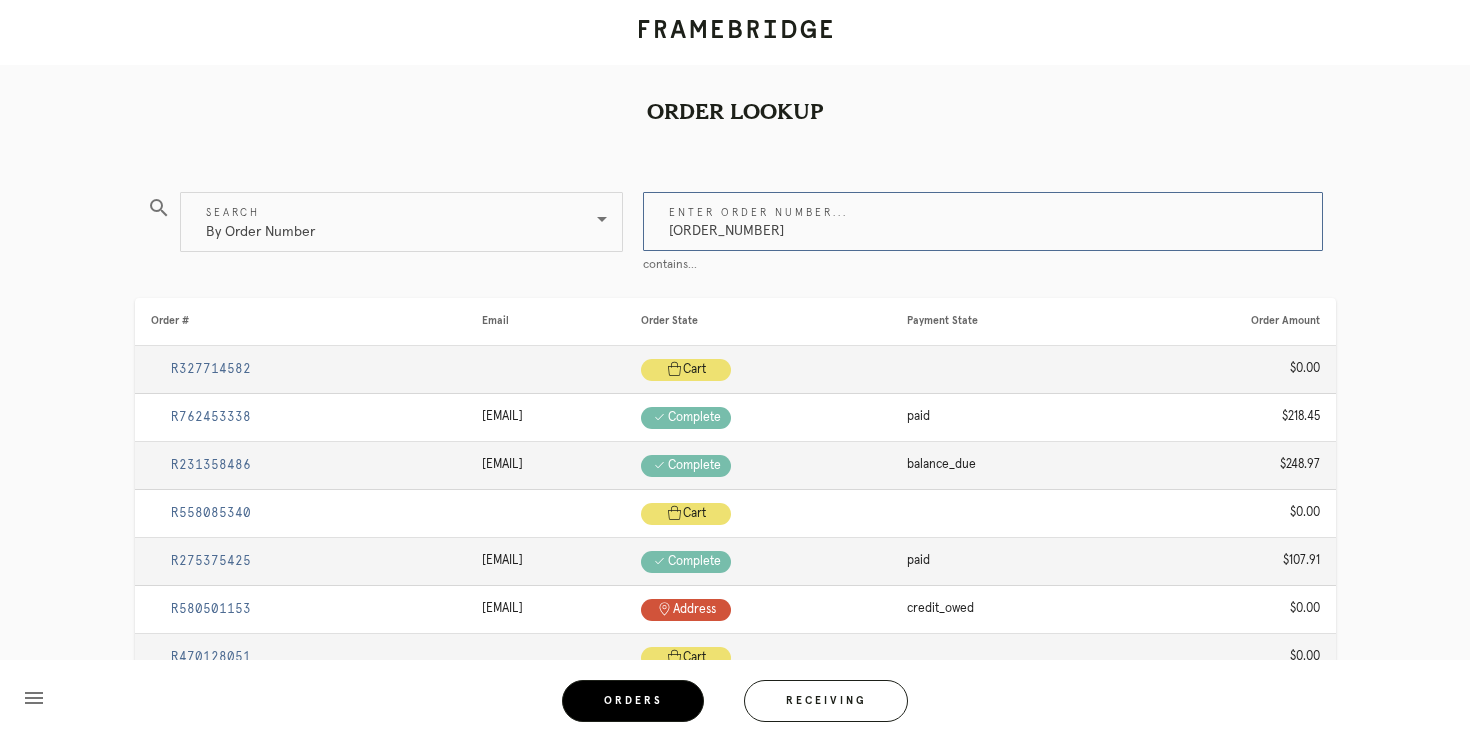 type on "[ORDER_NUMBER]" 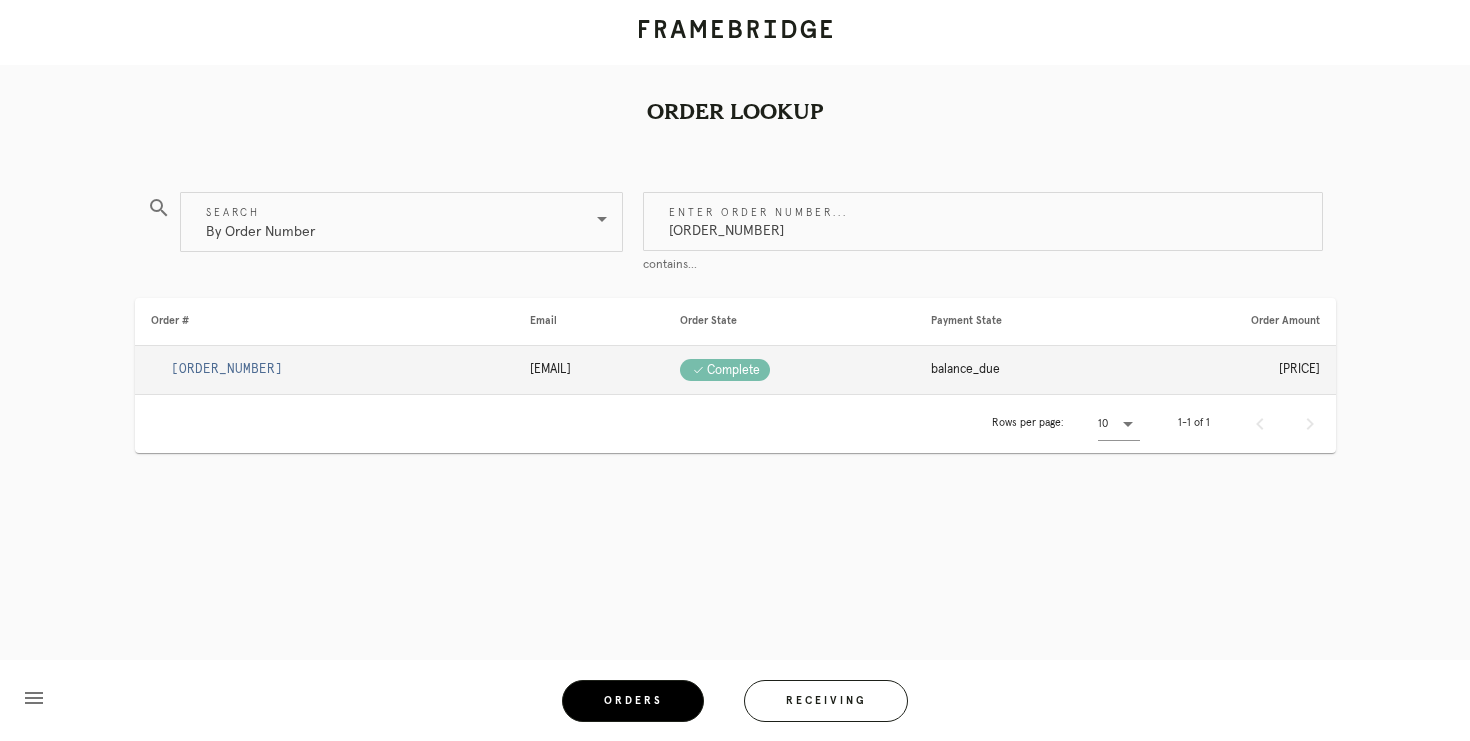 click on "[ORDER_NUMBER]" at bounding box center [324, 370] 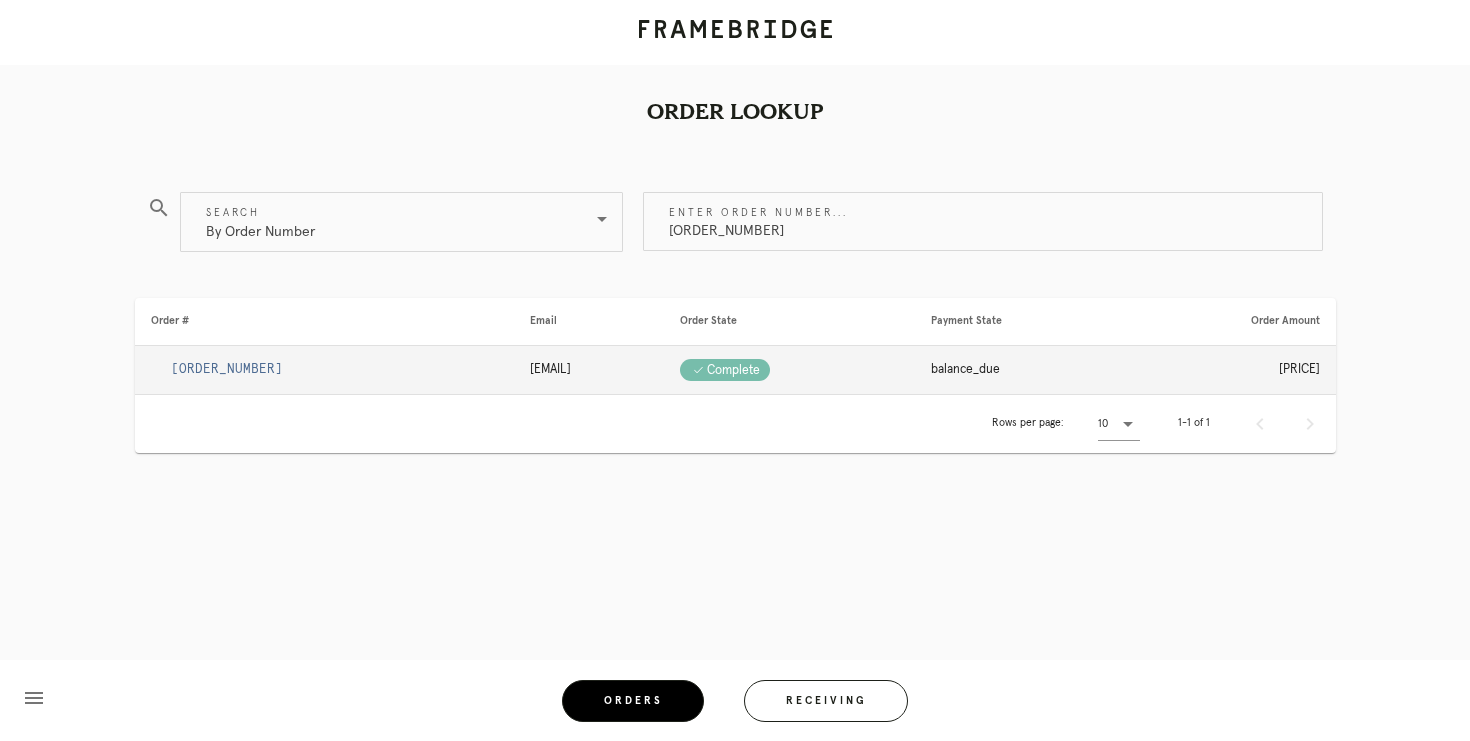 click on "[ORDER_NUMBER]" at bounding box center (324, 370) 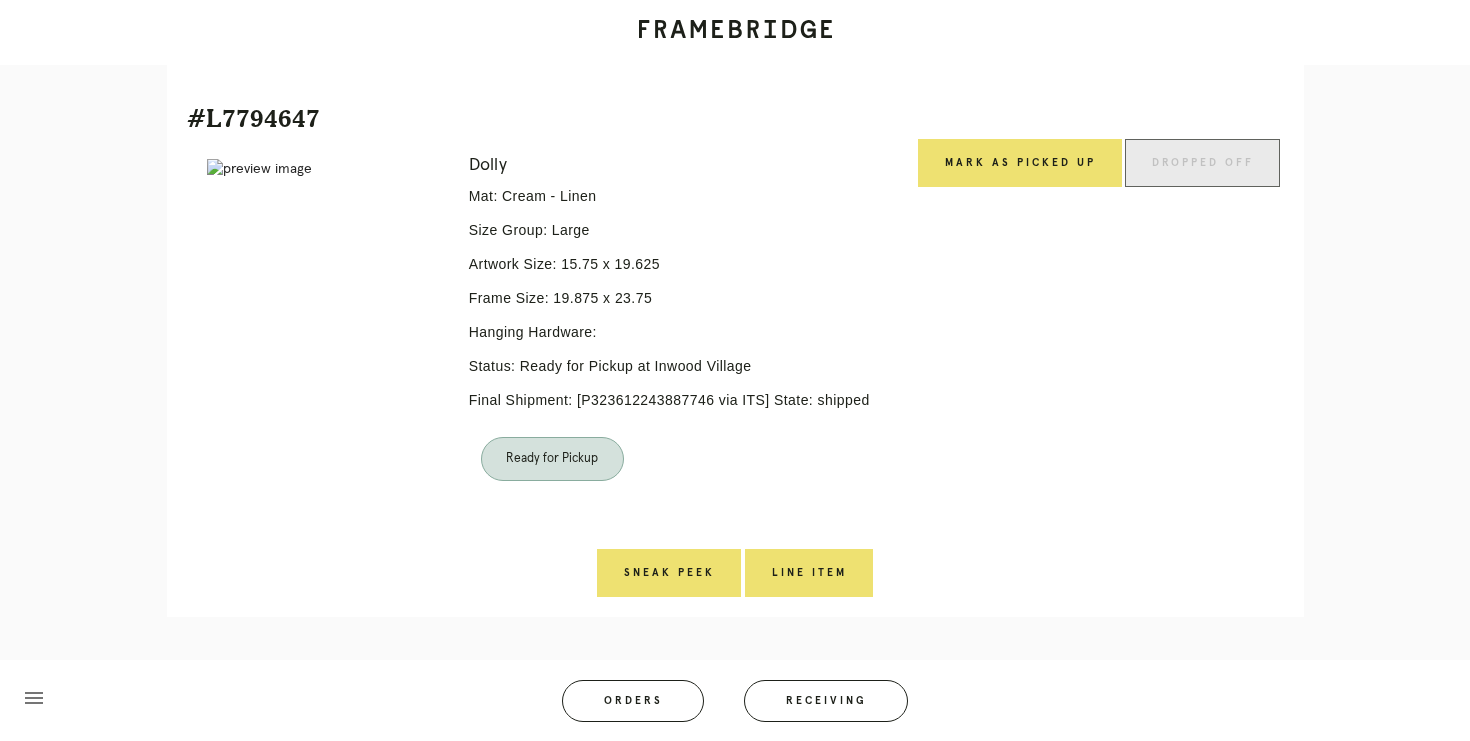 scroll, scrollTop: 1451, scrollLeft: 0, axis: vertical 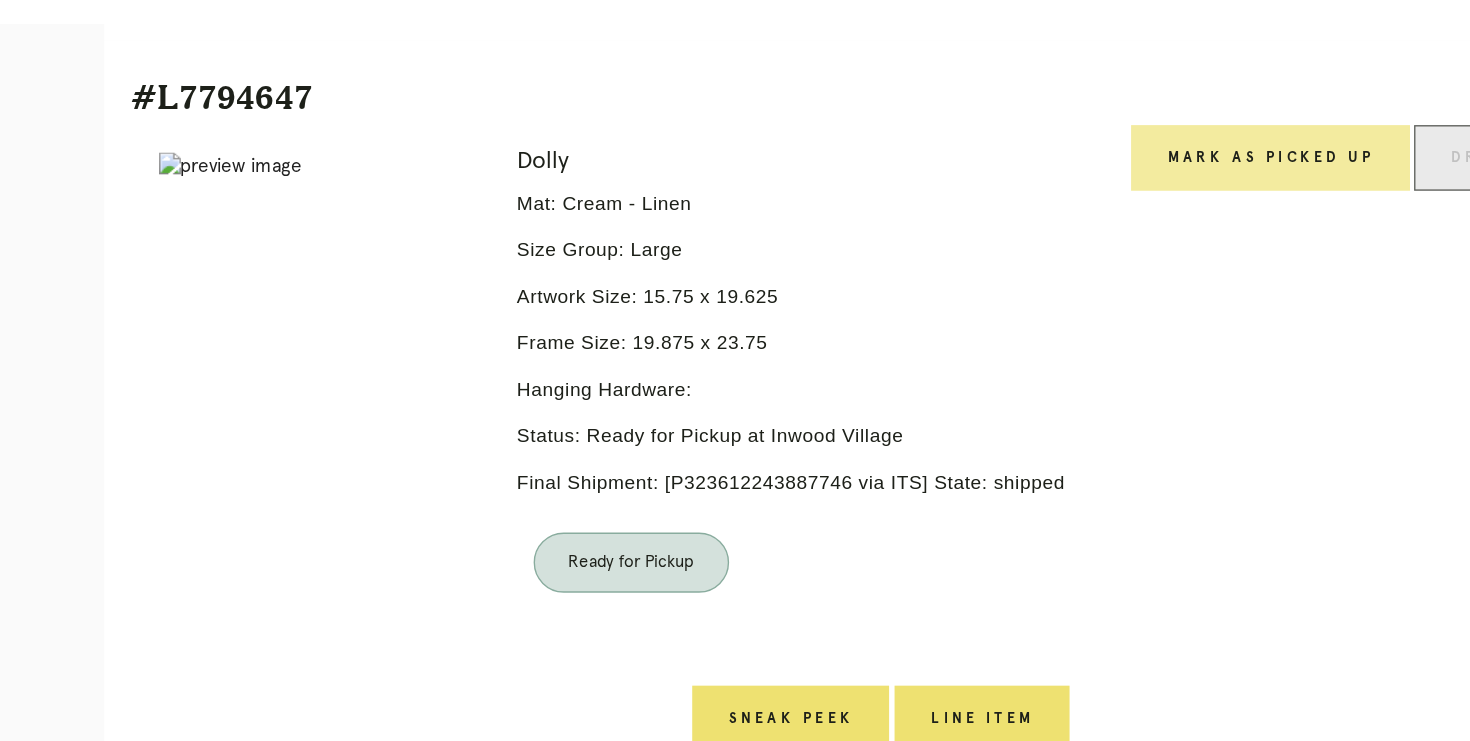 click on "Mark as Picked Up" at bounding box center (1020, 163) 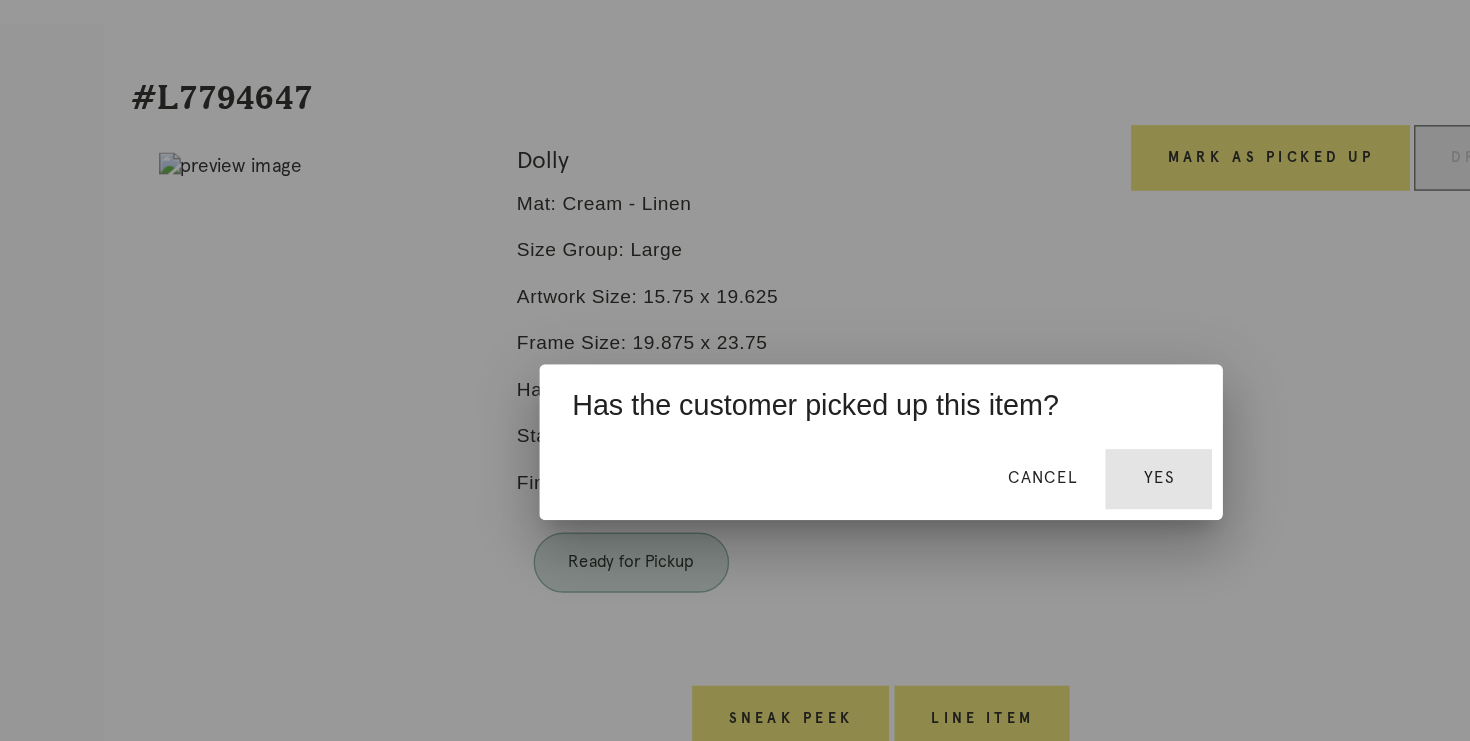 click on "Yes" at bounding box center [938, 398] 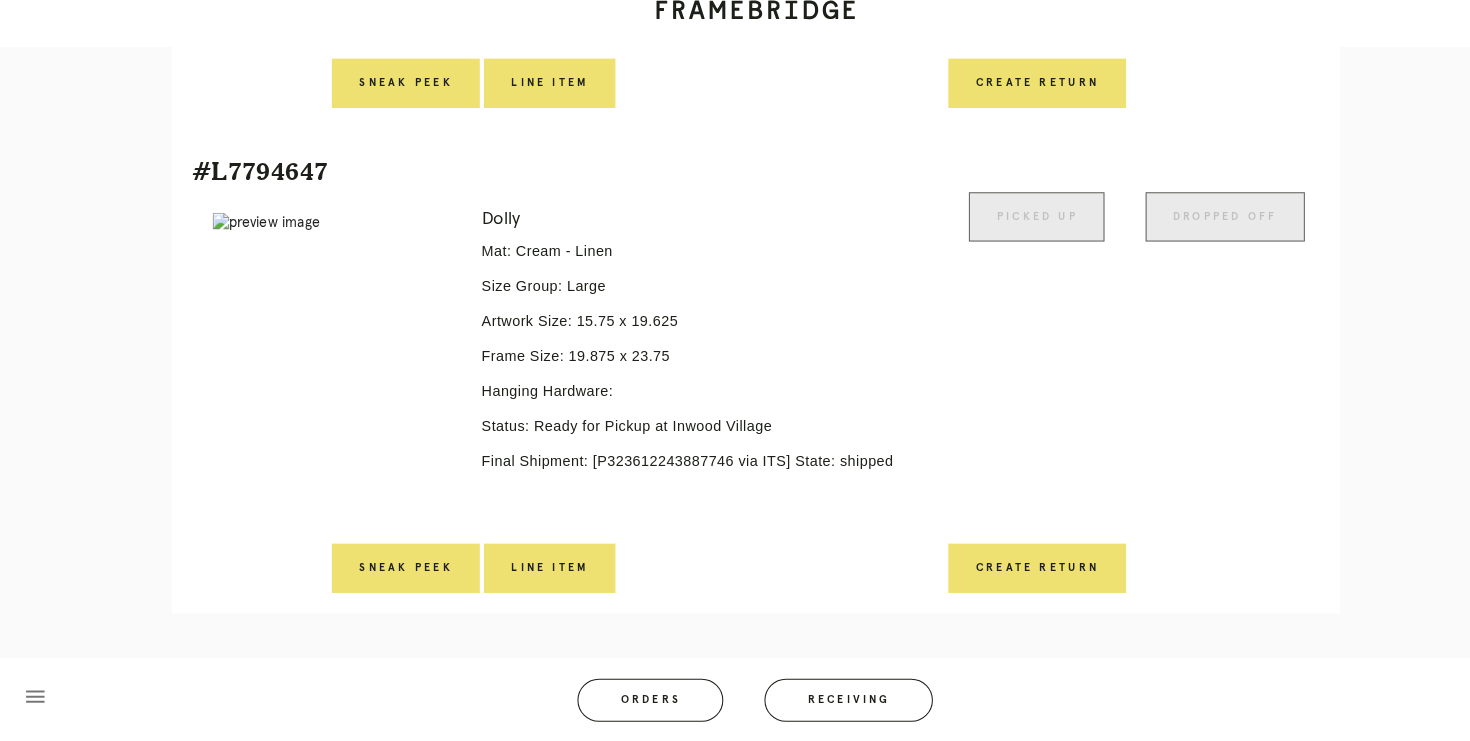 scroll, scrollTop: 1419, scrollLeft: 0, axis: vertical 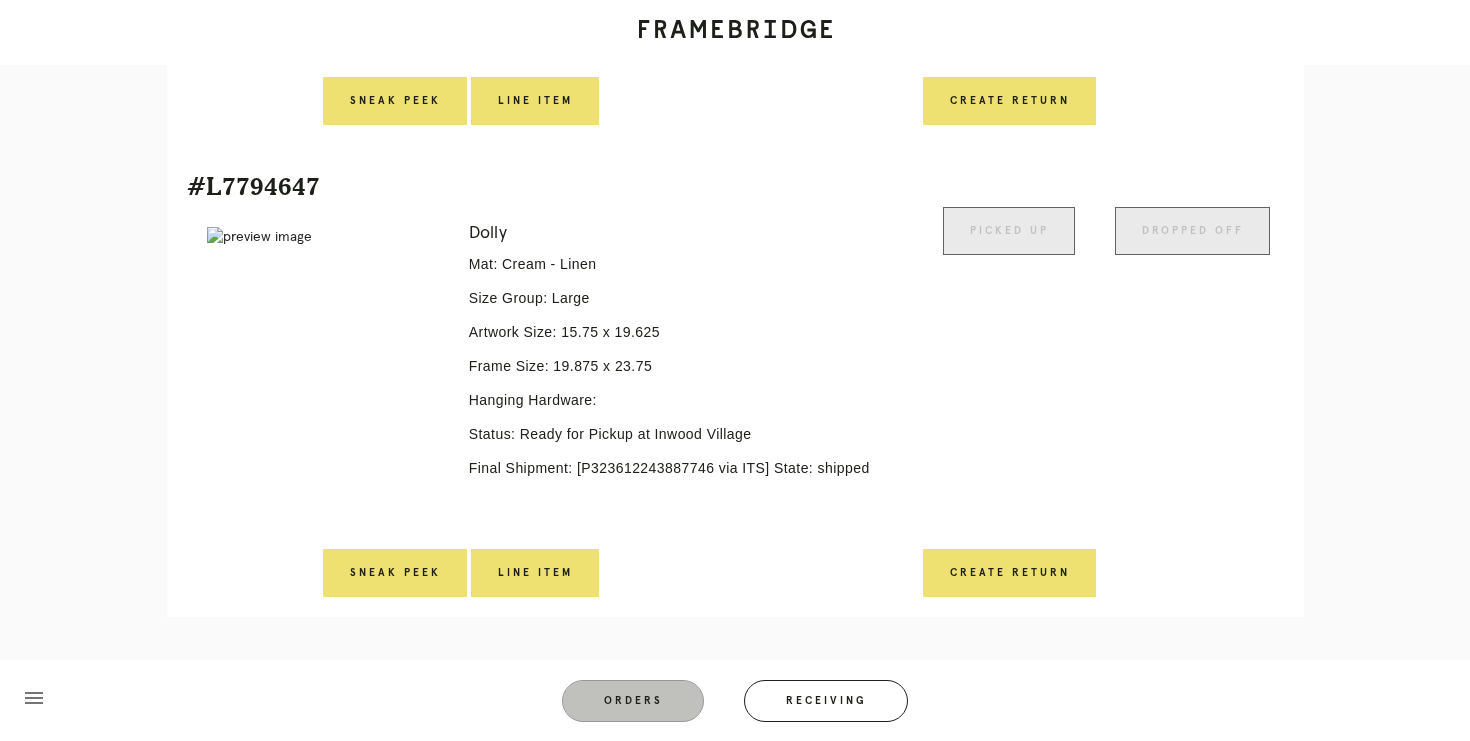 click on "Orders" at bounding box center (633, 701) 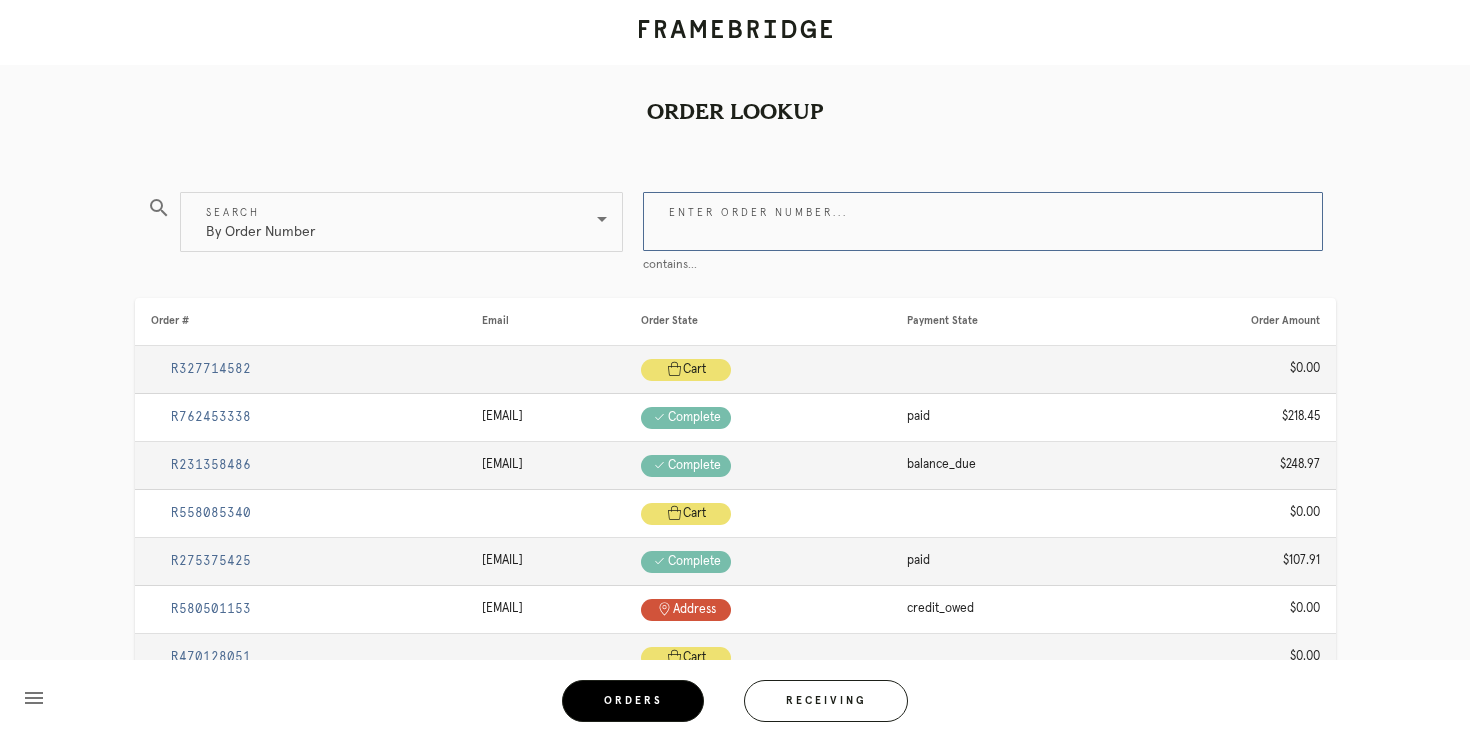 click on "Enter order number..." at bounding box center [983, 221] 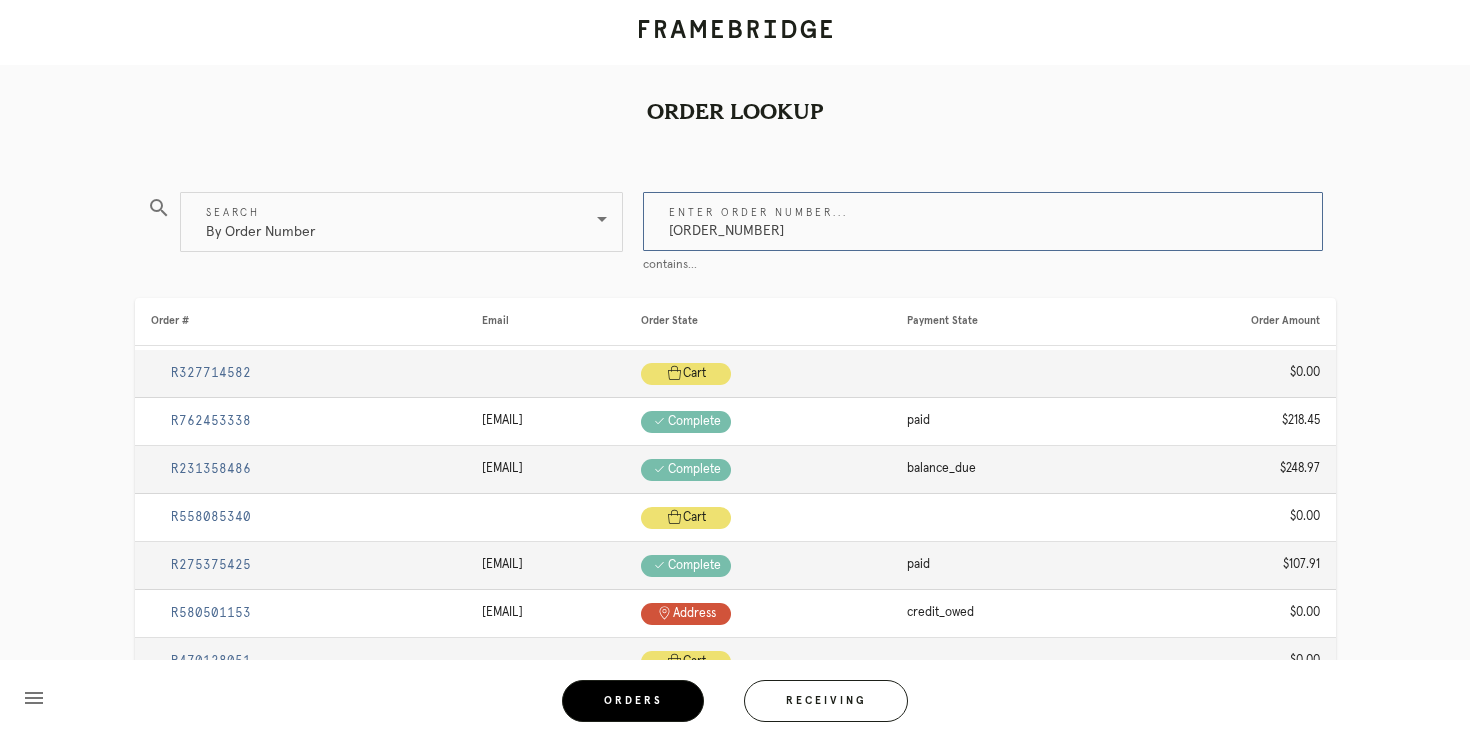 type on "[ORDER_NUMBER]" 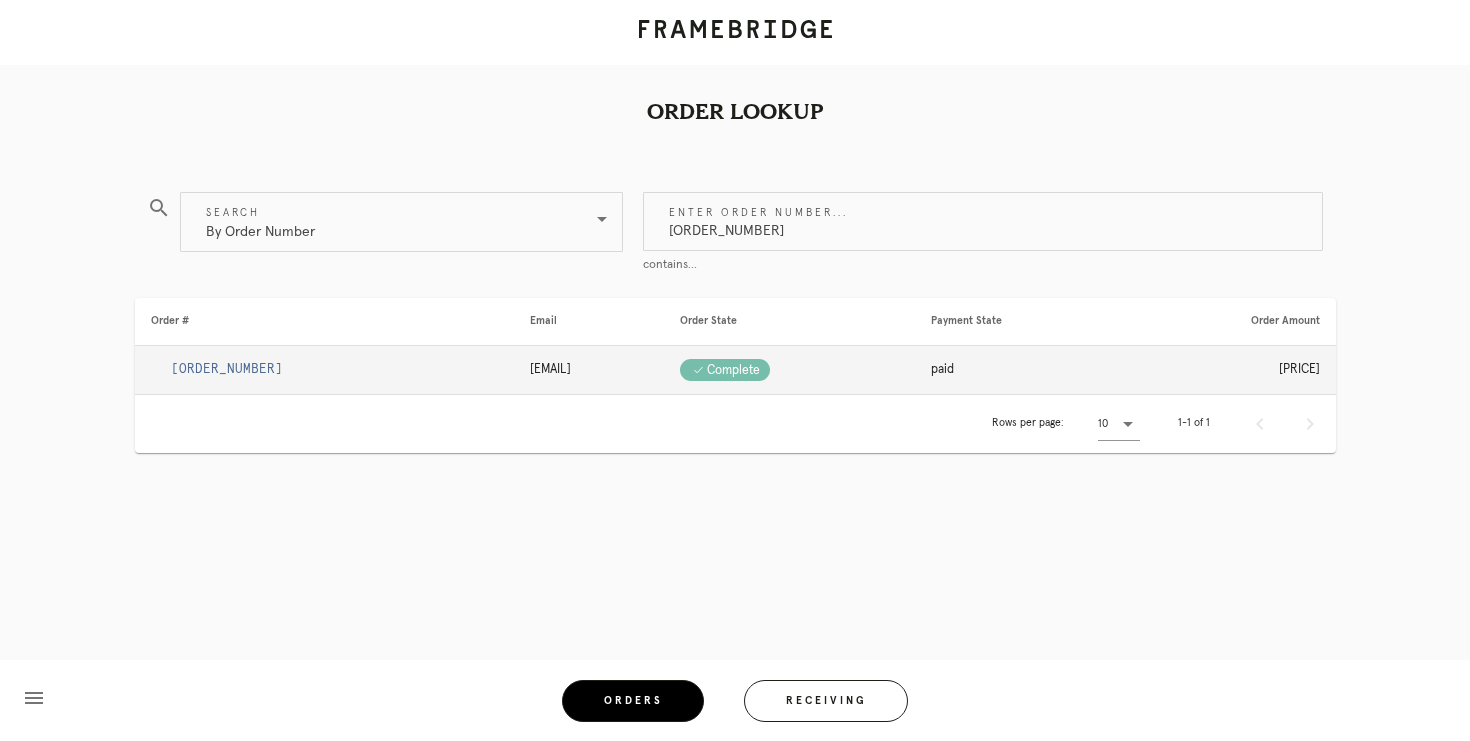 click on "[ORDER_NUMBER]" at bounding box center (227, 369) 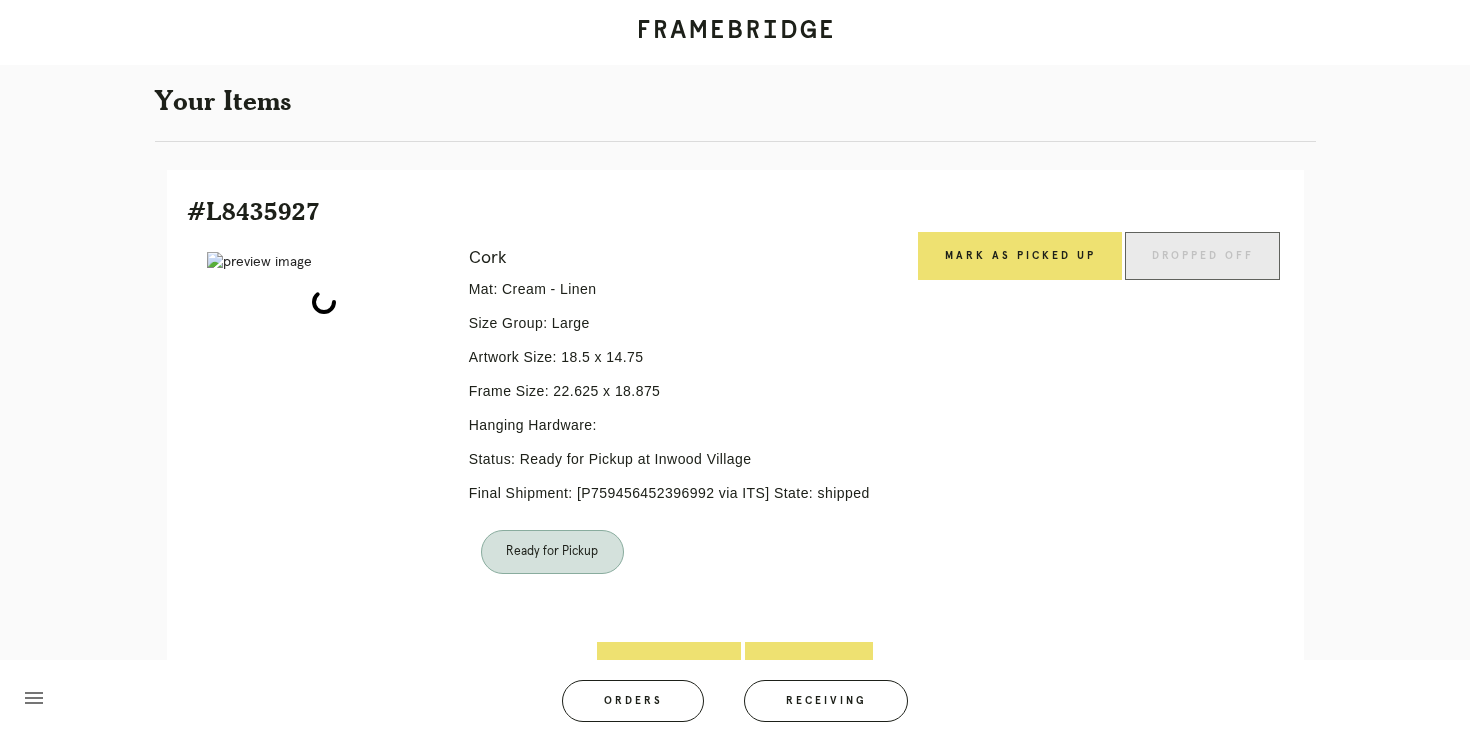 scroll, scrollTop: 364, scrollLeft: 0, axis: vertical 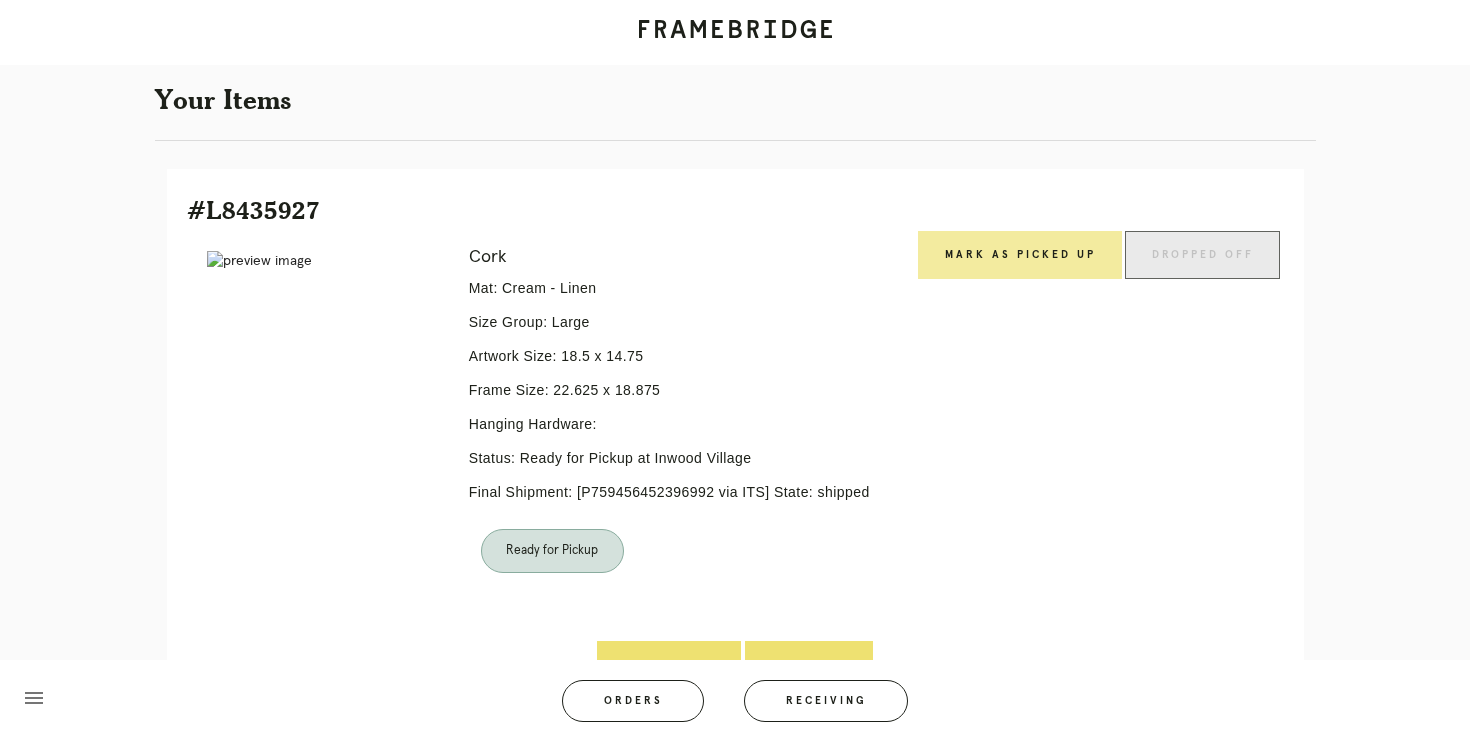 click on "Mark as Picked Up" at bounding box center [1020, 255] 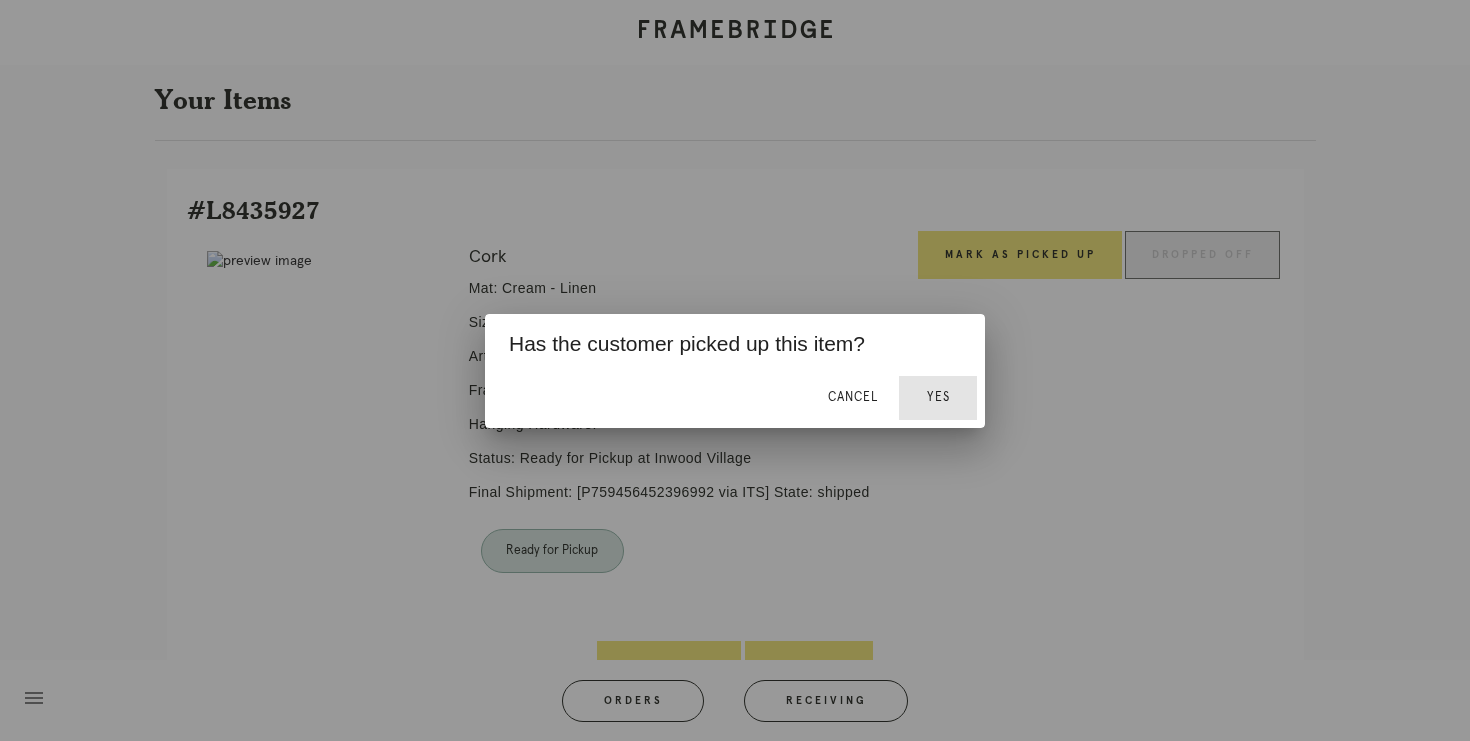 click on "Yes" at bounding box center [938, 397] 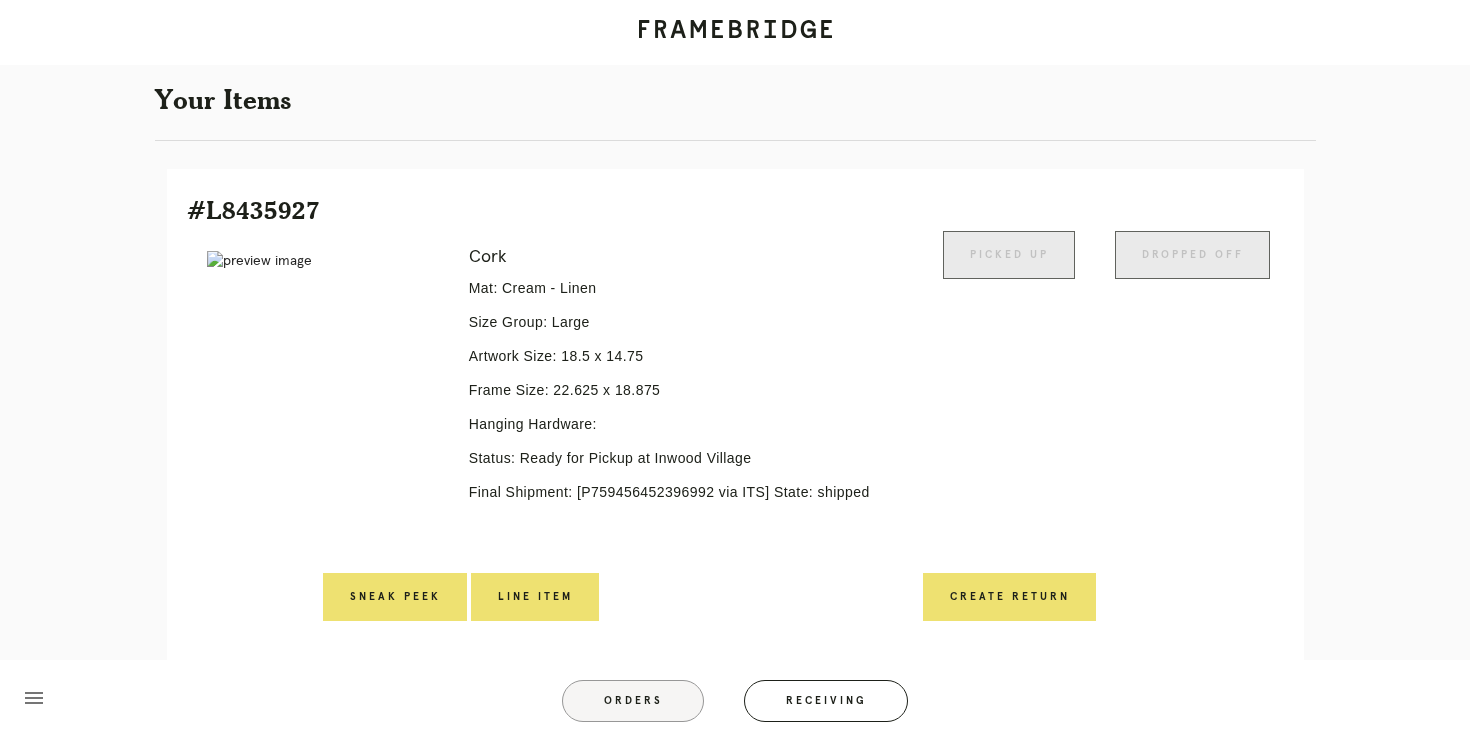 click on "Orders" at bounding box center (633, 701) 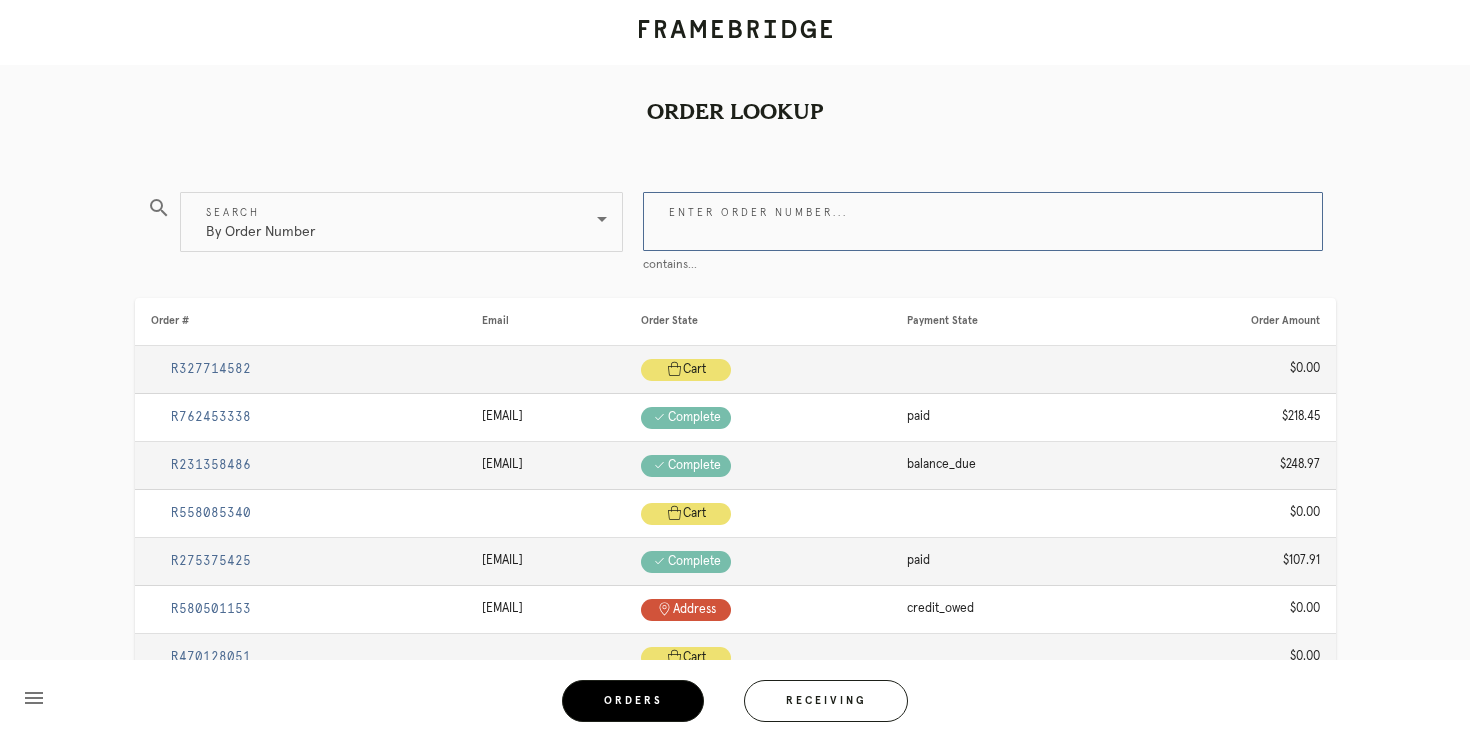 click on "Enter order number..." at bounding box center (983, 221) 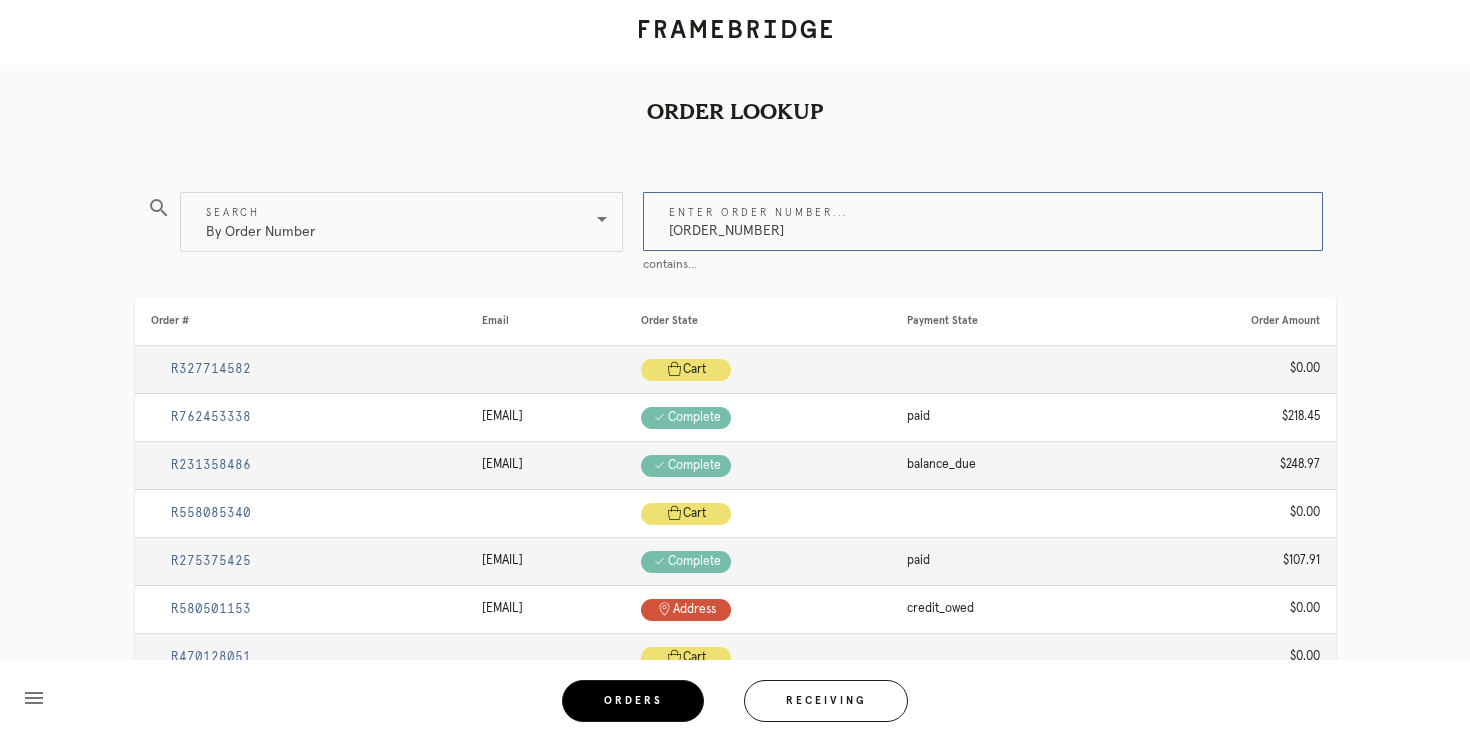 type on "[ORDER_NUMBER]" 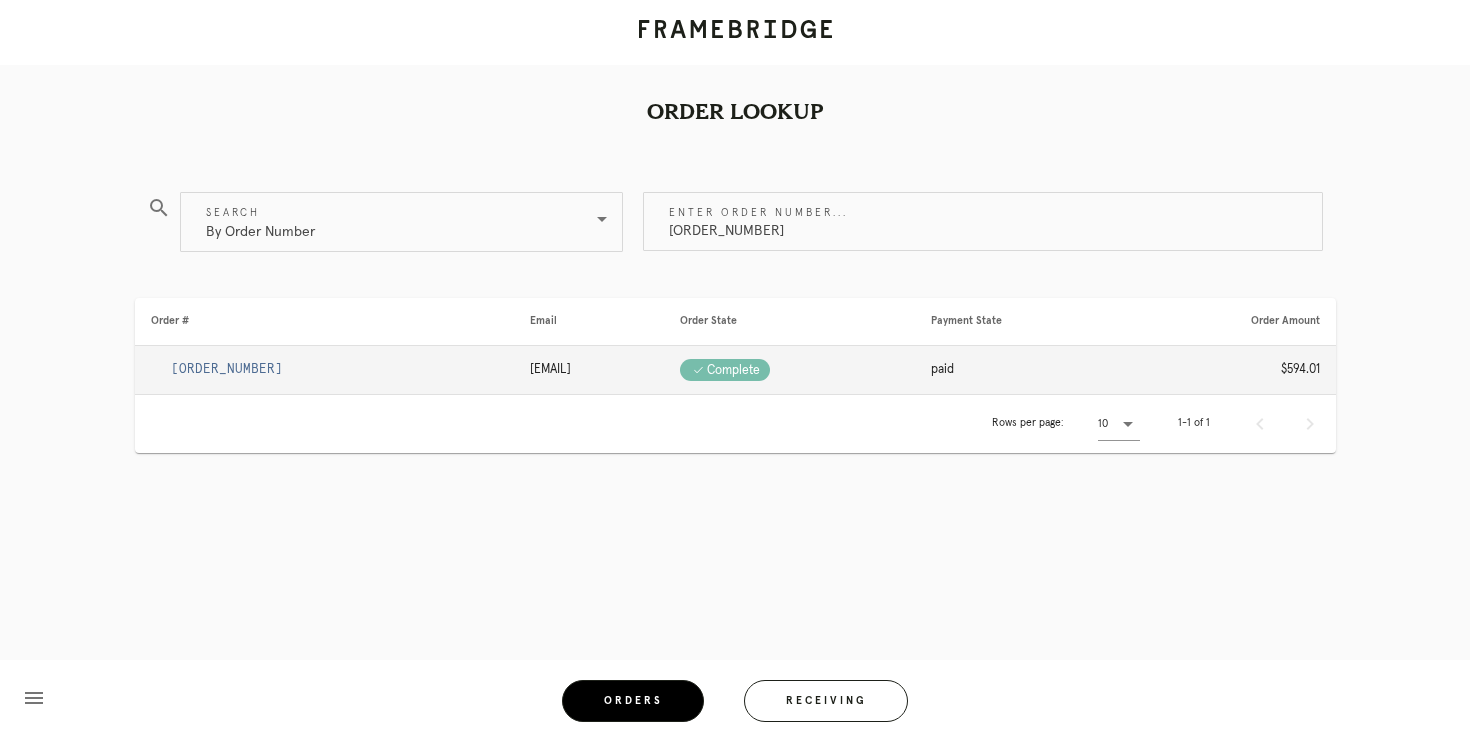 click on "[ORDER_NUMBER]" at bounding box center [324, 370] 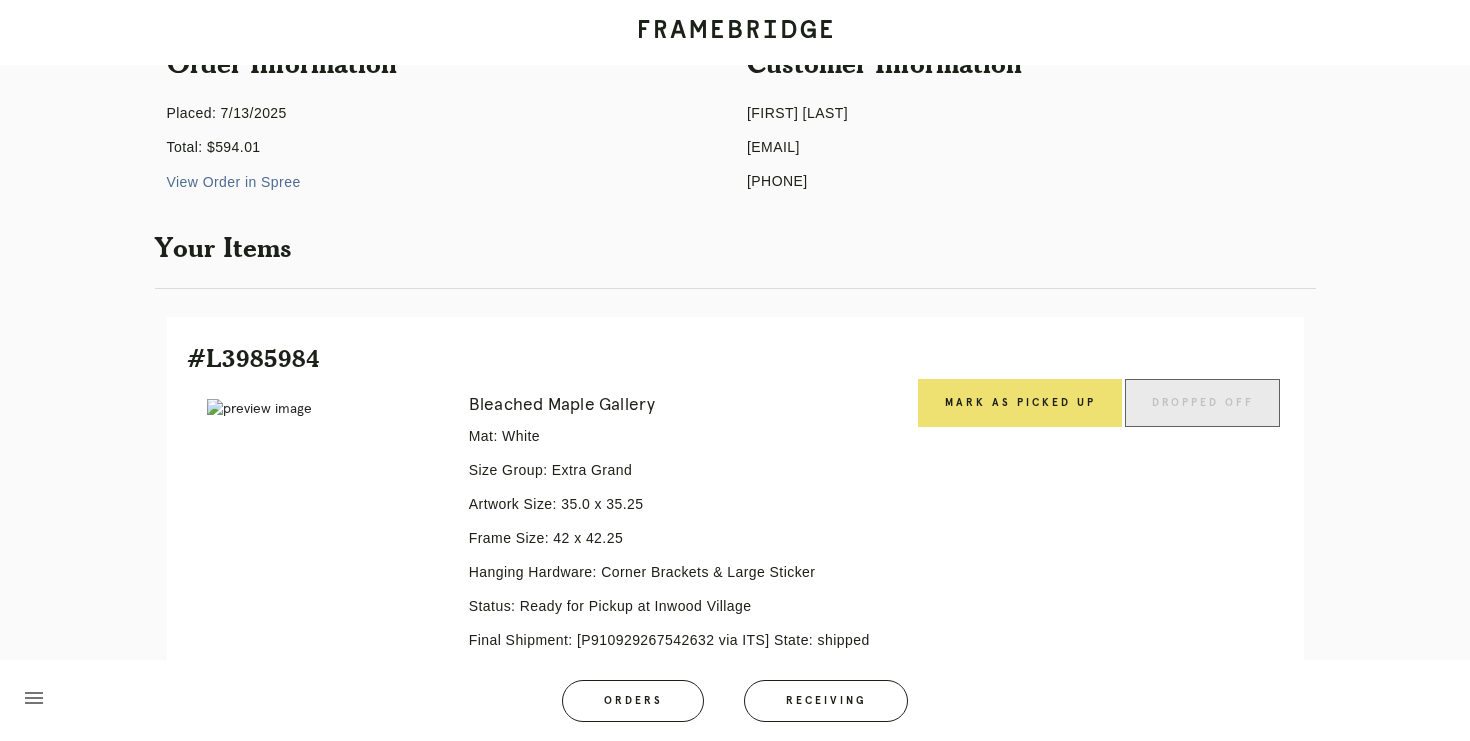 scroll, scrollTop: 235, scrollLeft: 0, axis: vertical 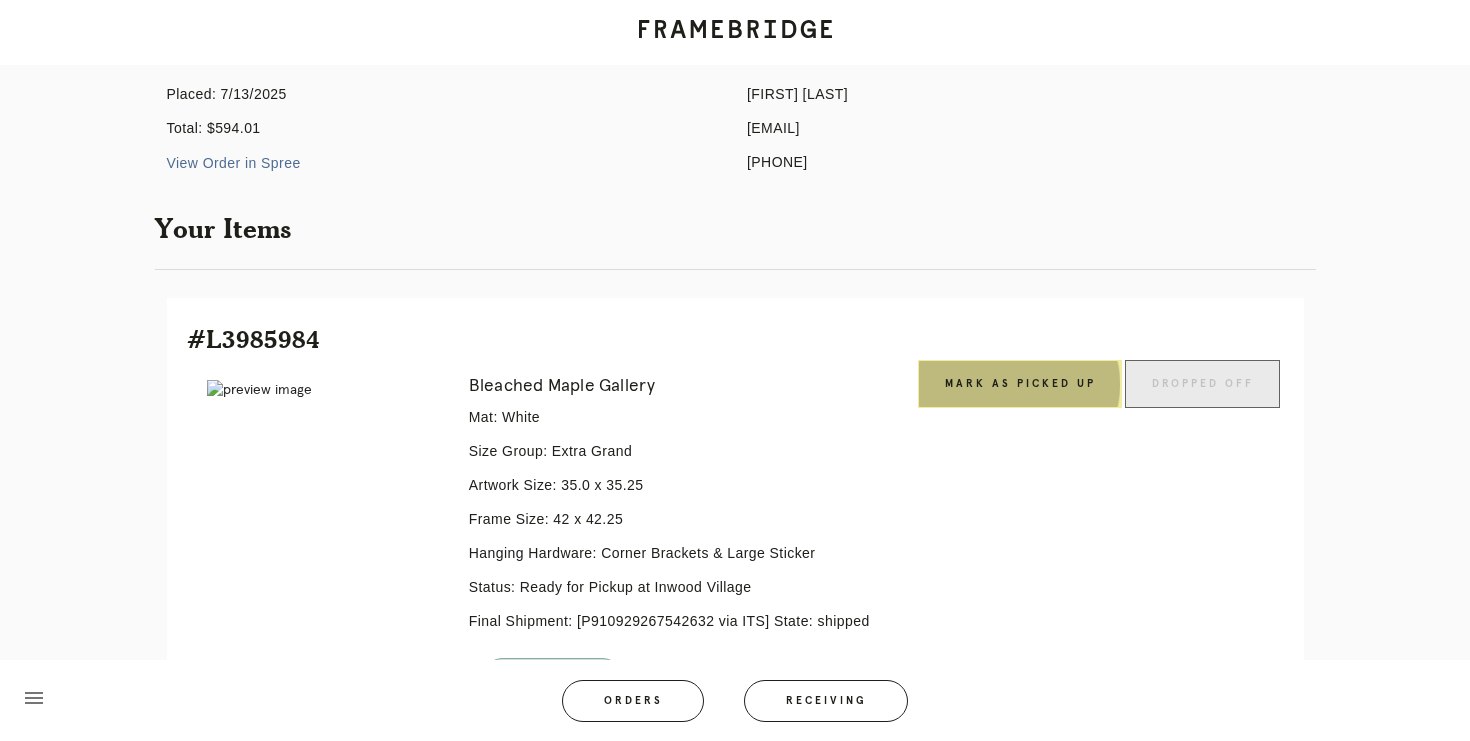 click on "Mark as Picked Up" at bounding box center [1020, 384] 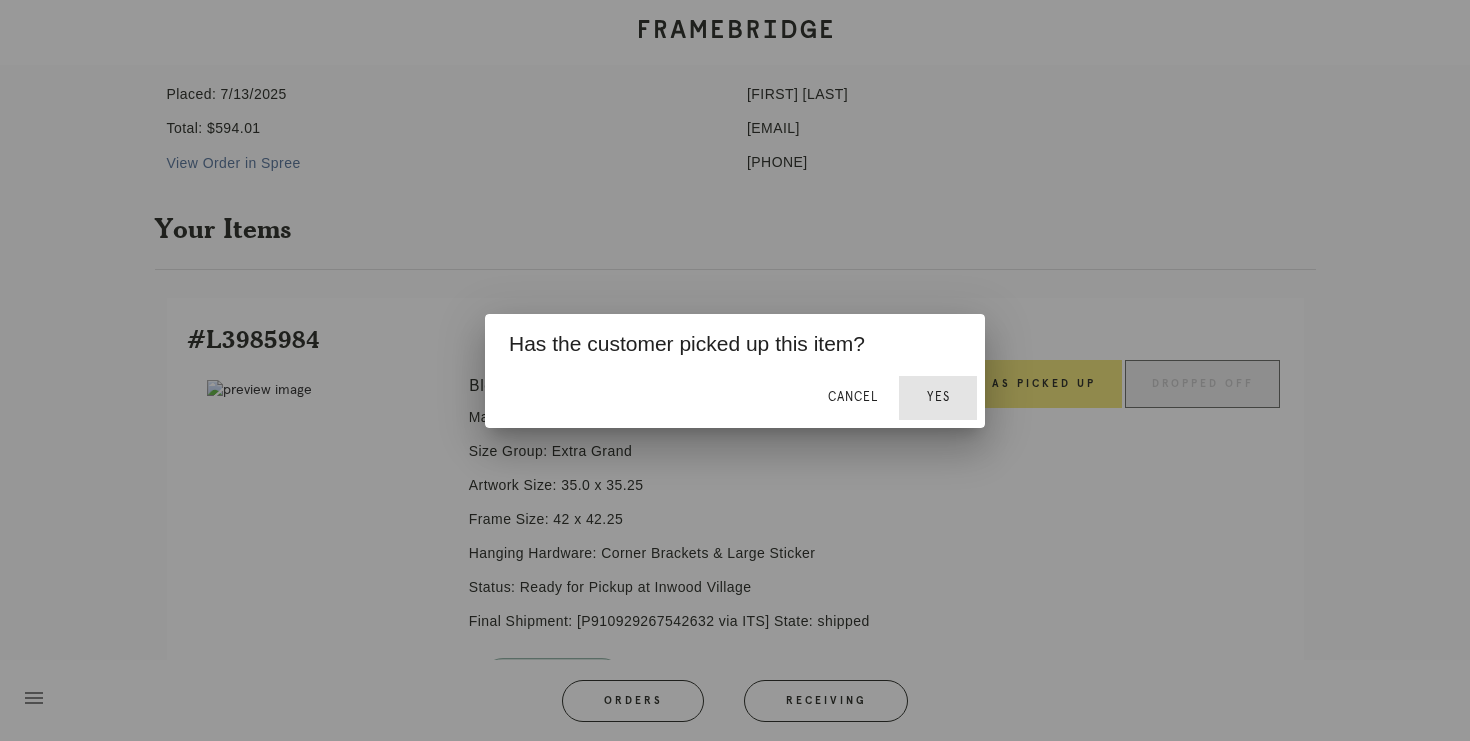 click on "Yes" at bounding box center [938, 397] 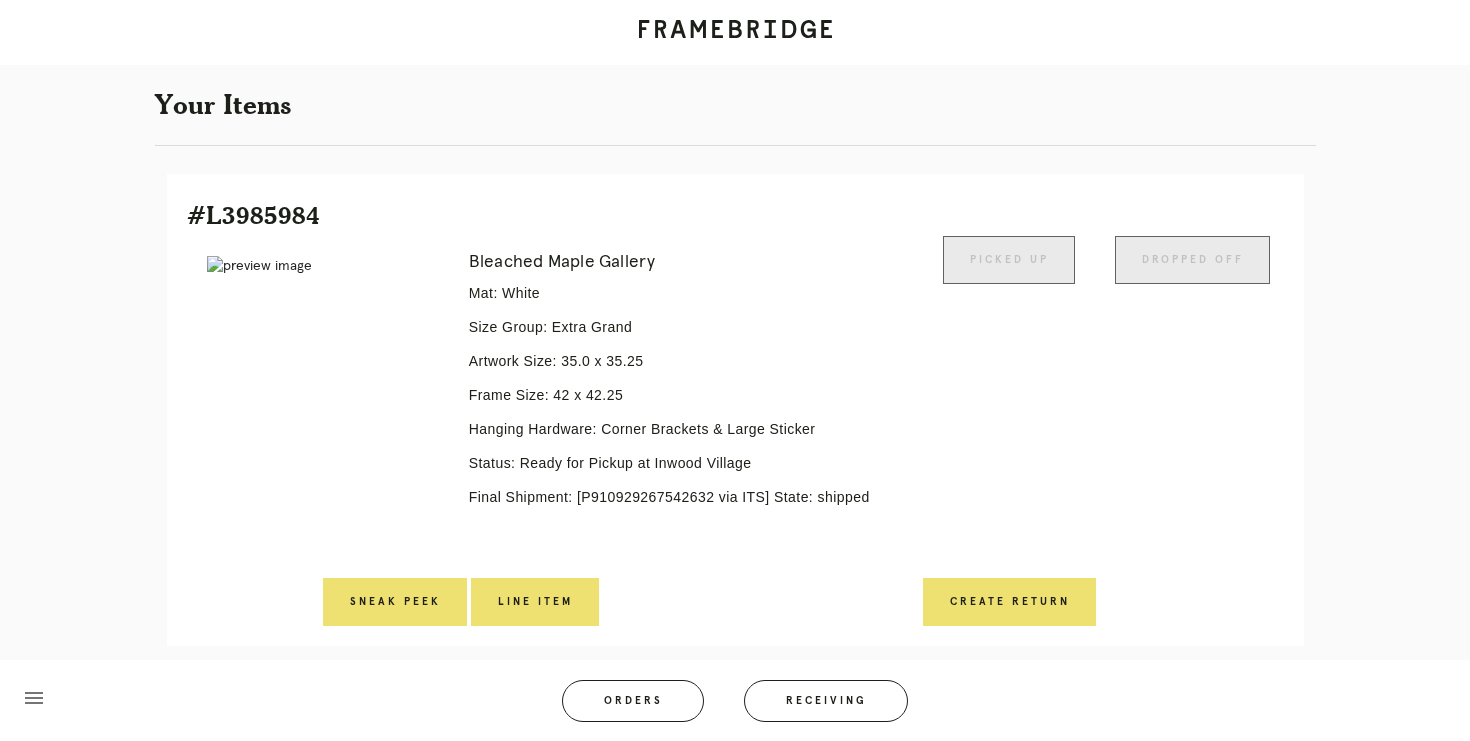 scroll, scrollTop: 388, scrollLeft: 0, axis: vertical 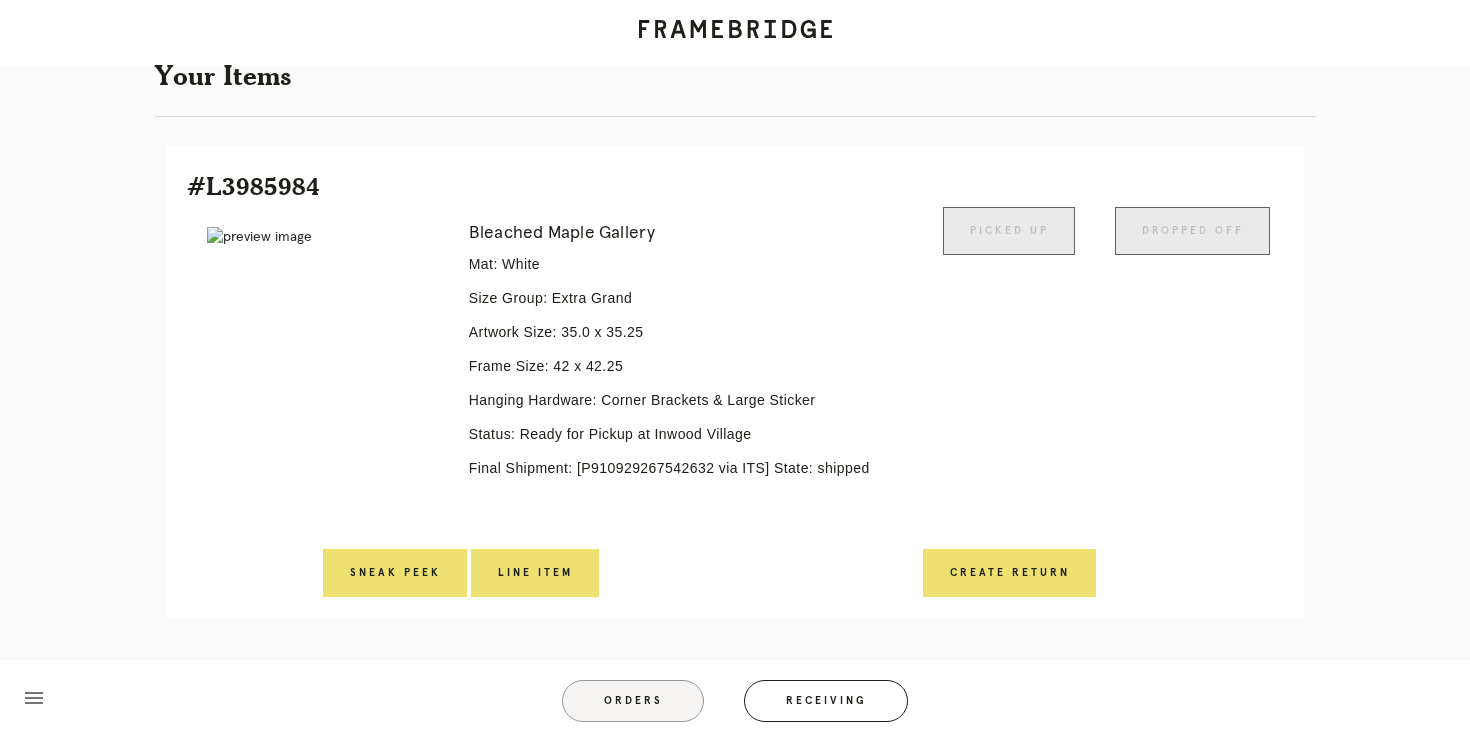 click on "Orders" at bounding box center [633, 701] 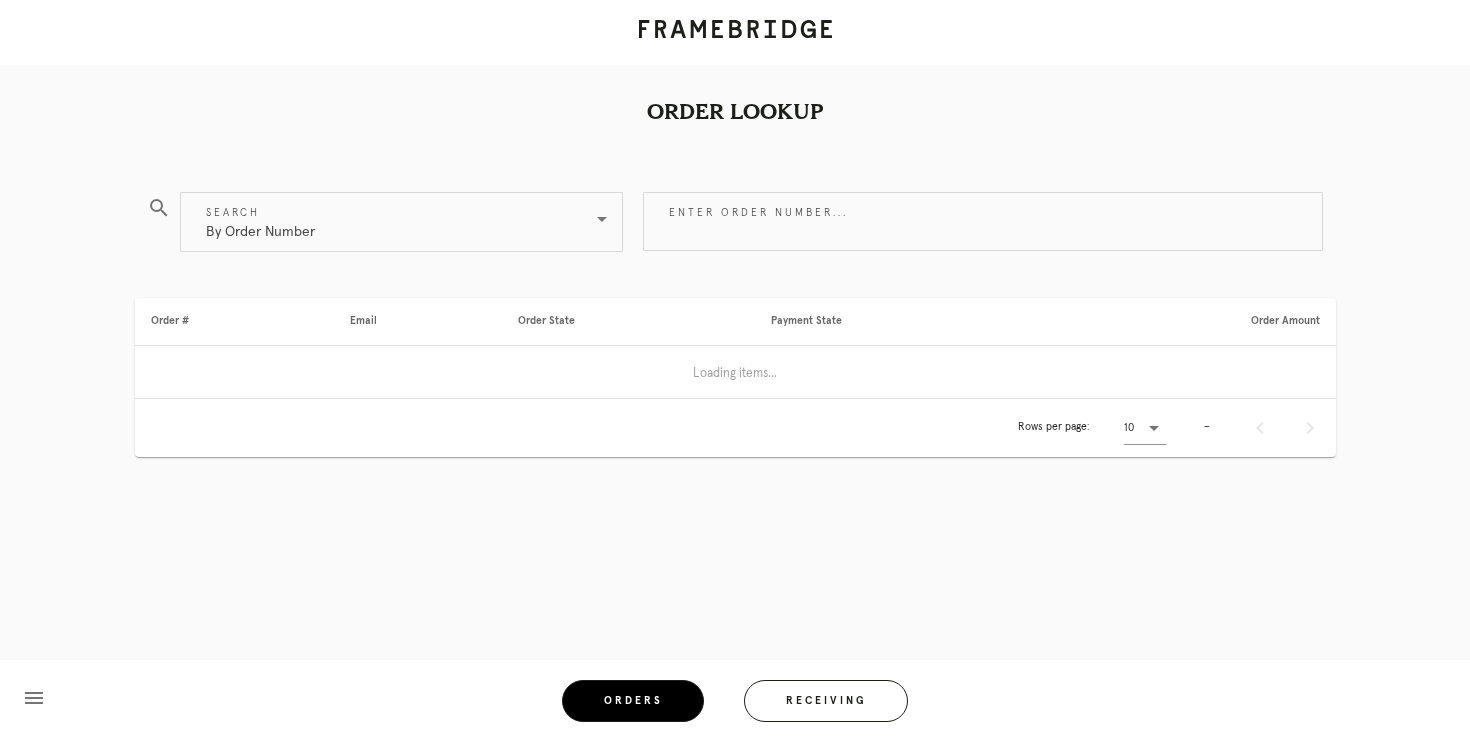 scroll, scrollTop: 0, scrollLeft: 0, axis: both 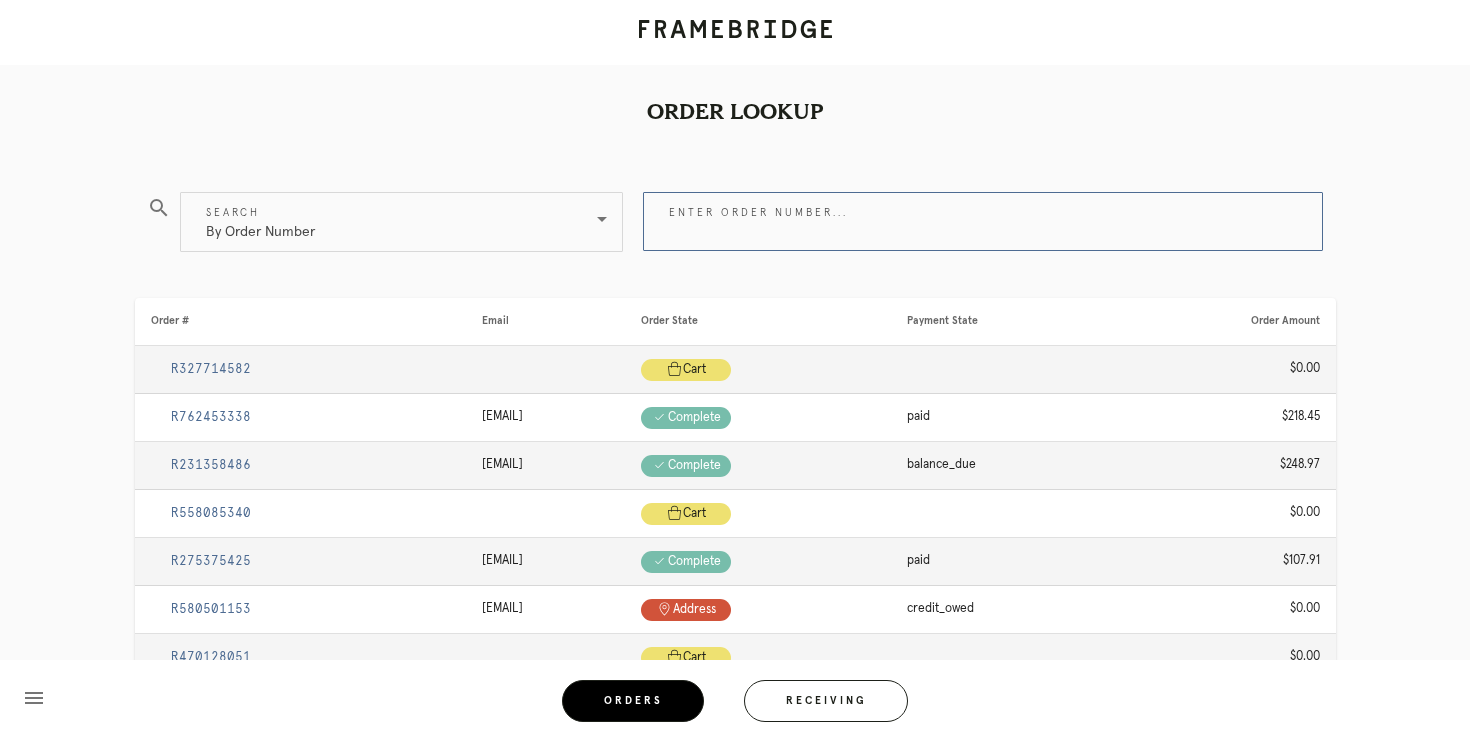 click on "Enter order number..." at bounding box center [983, 221] 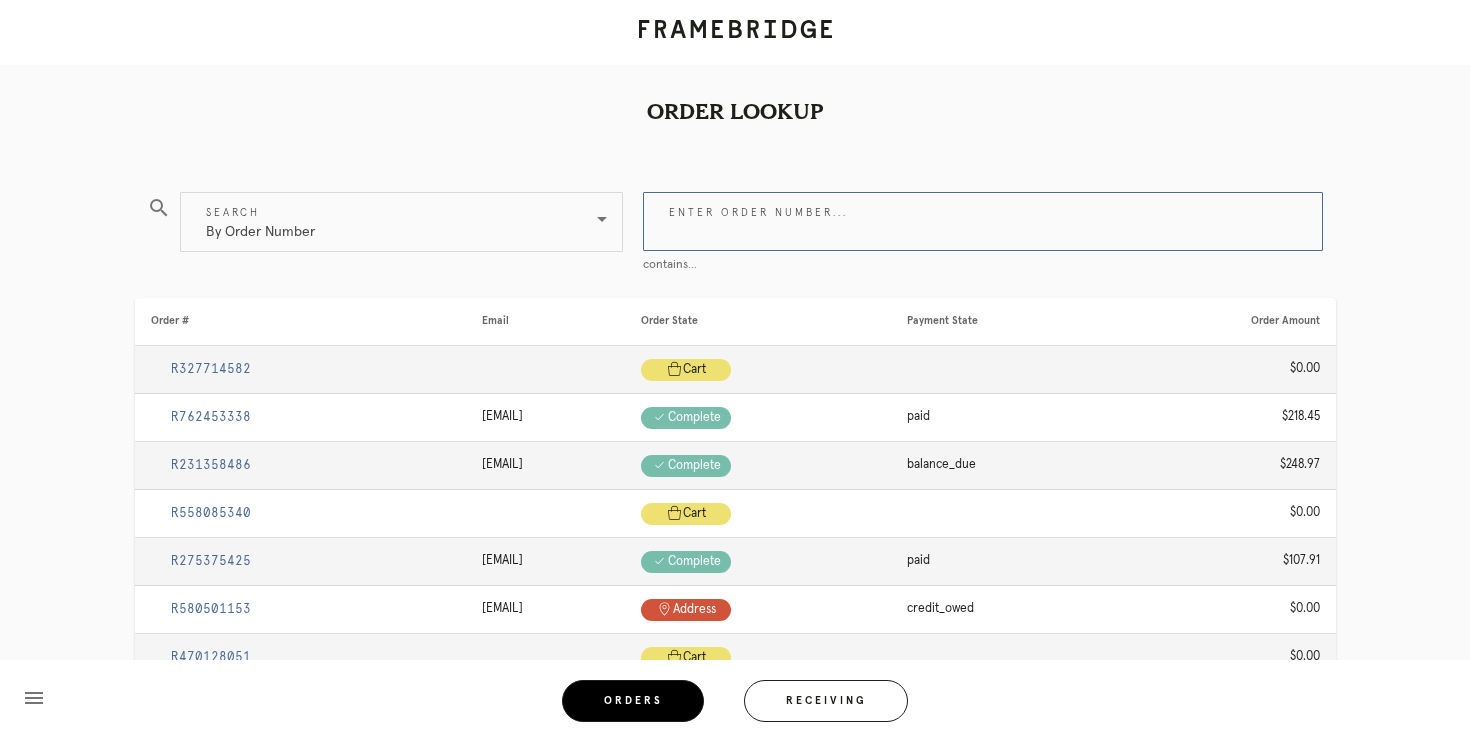 paste on "[ORDER_NUMBER]" 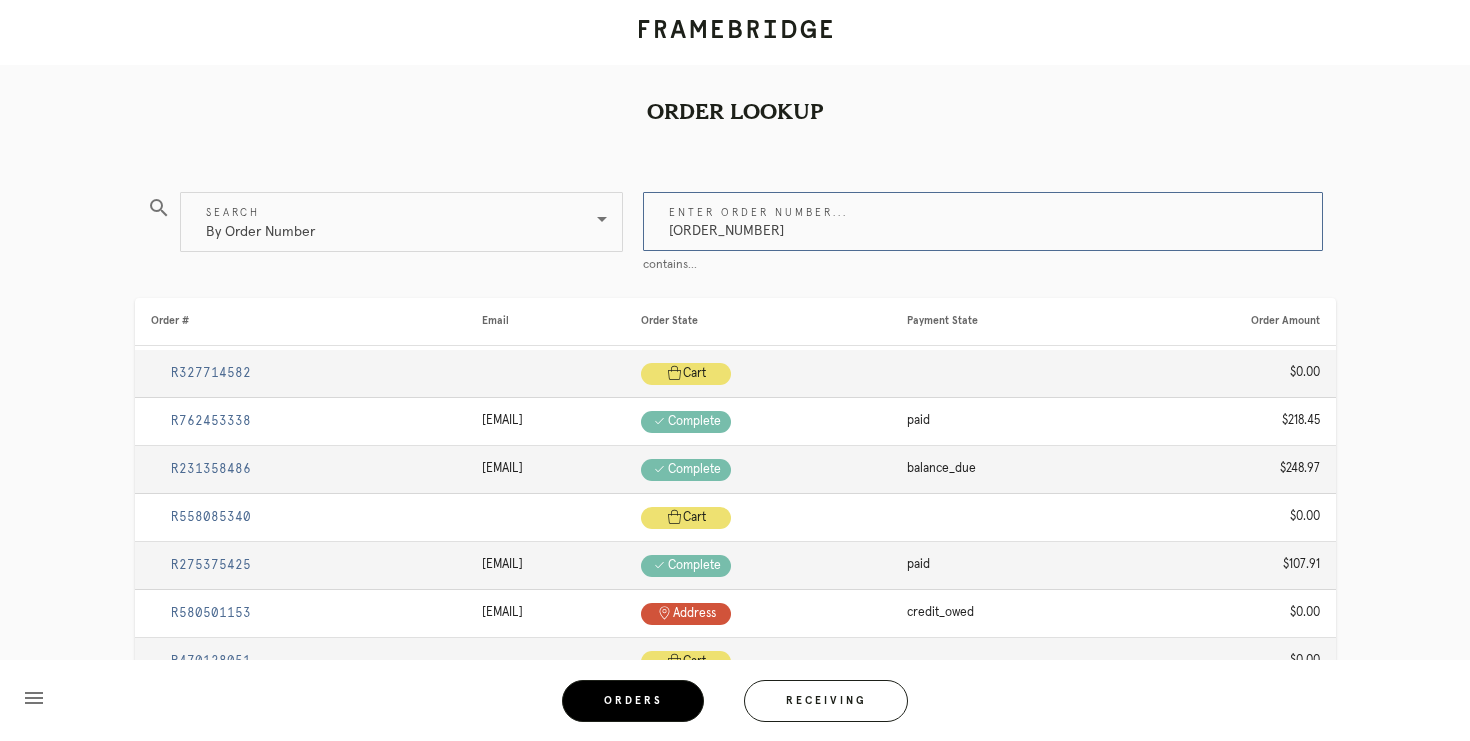 type on "[ORDER_NUMBER]" 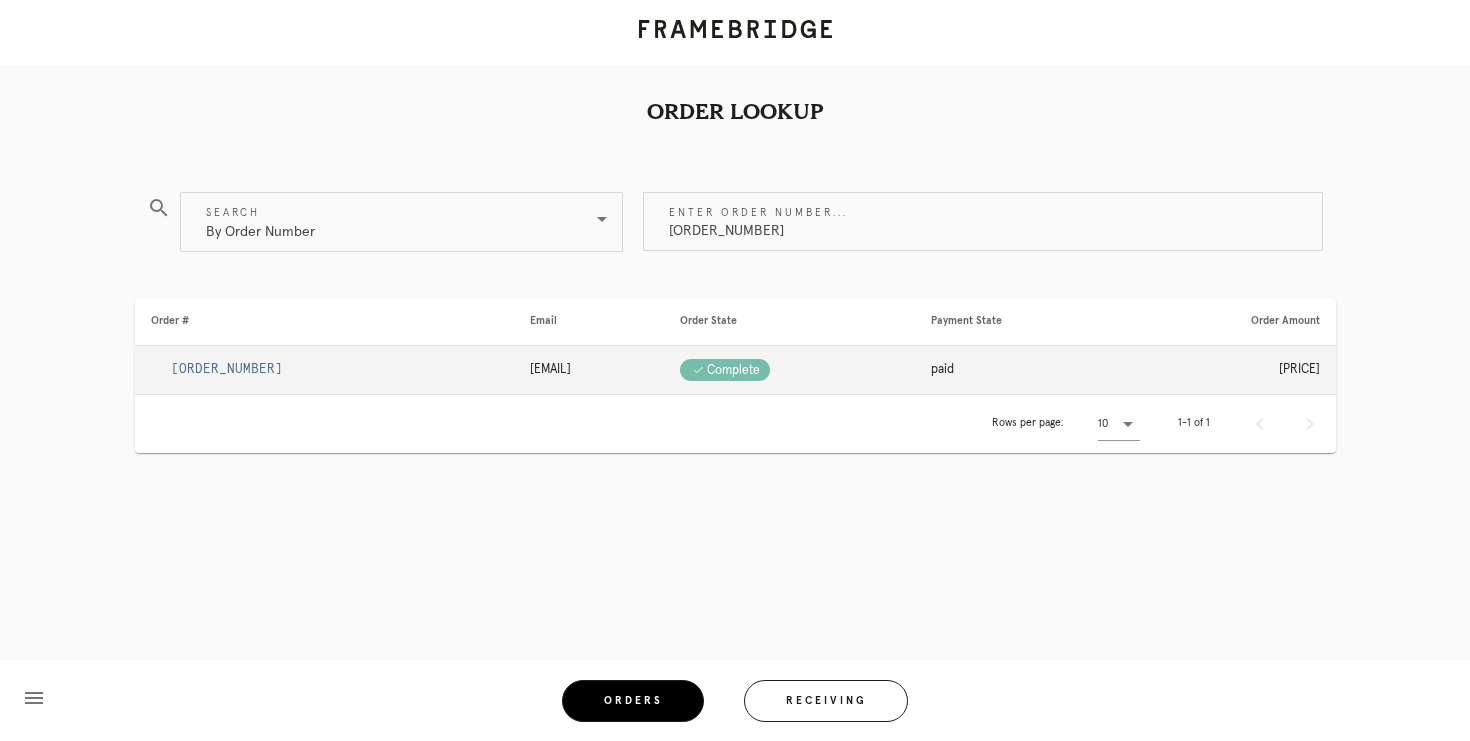 click on "[ORDER_NUMBER]" at bounding box center [227, 369] 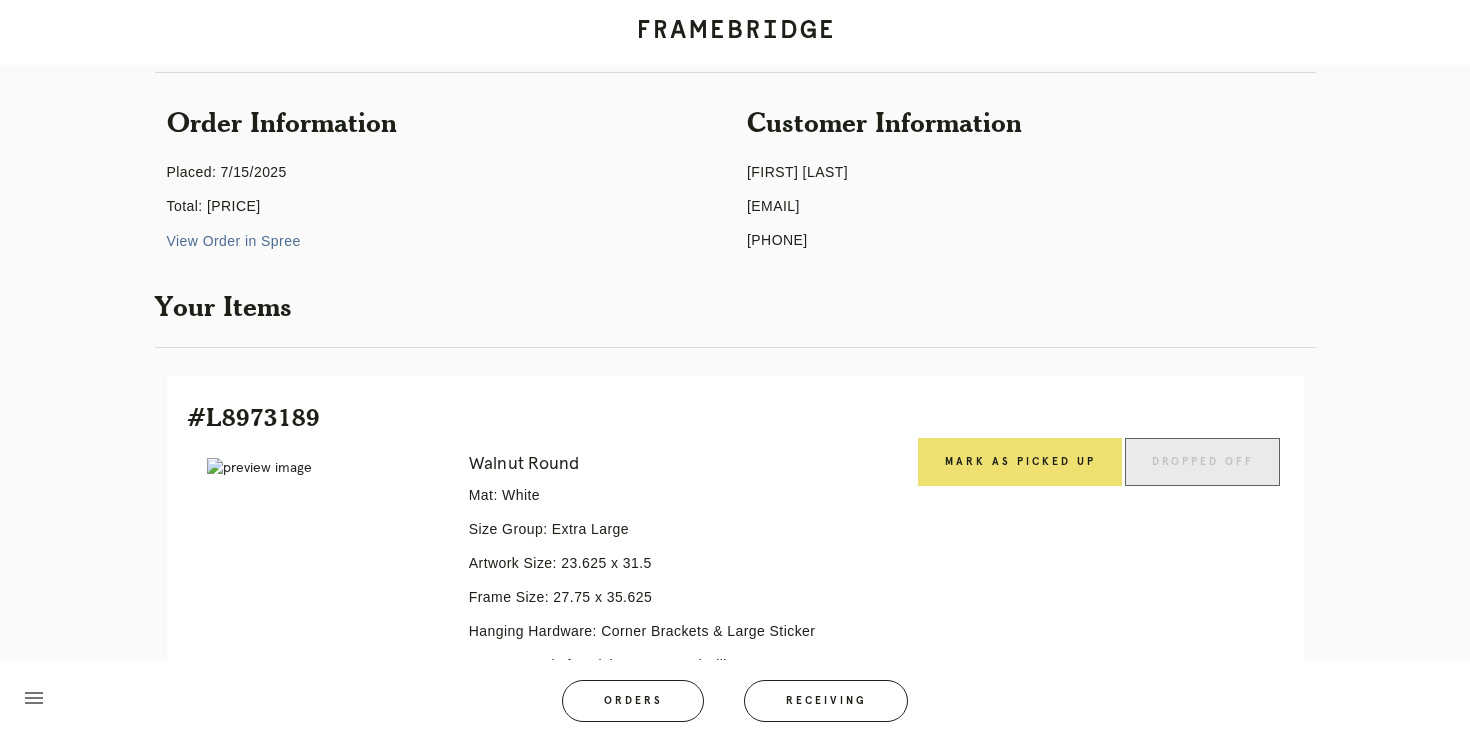scroll, scrollTop: 242, scrollLeft: 0, axis: vertical 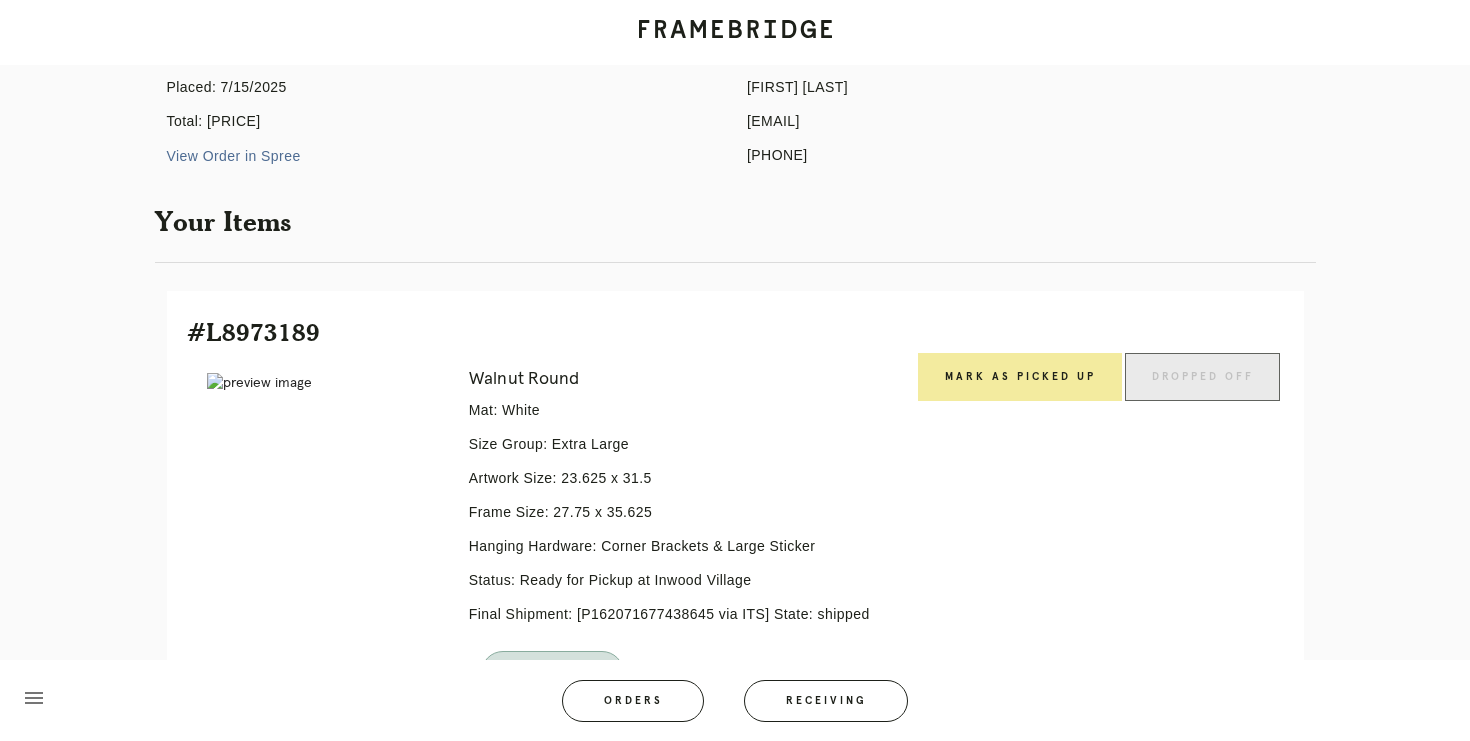 click on "Mark as Picked Up" at bounding box center (1020, 377) 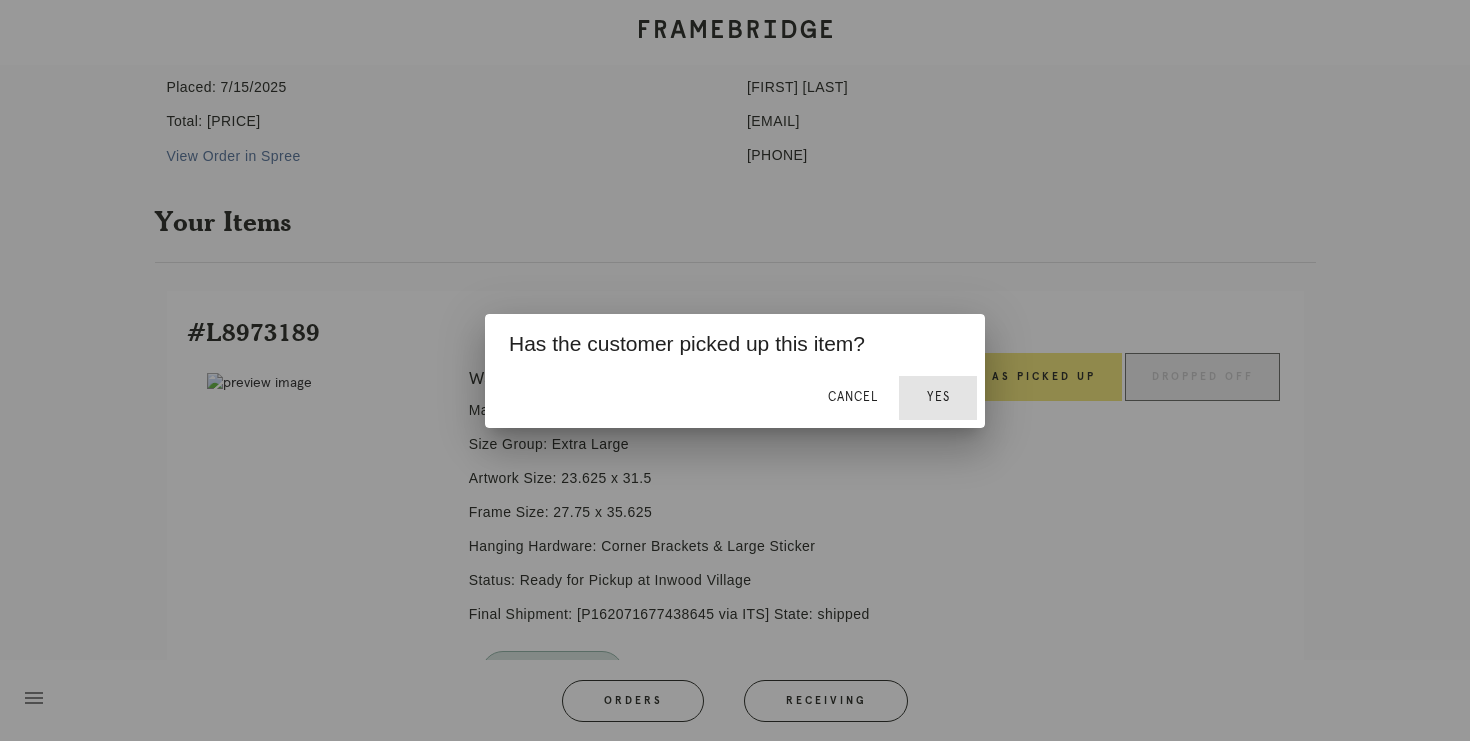 click on "Yes" at bounding box center [938, 397] 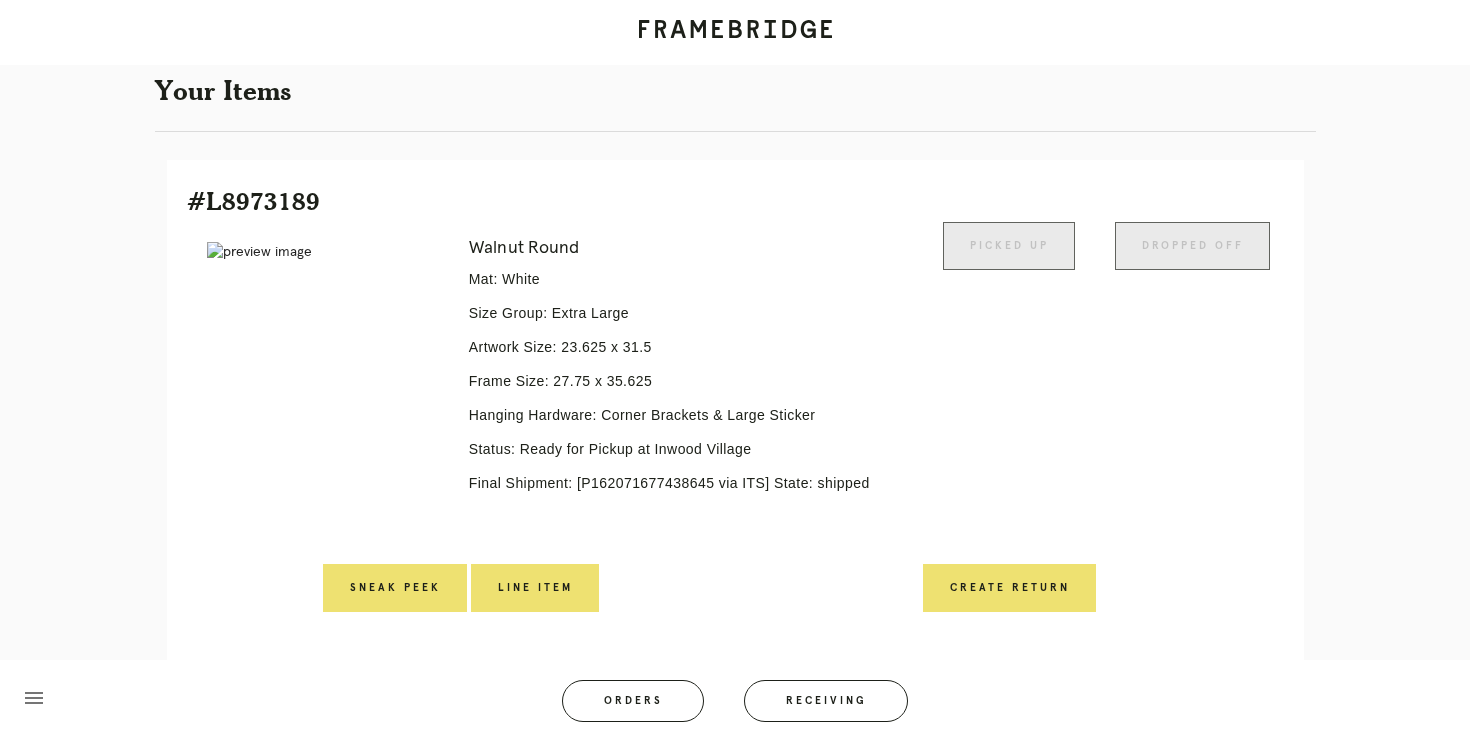 scroll, scrollTop: 617, scrollLeft: 0, axis: vertical 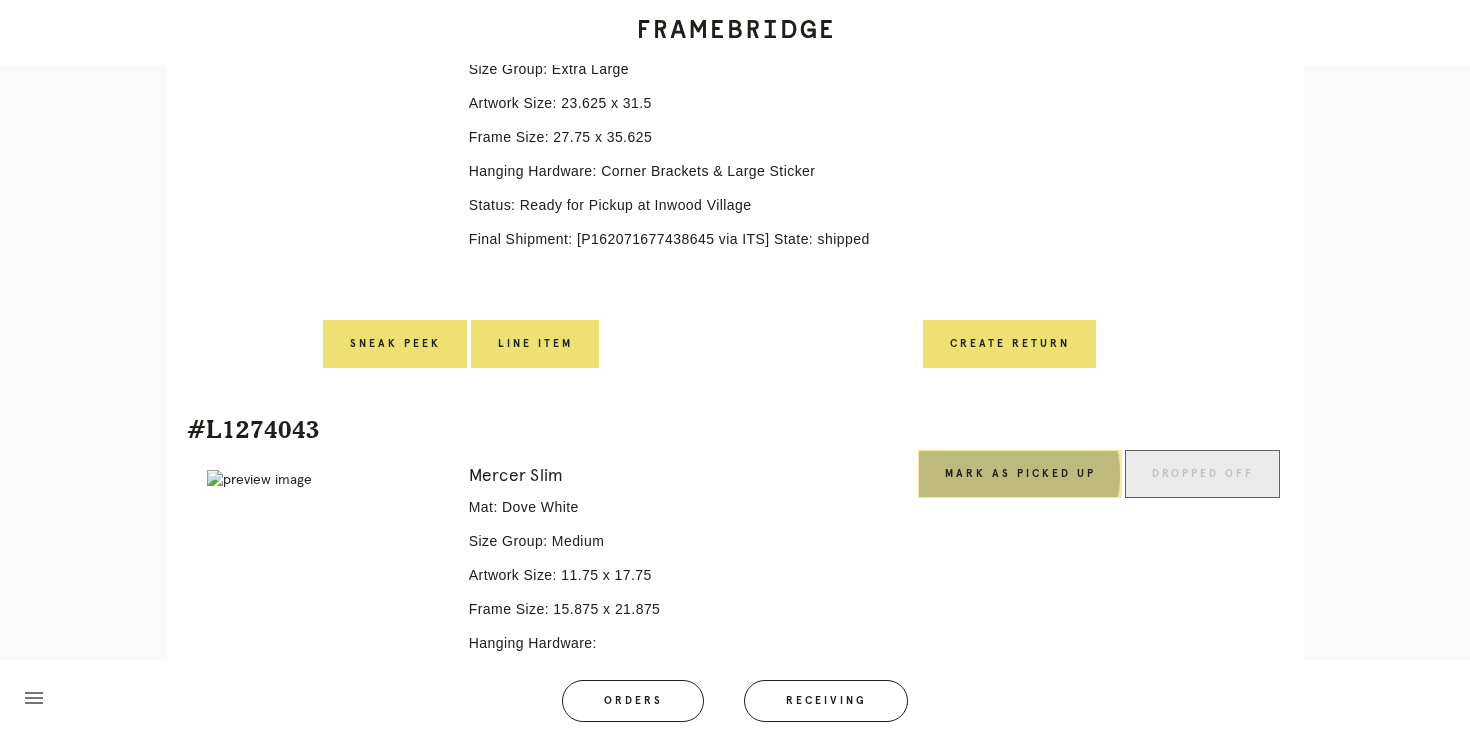 click on "Mark as Picked Up" at bounding box center [1020, 474] 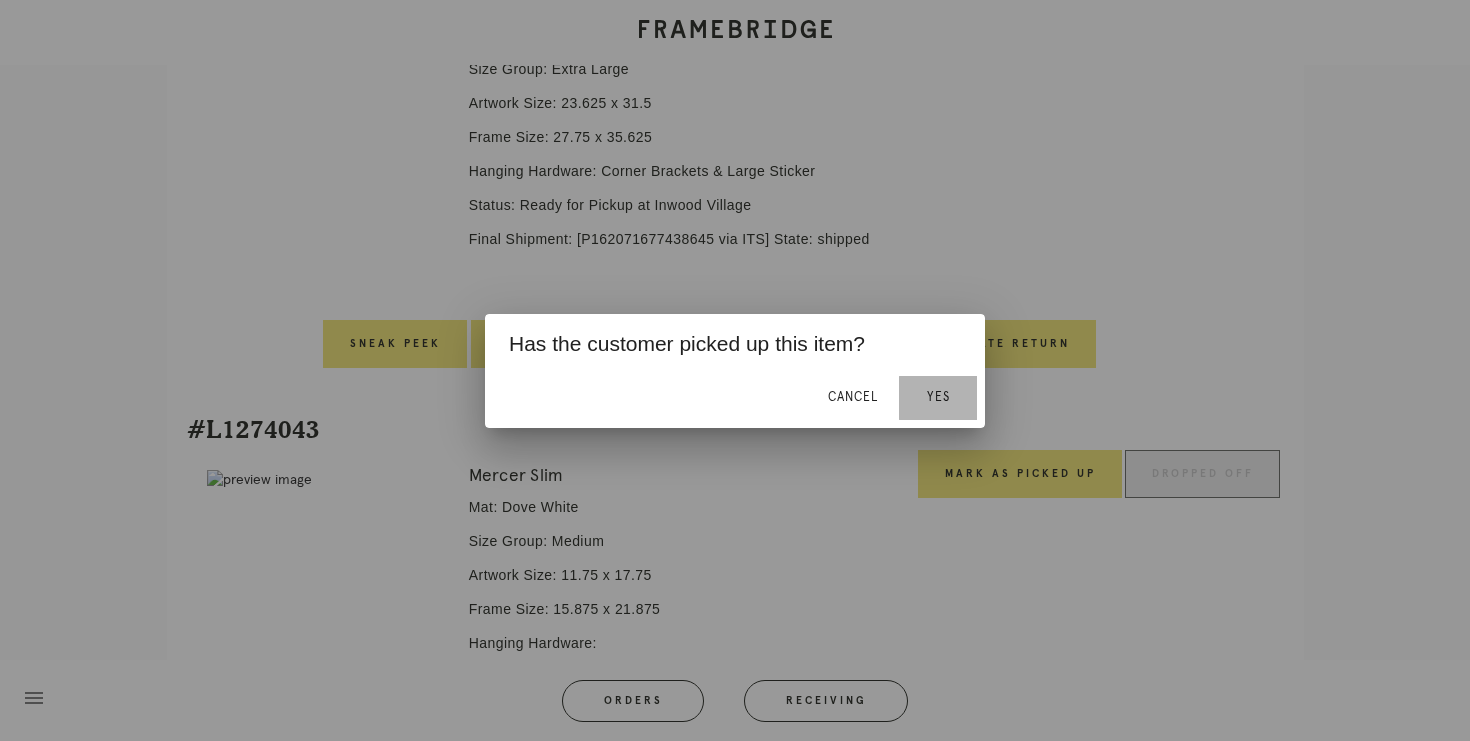 click on "Yes" at bounding box center [938, 398] 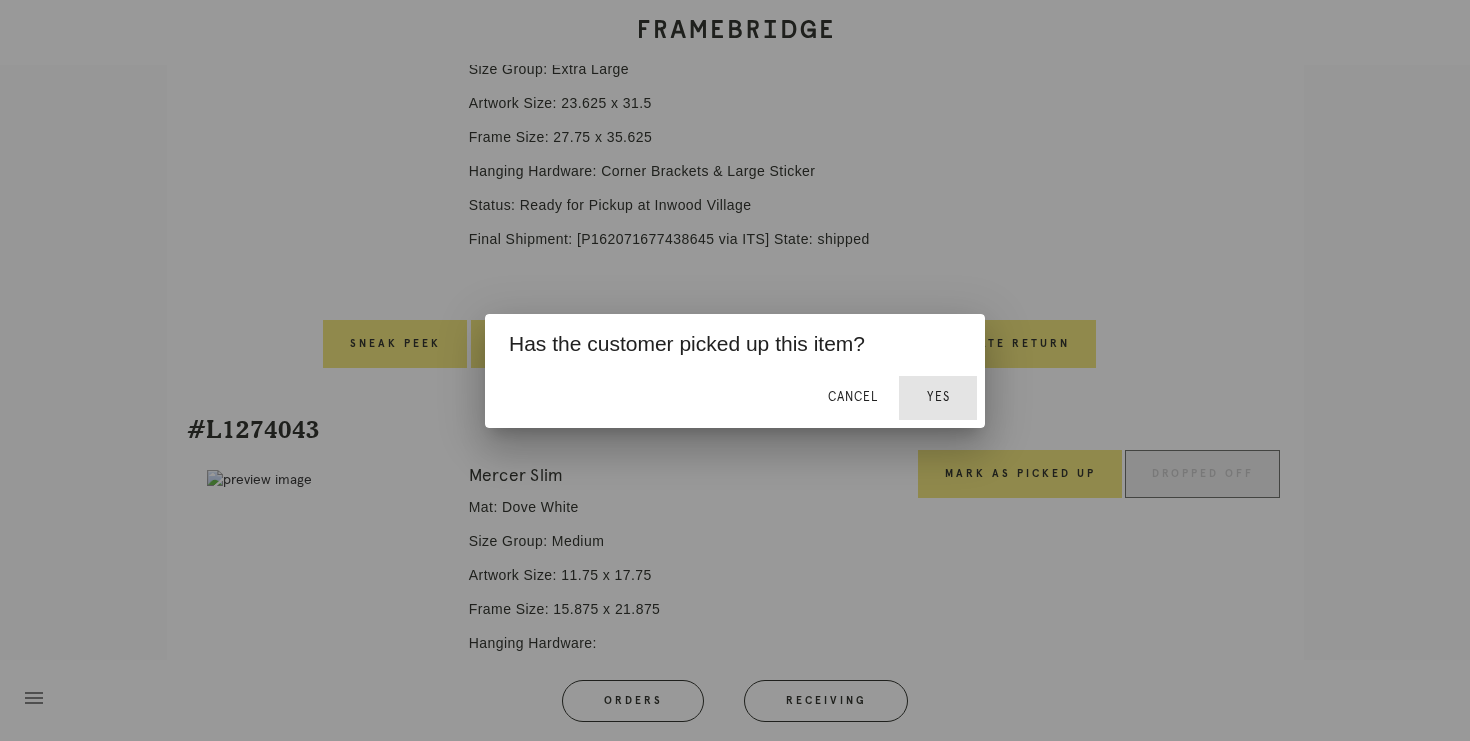 click on "Order #[ORDER_NUMBER]
Check
.a {
fill: #1d2019;
}
complete
Order Information
Placed: [DATE]
Total: [PRICE]
View Order in Spree
Customer Information
[FIRST] [LAST]
[EMAIL]
[PHONE]
Your Items     #L8973189
Error retreiving frame spec #9735664
Walnut Round
Mat: White
Size Group: Extra Large
Artwork Size:
23.625
x
31.5
Frame Size:
27.75
x
35.625
Hanging Hardware: Corner Brackets & Large Sticker
Status:
Ready for Pickup at Inwood Village
Final Shipment:
[P162071677438645 via ITS] State: shipped
Picked Up
Dropped off
Sneak Peek
#L1274043" at bounding box center [735, 217] 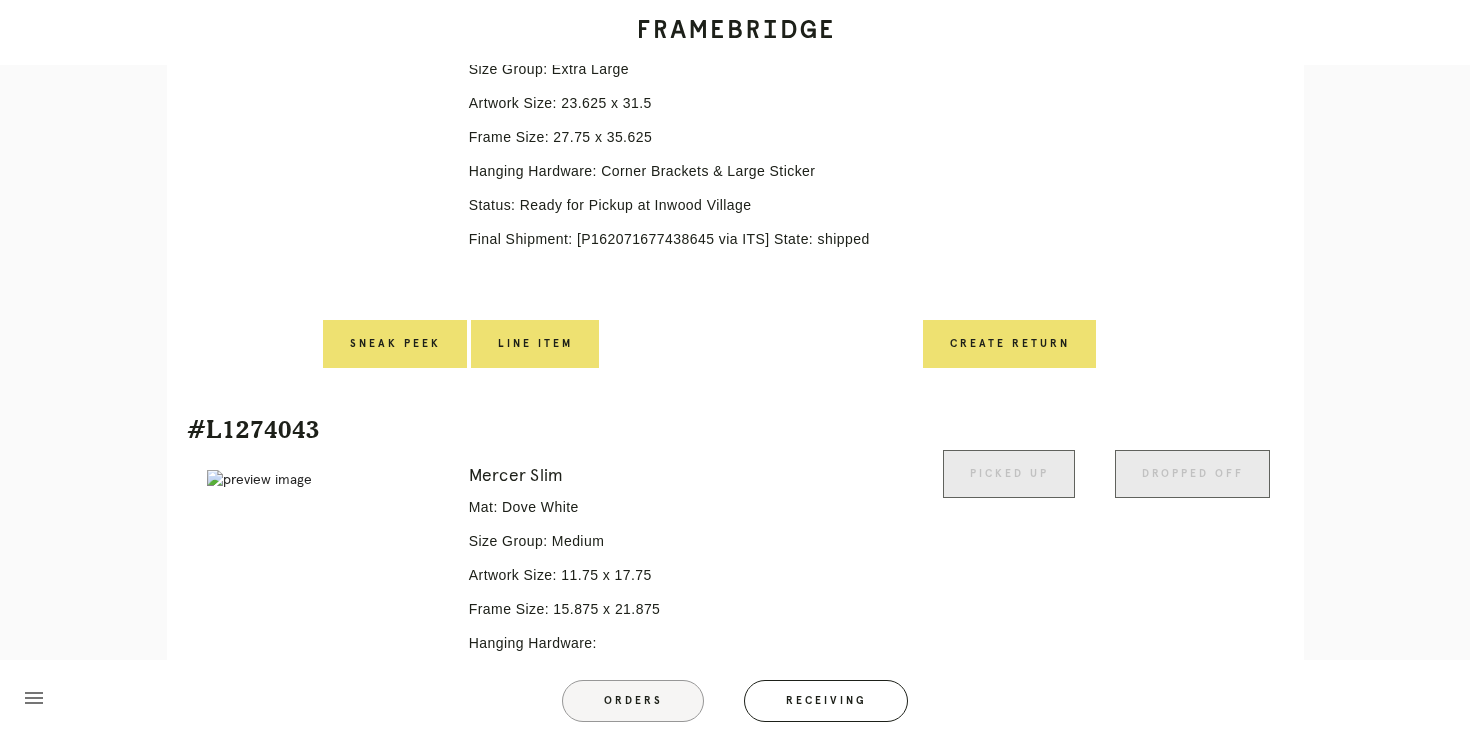 click on "Orders" at bounding box center (633, 701) 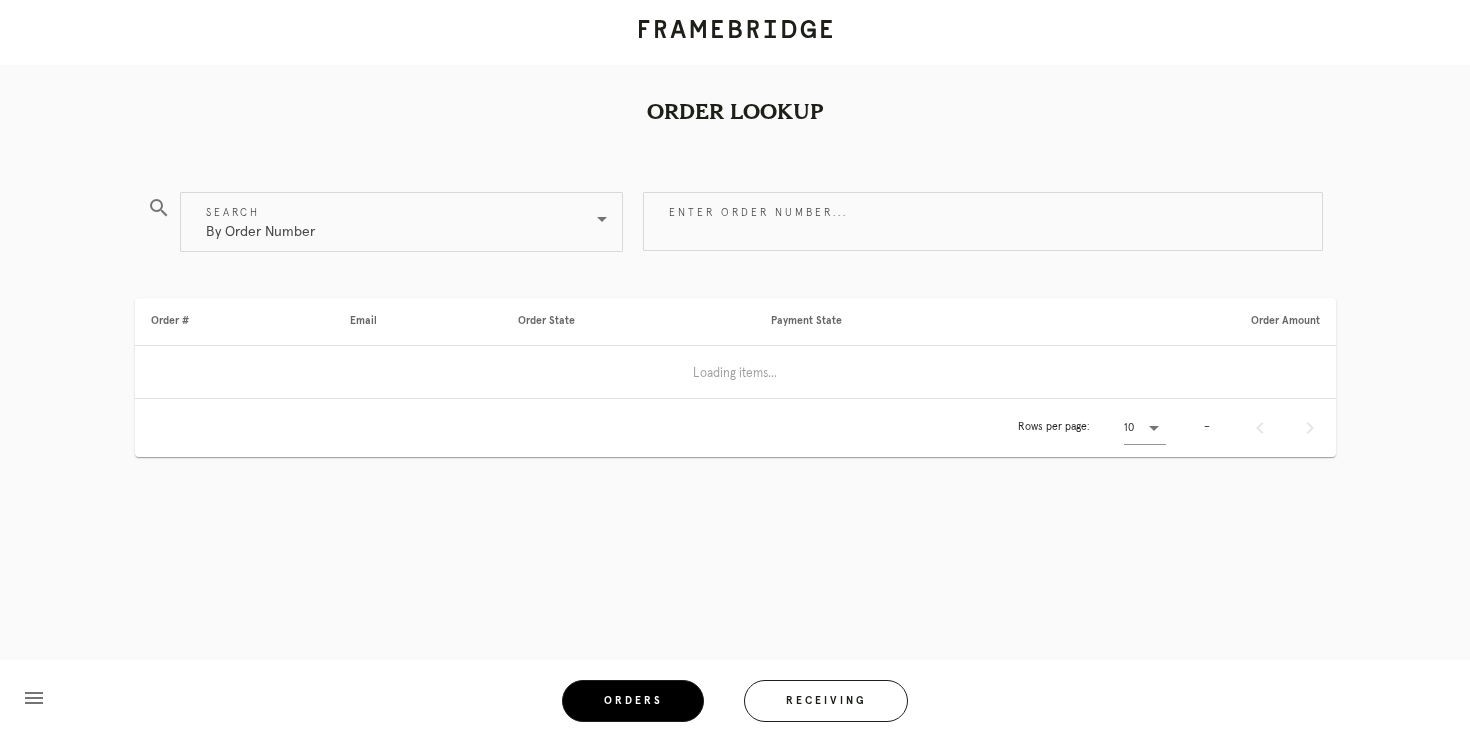 scroll, scrollTop: 0, scrollLeft: 0, axis: both 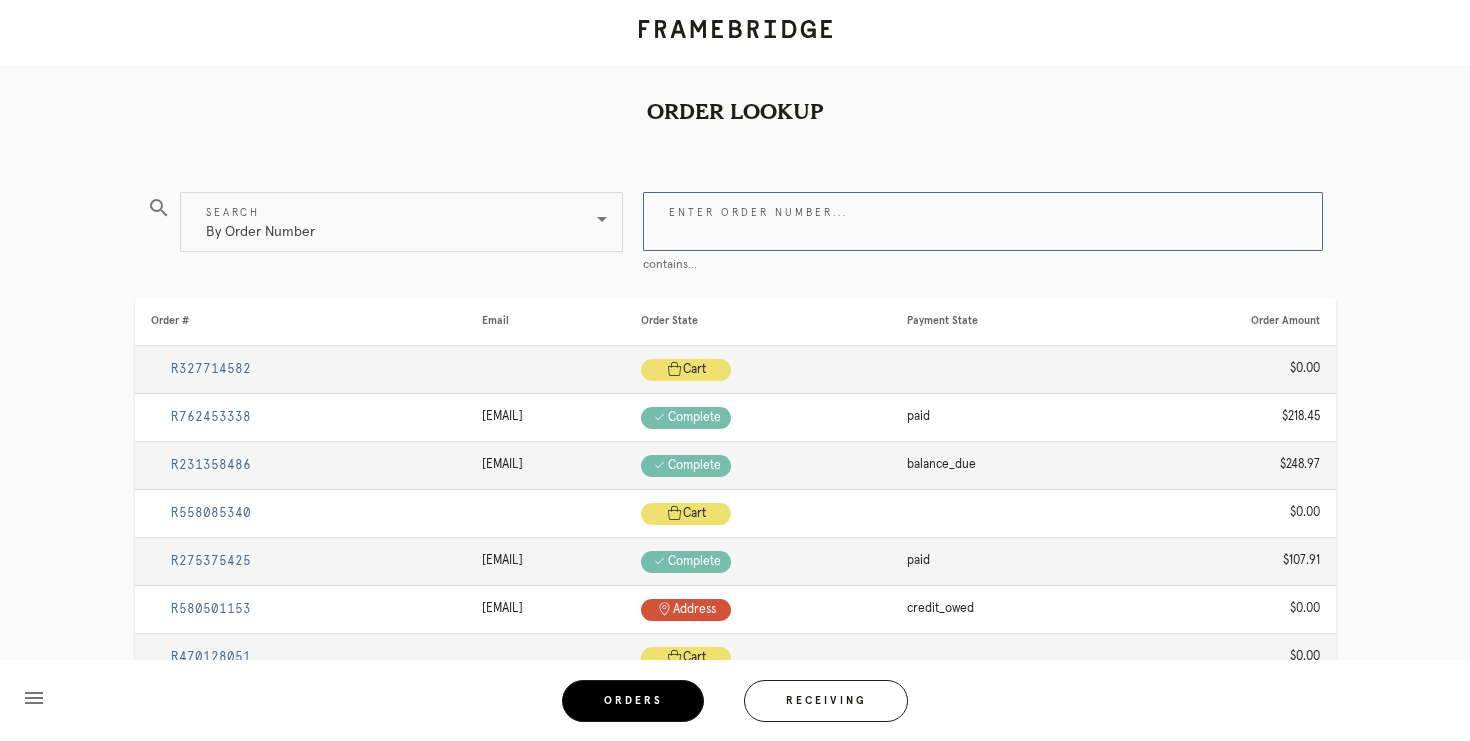 click on "Enter order number..." at bounding box center [983, 221] 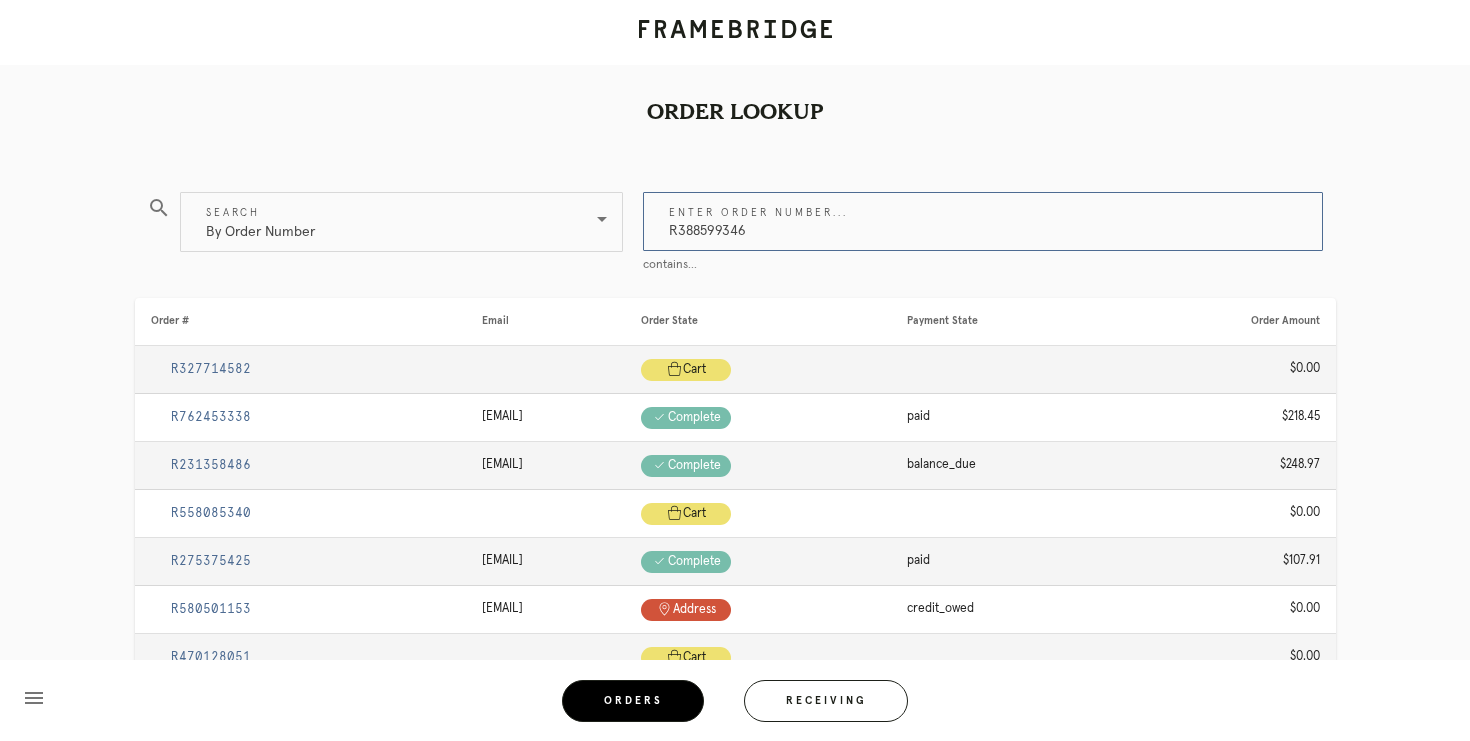 type on "R388599346" 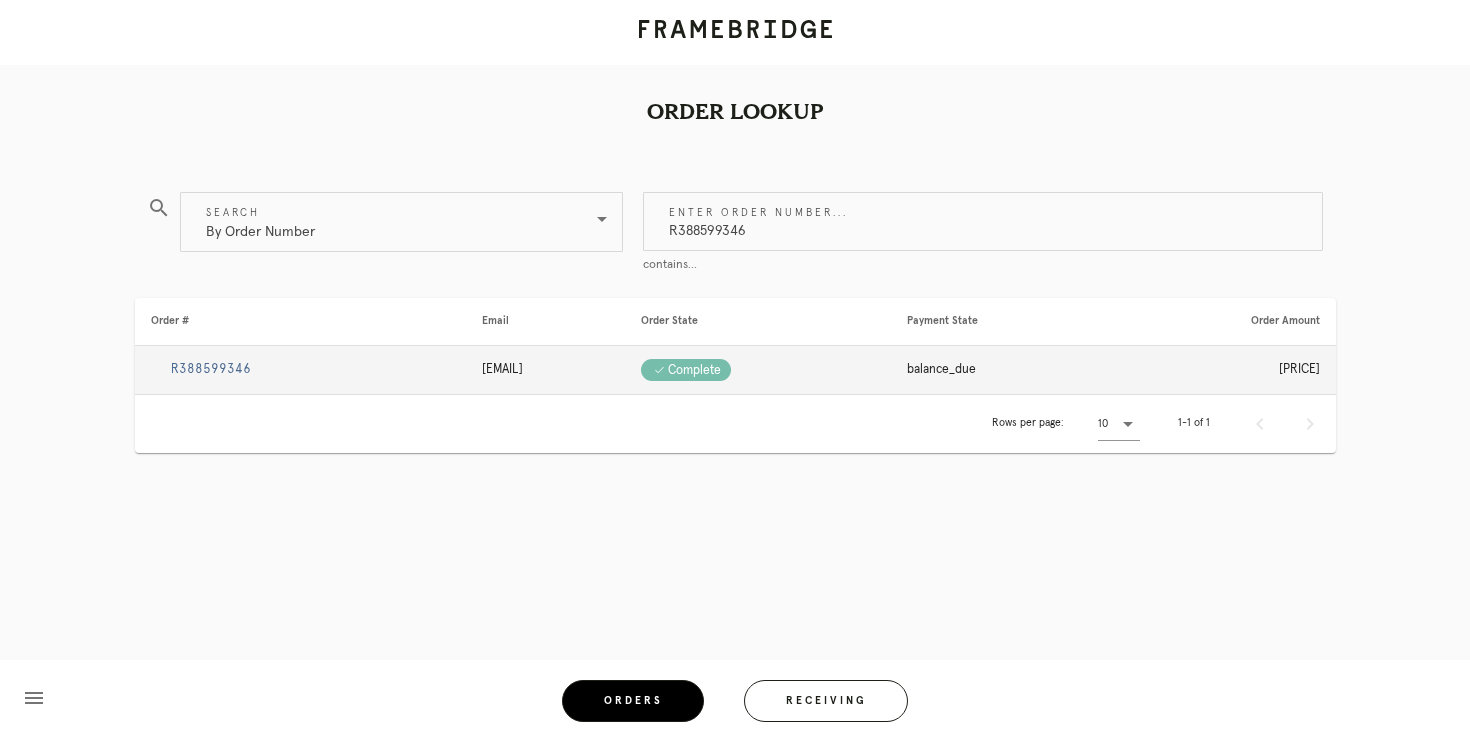click on "R388599346" at bounding box center (211, 369) 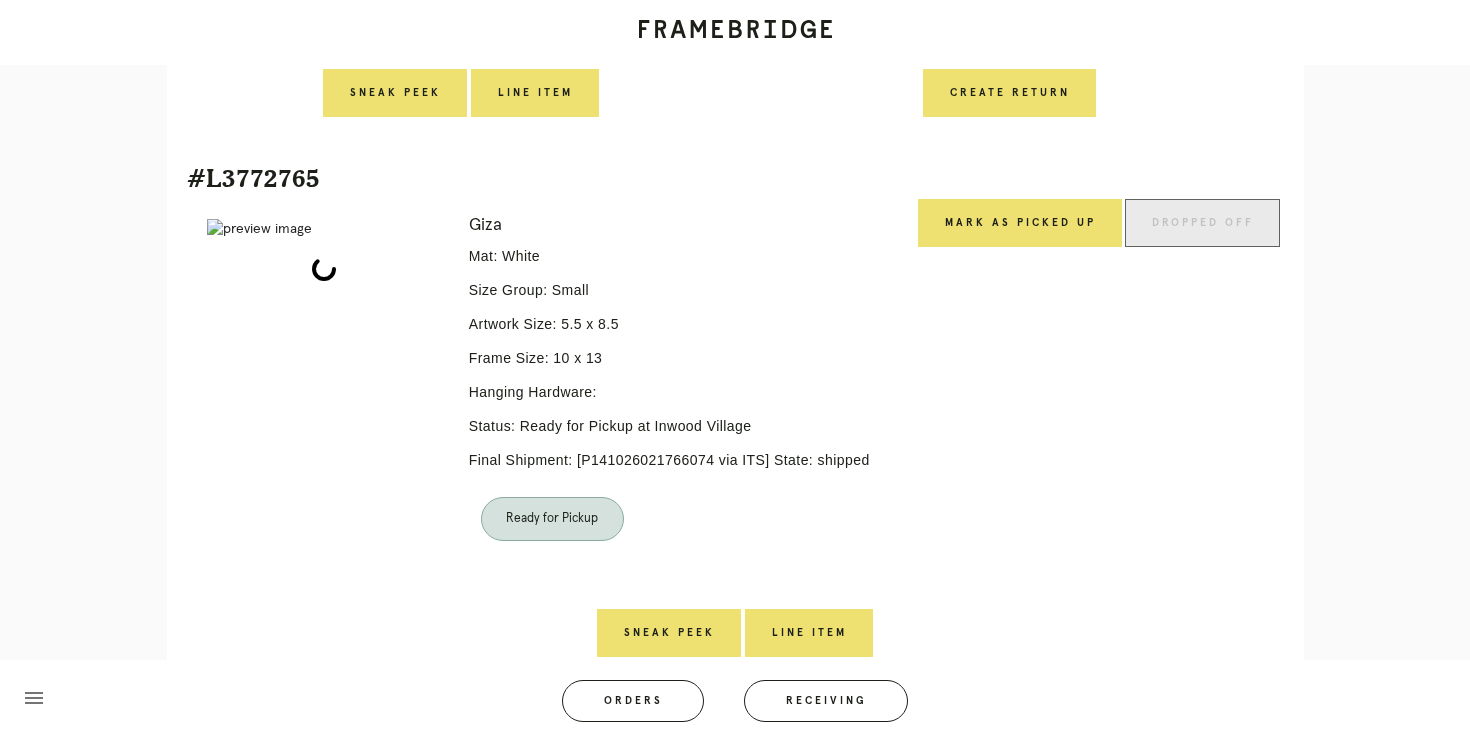scroll, scrollTop: 887, scrollLeft: 0, axis: vertical 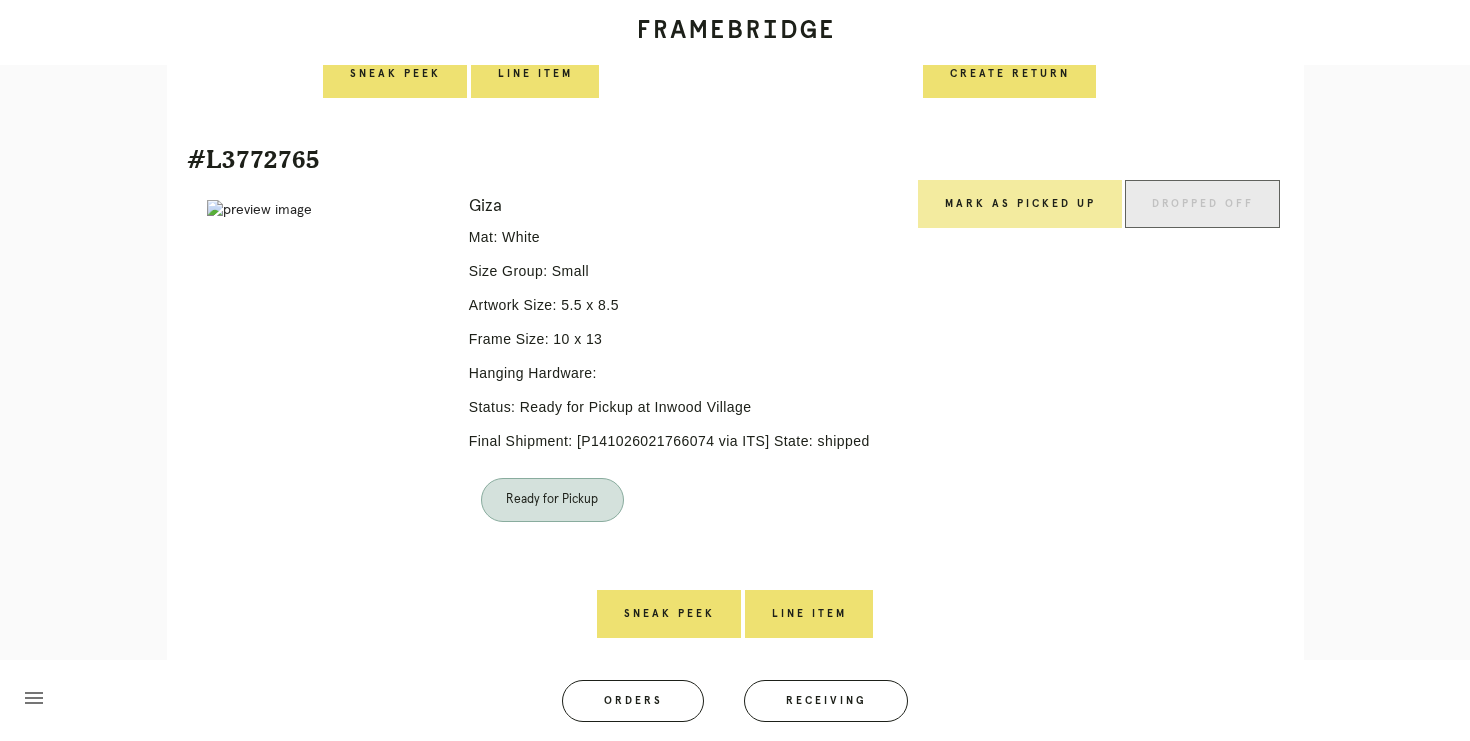 click on "Mark as Picked Up" at bounding box center (1020, 204) 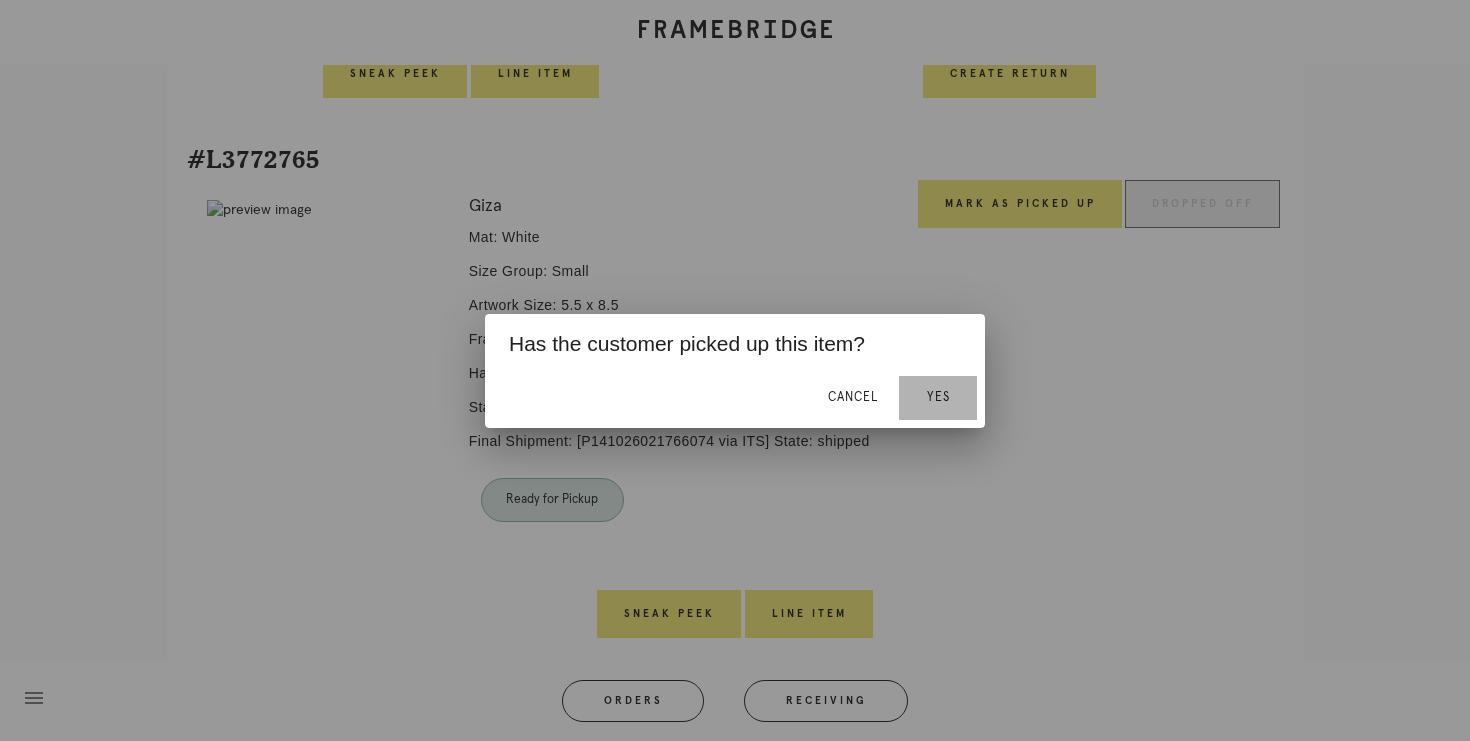 click on "Yes" at bounding box center (938, 397) 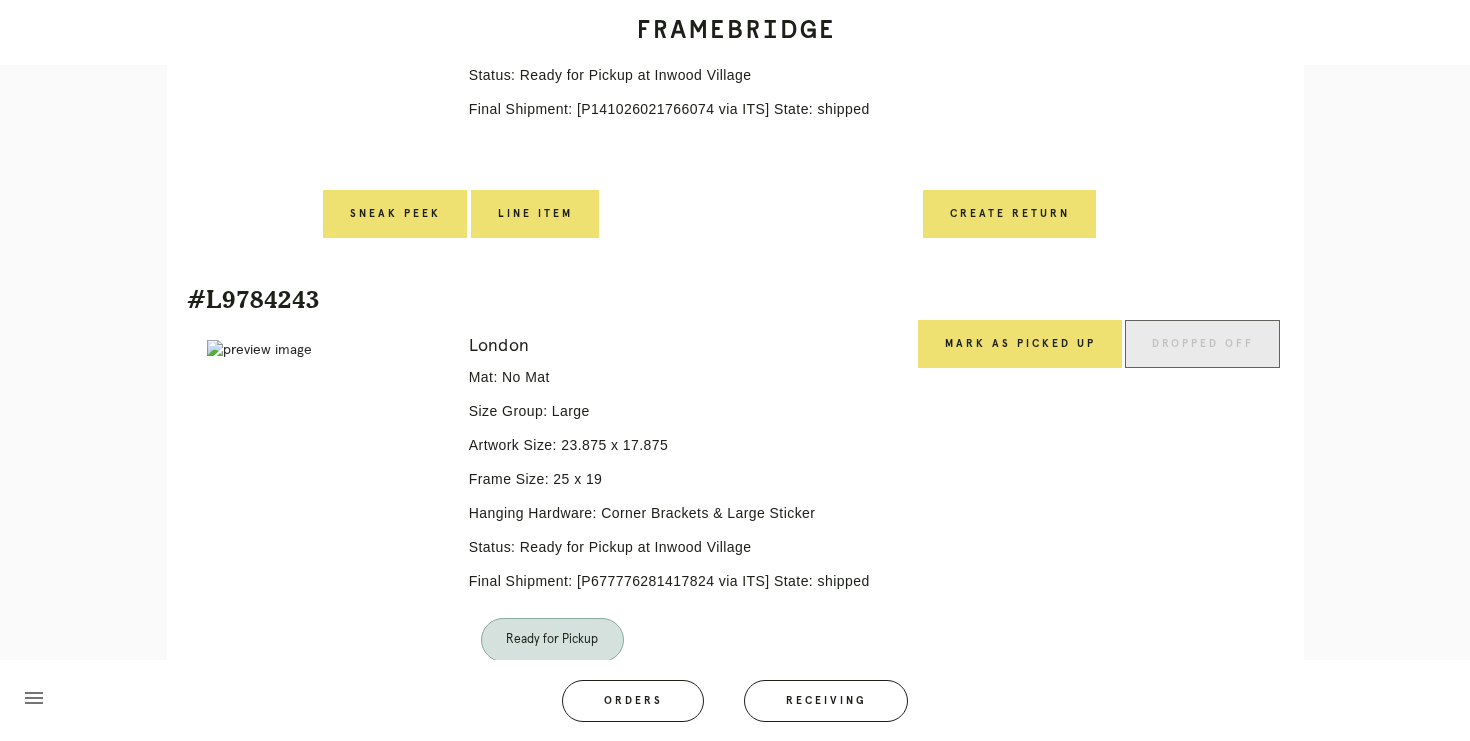 scroll, scrollTop: 1239, scrollLeft: 0, axis: vertical 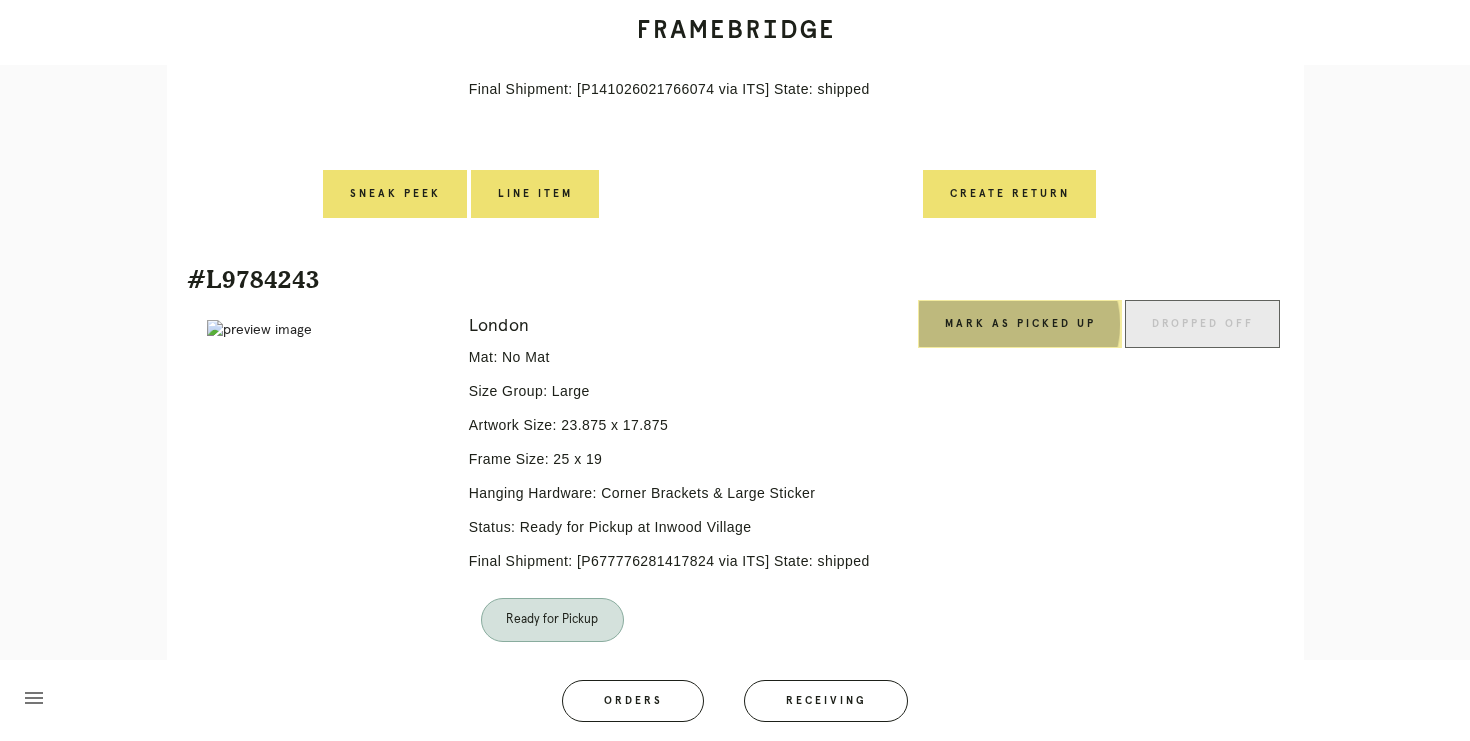 click on "Mark as Picked Up" at bounding box center [1020, 324] 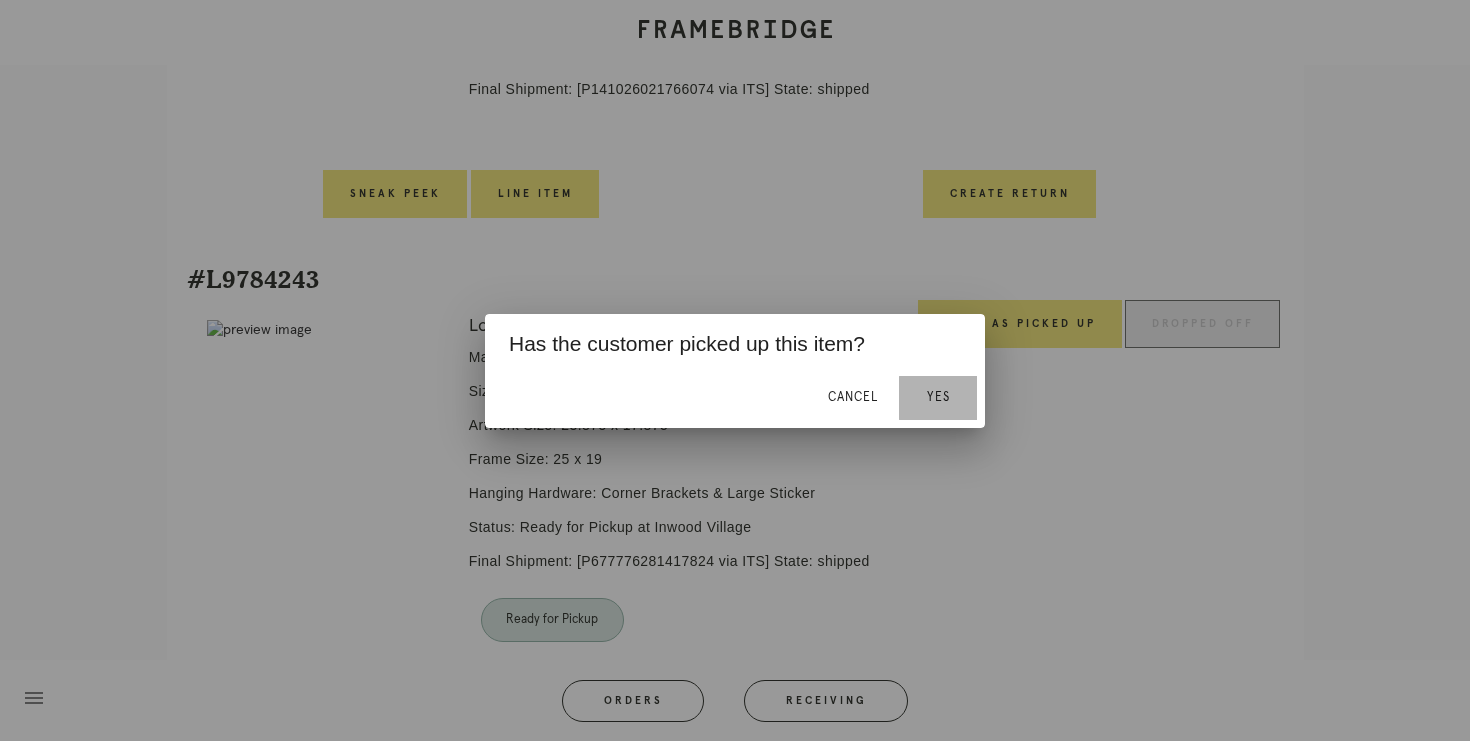 click on "Yes" at bounding box center (938, 398) 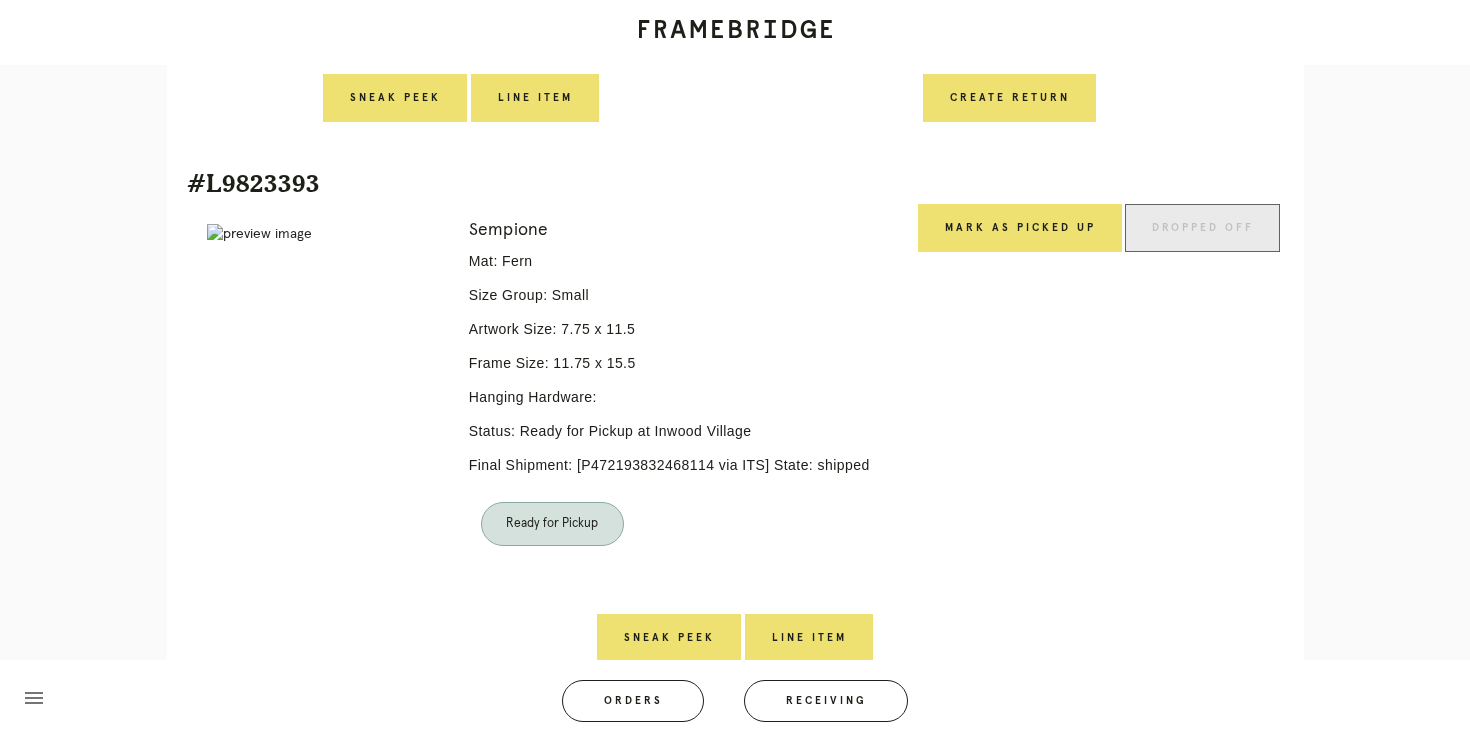 scroll, scrollTop: 1877, scrollLeft: 0, axis: vertical 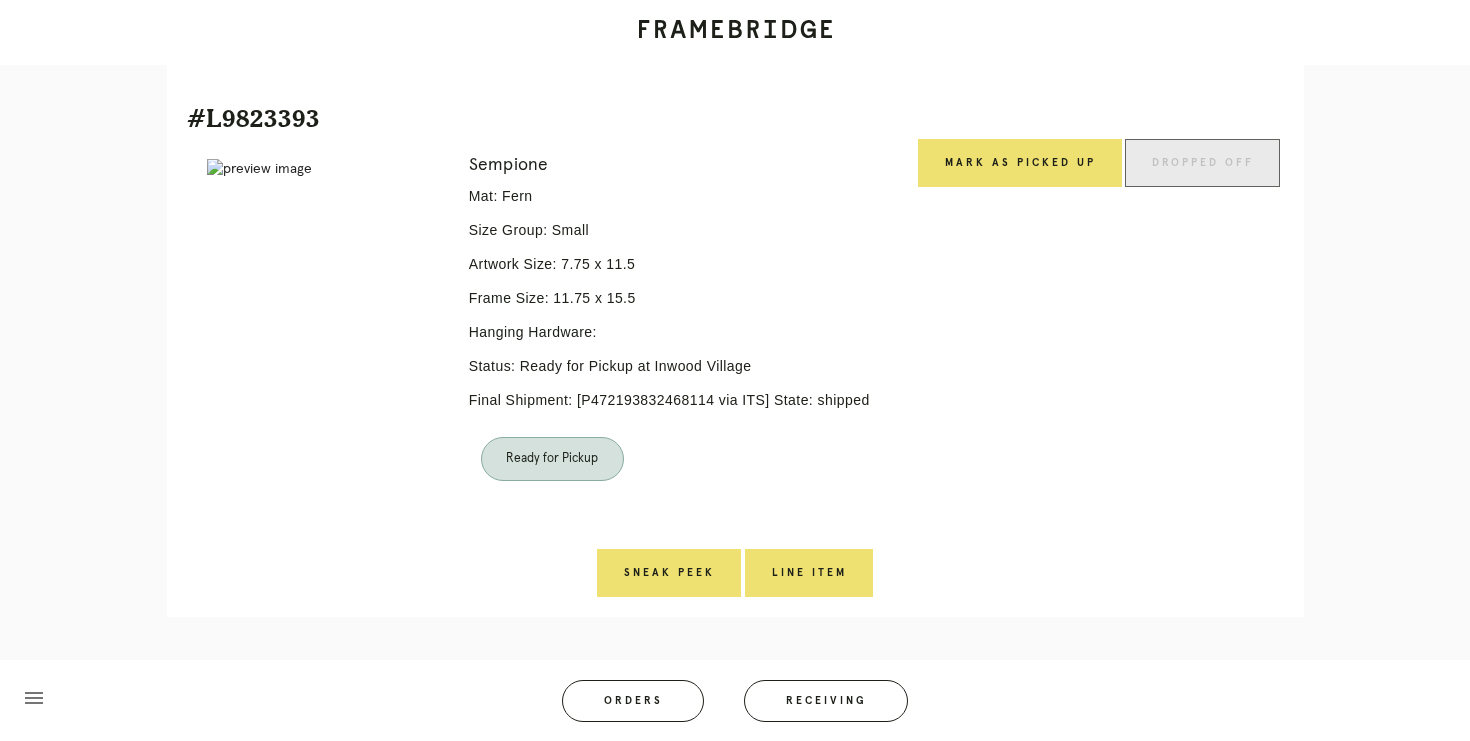 click on "Mark as Picked Up" at bounding box center (1020, 344) 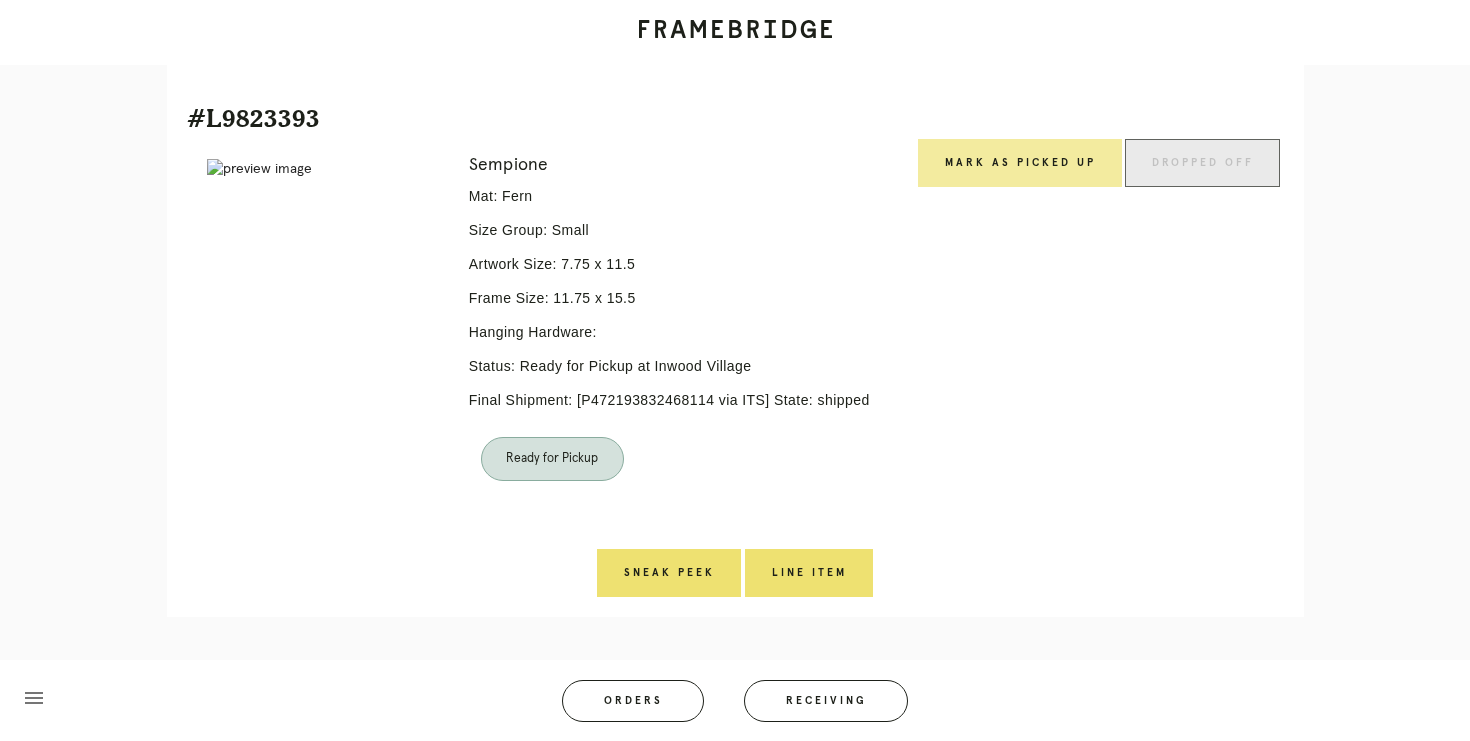 click on "Mark as Picked Up" at bounding box center (1020, 163) 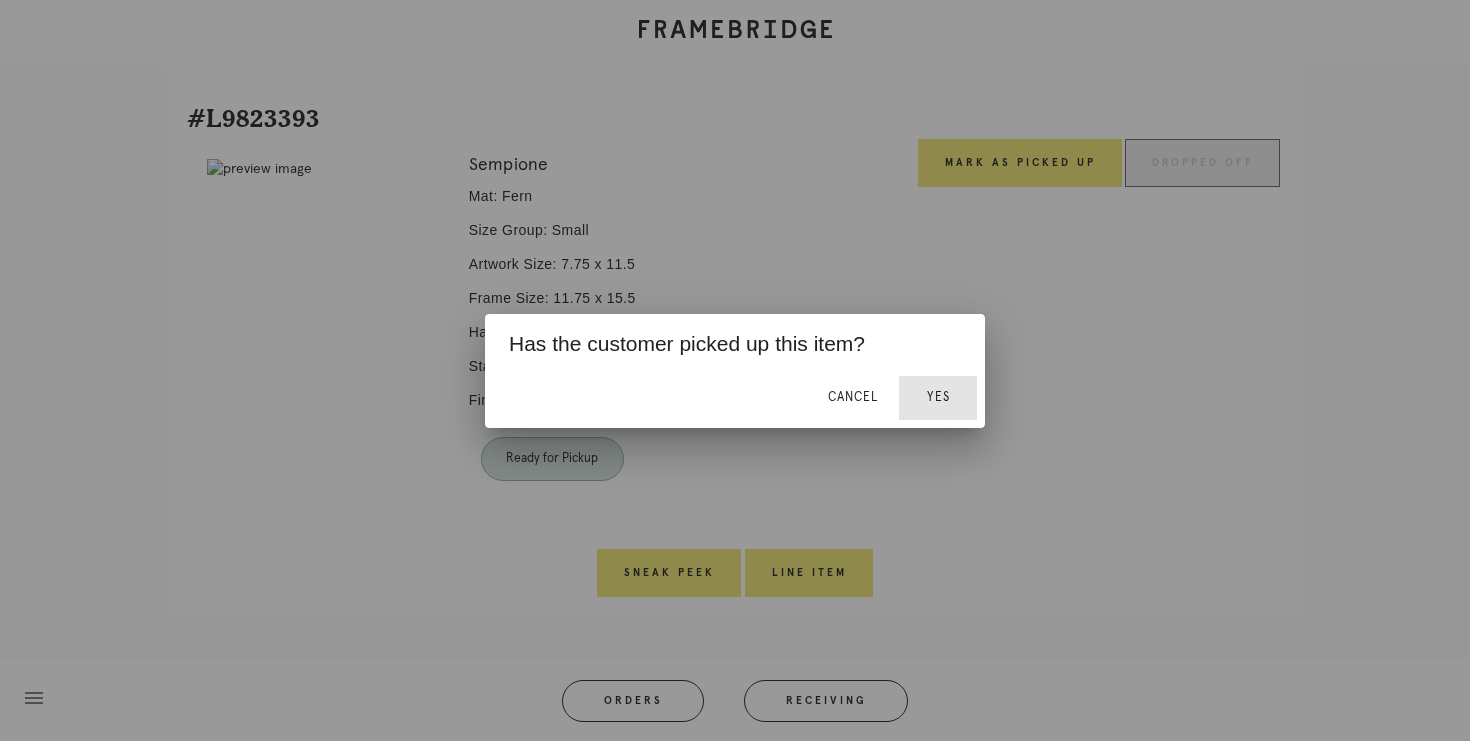 click on "Yes" at bounding box center (938, 397) 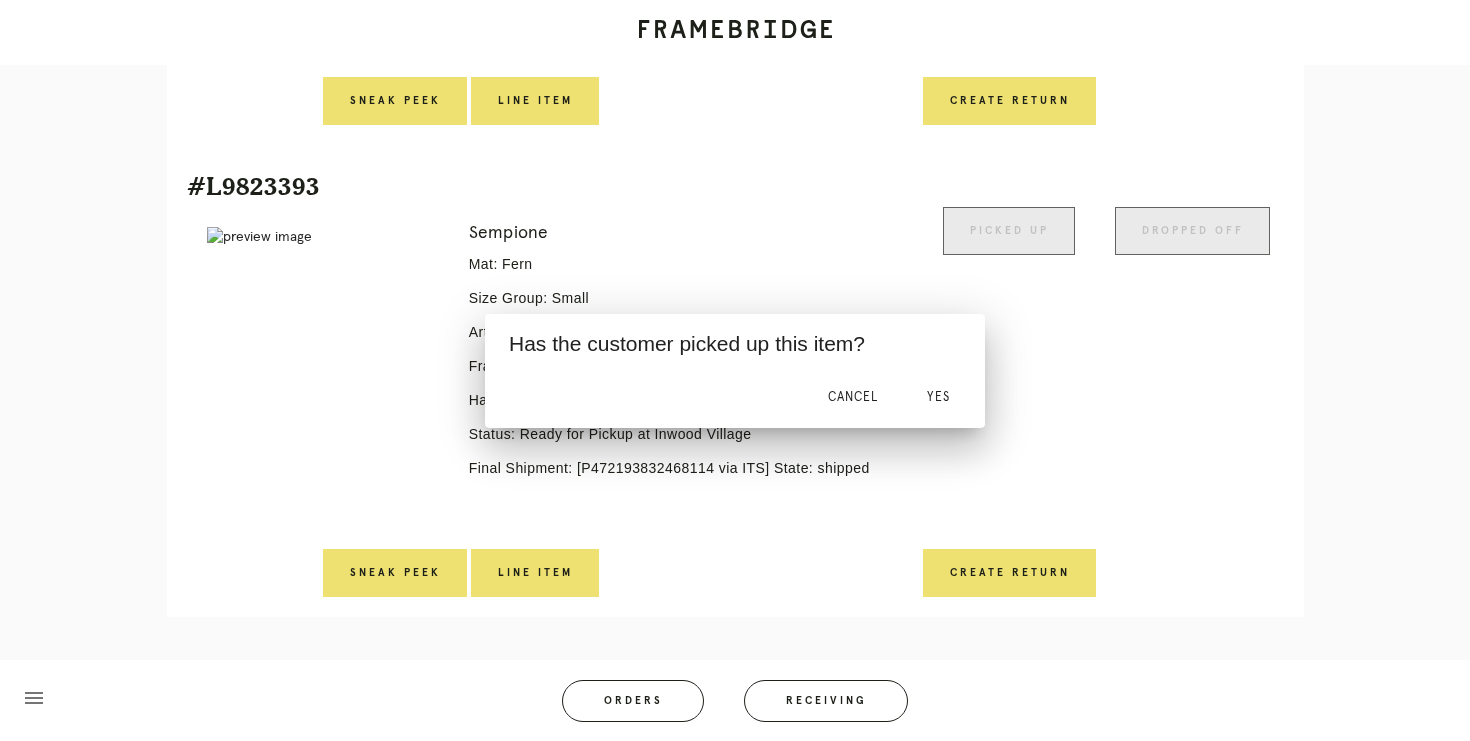 scroll, scrollTop: 1817, scrollLeft: 0, axis: vertical 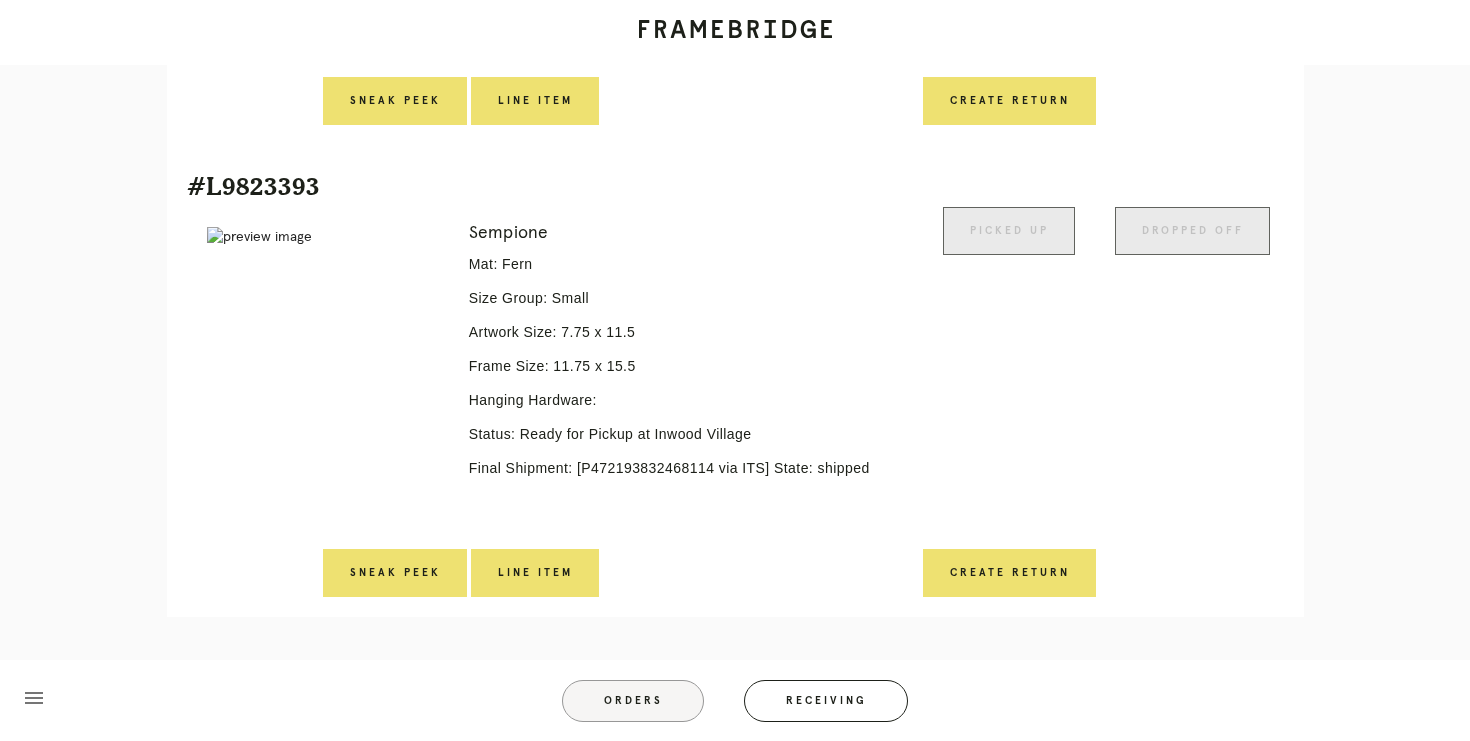 click on "Orders" at bounding box center (633, 701) 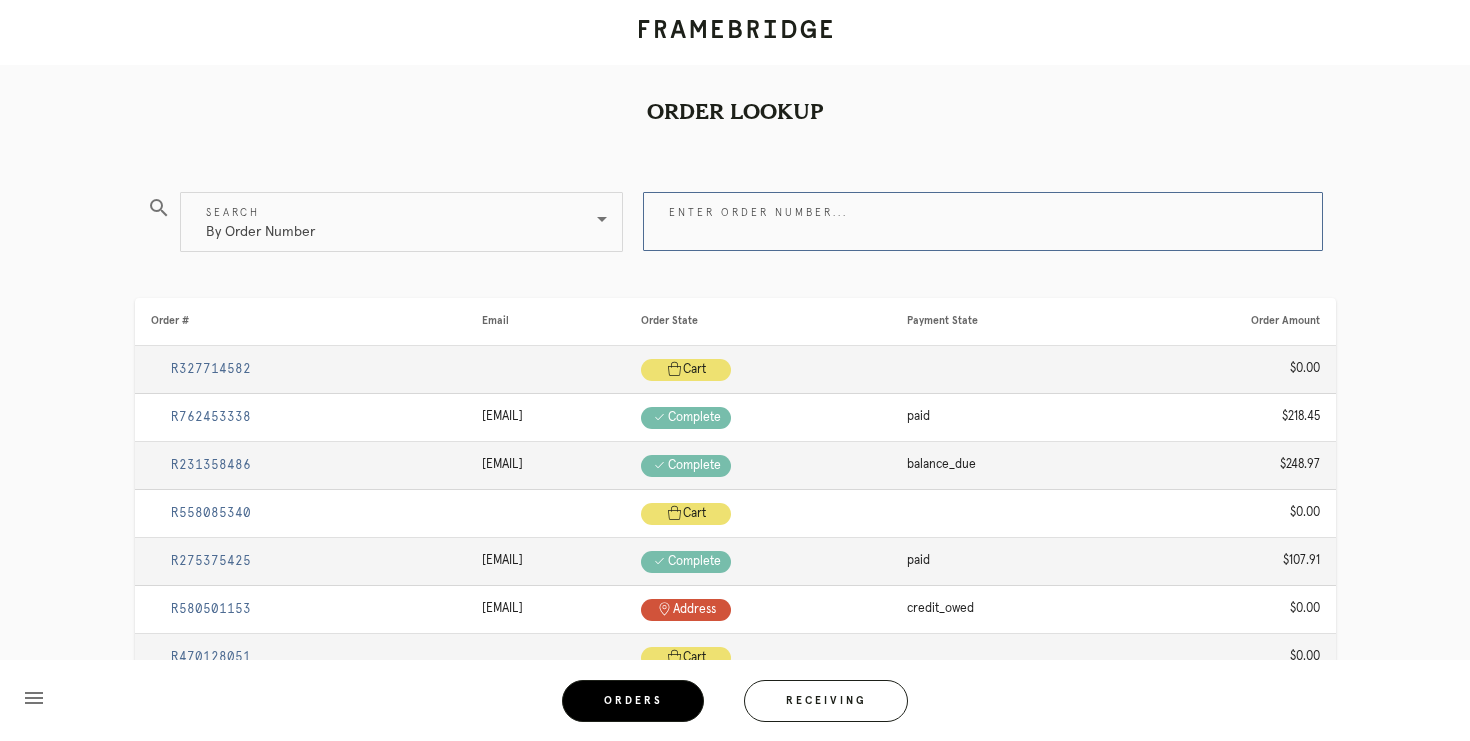 click on "Enter order number..." at bounding box center [983, 221] 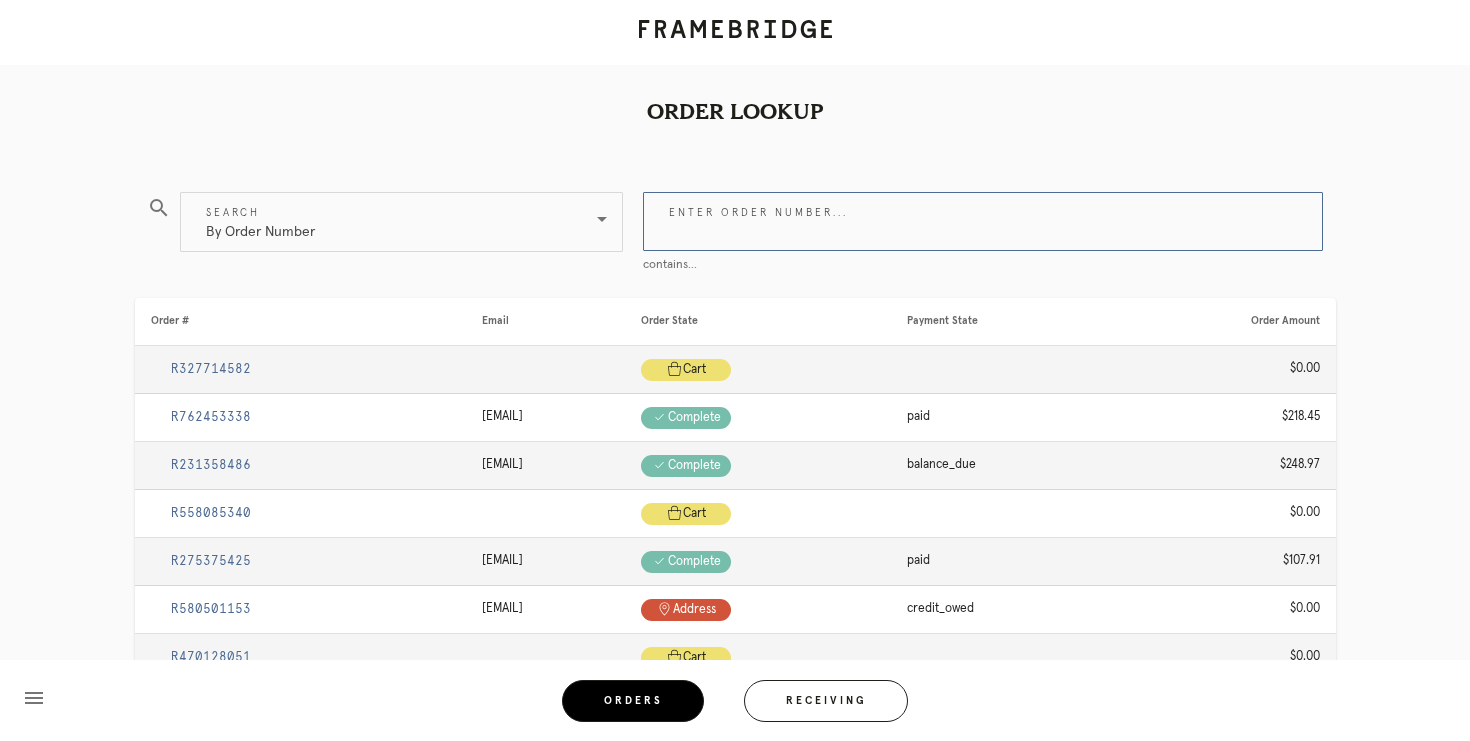 paste on "[ORDER_NUMBER]" 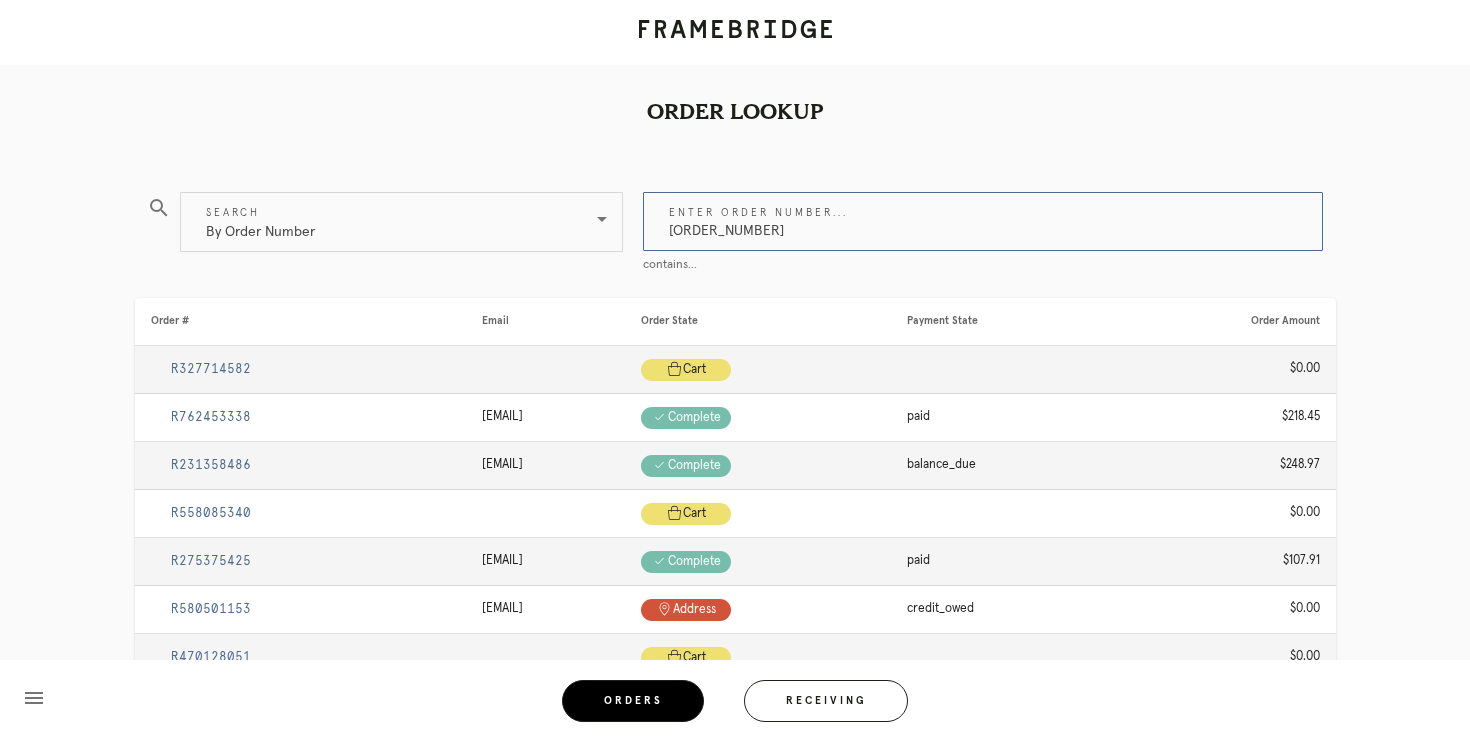 type on "[ORDER_NUMBER]" 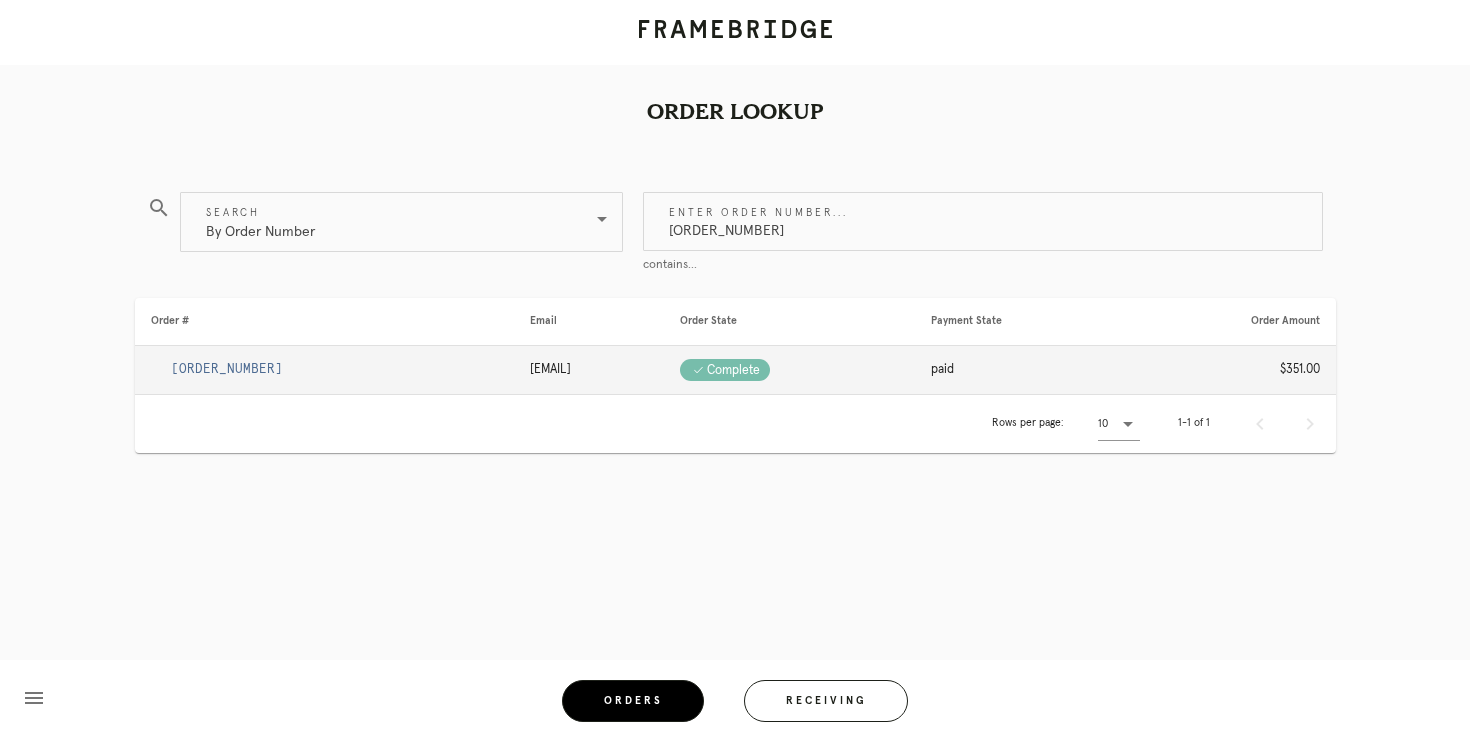 click on "[ORDER_NUMBER]" at bounding box center [324, 370] 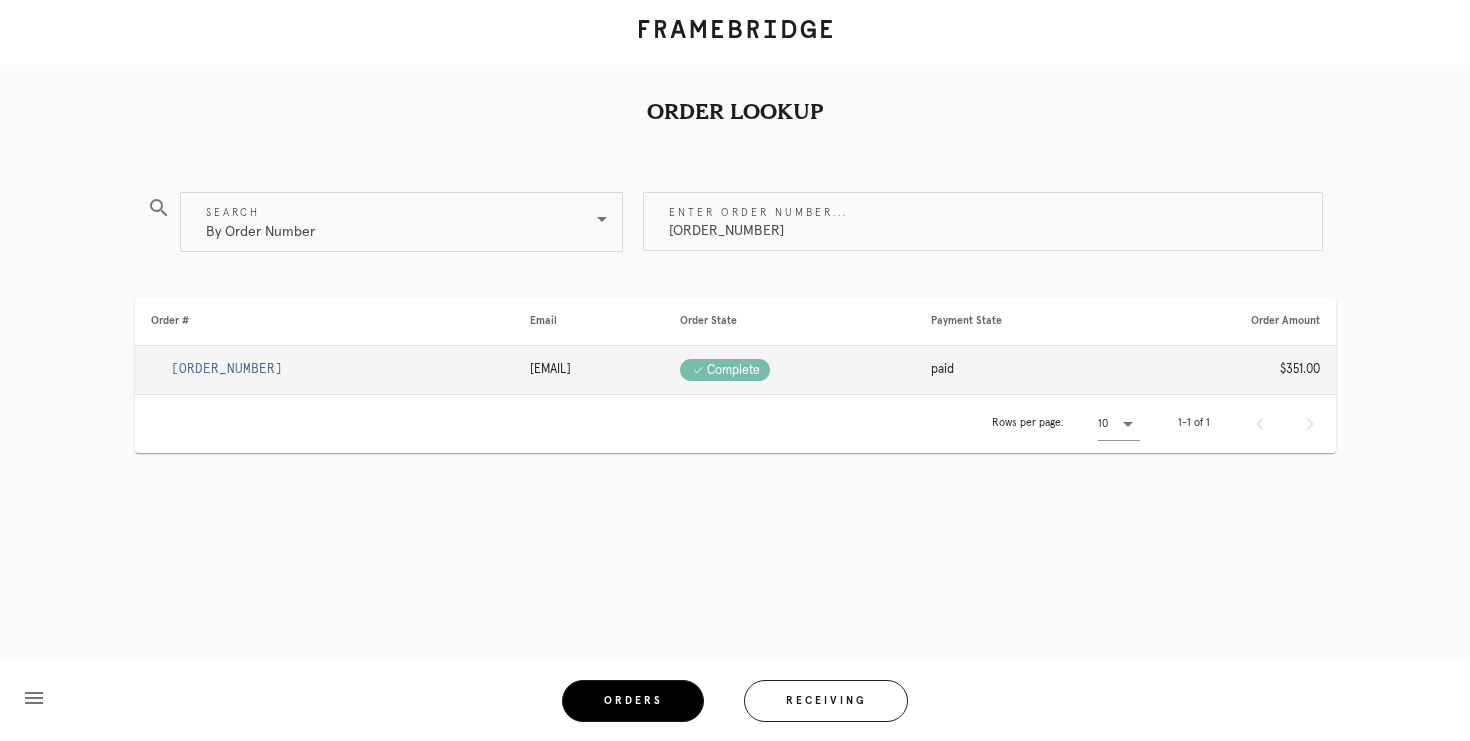 click on "[ORDER_NUMBER]" at bounding box center (227, 369) 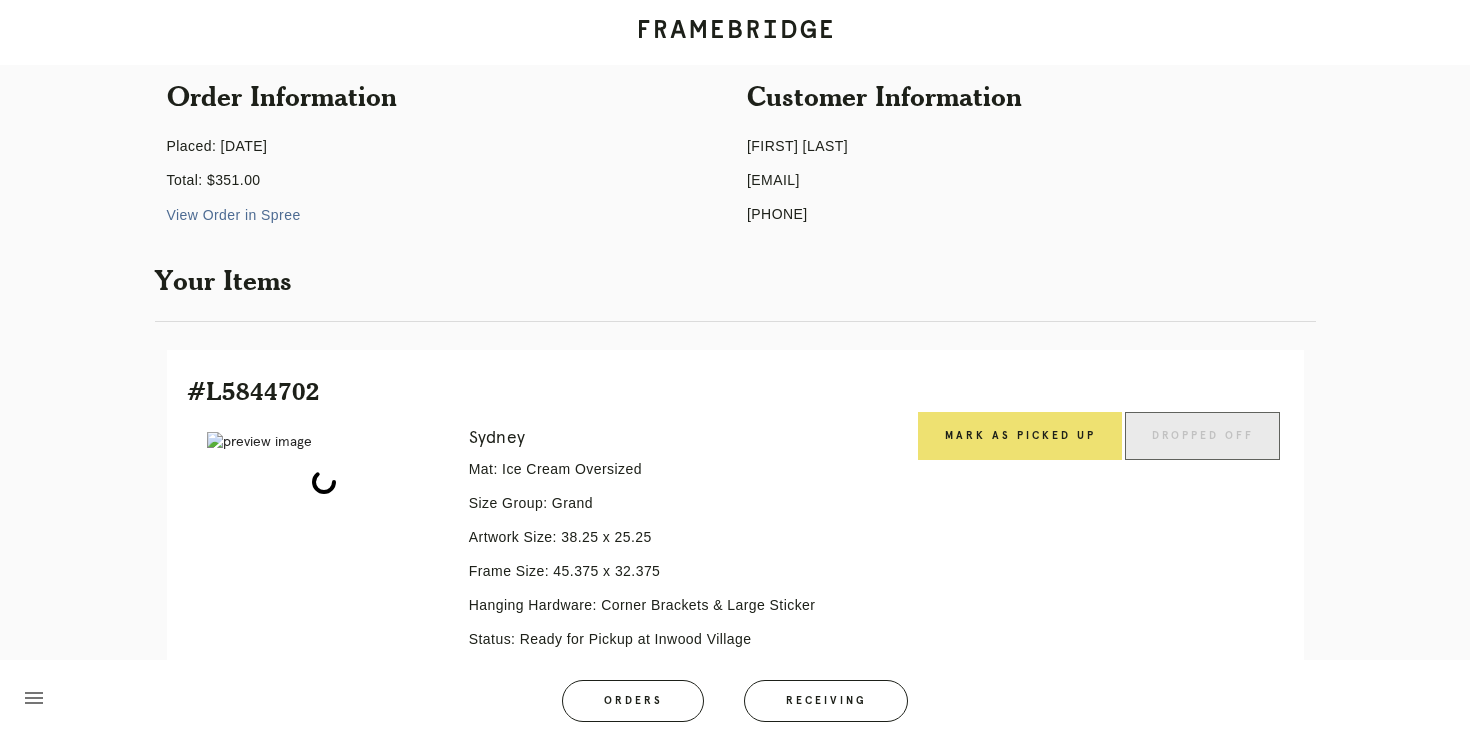 scroll, scrollTop: 206, scrollLeft: 0, axis: vertical 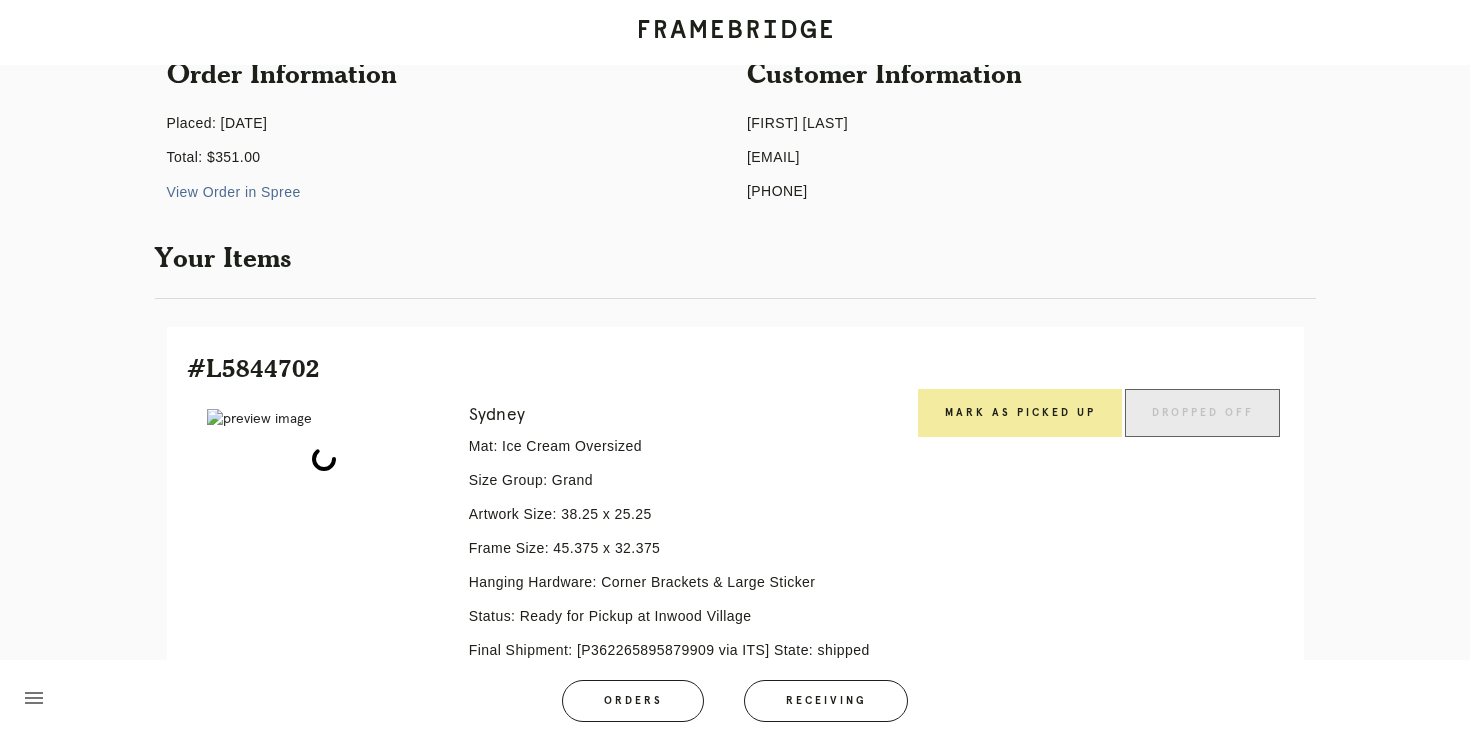 click on "Mark as Picked Up" at bounding box center [1020, 413] 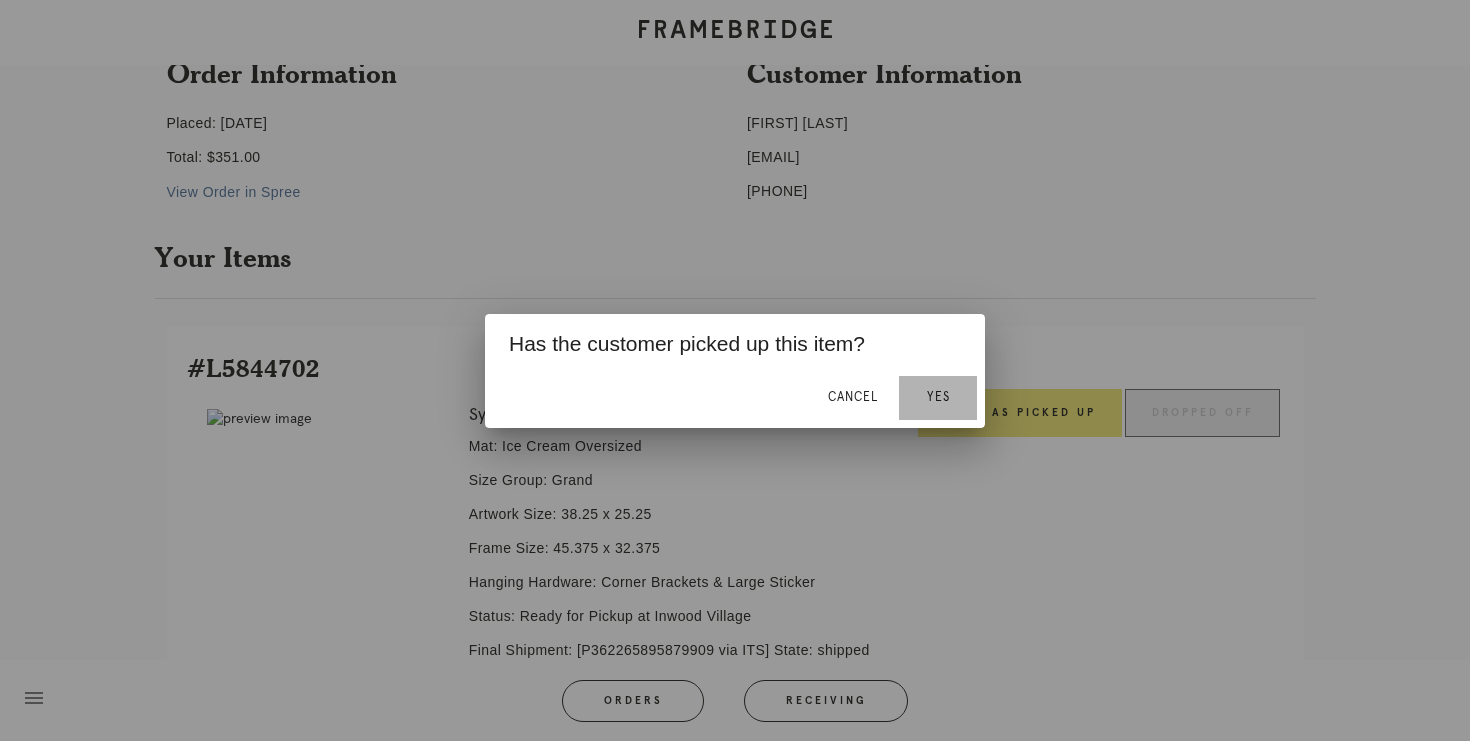 click on "Yes" at bounding box center (938, 398) 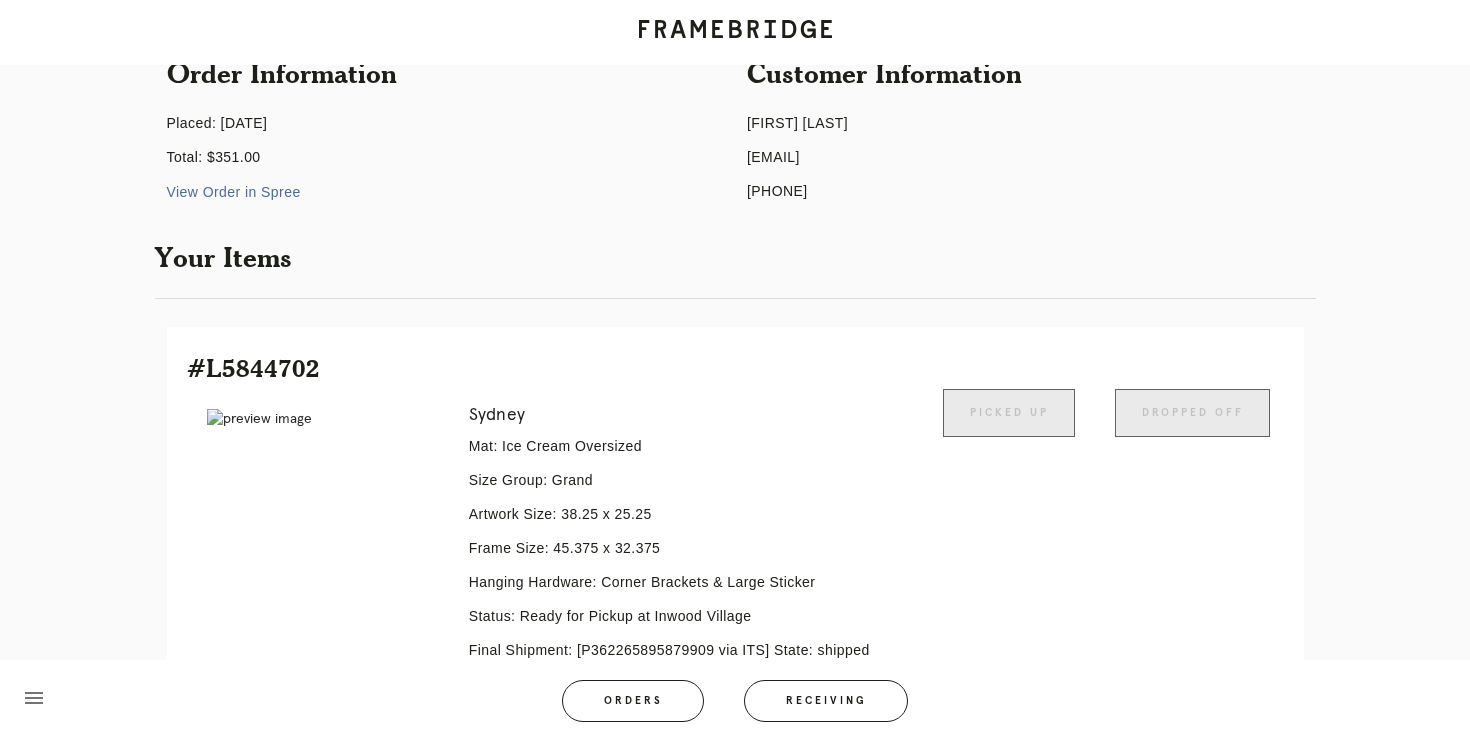 scroll, scrollTop: 388, scrollLeft: 0, axis: vertical 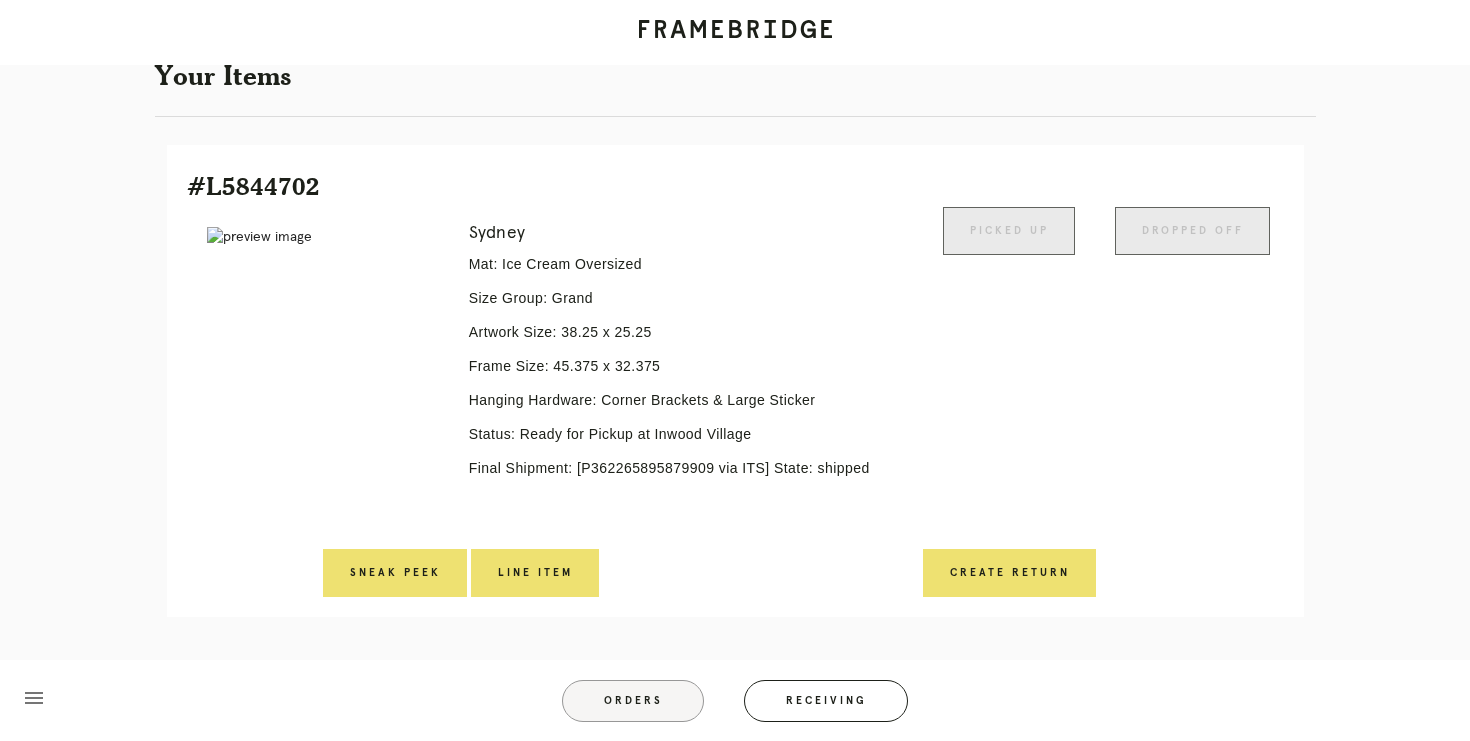 click on "Orders" at bounding box center (633, 701) 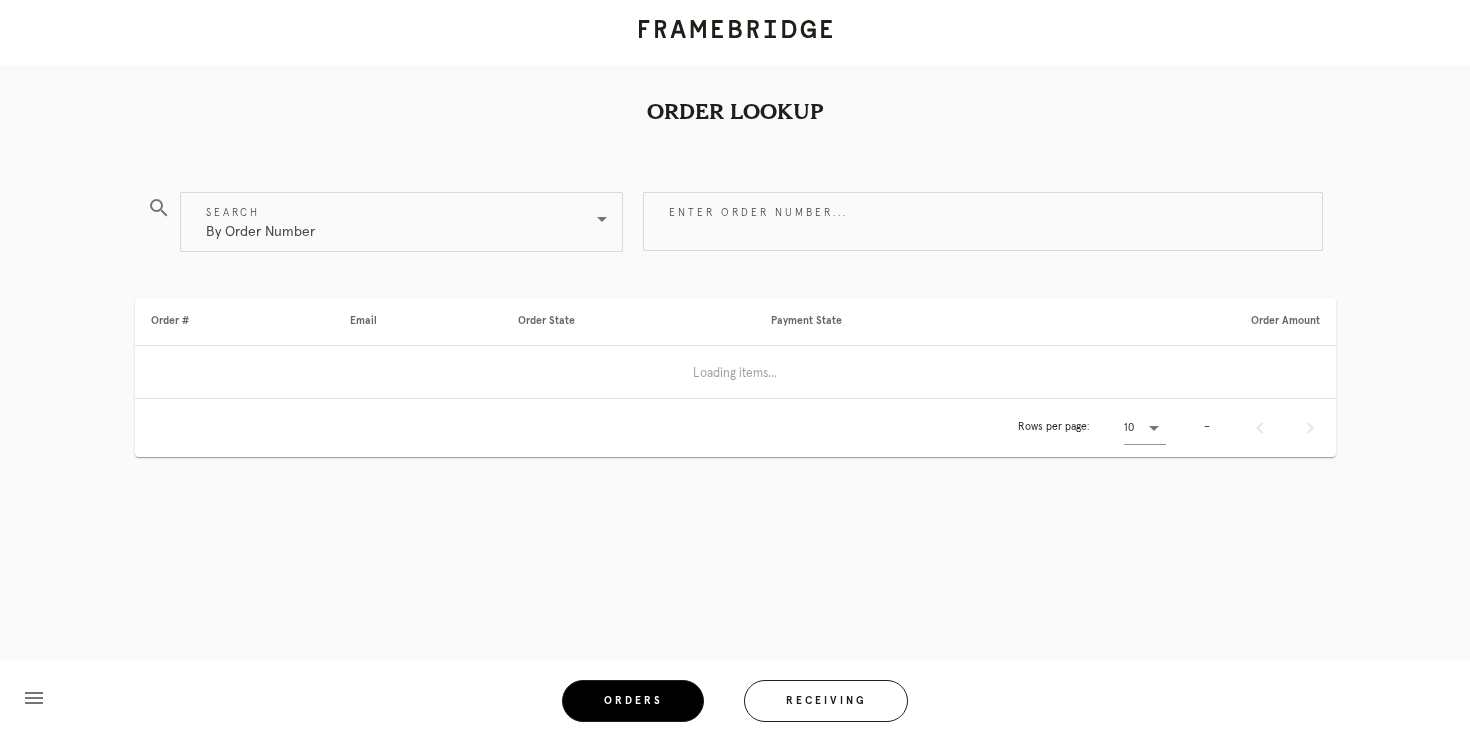 scroll, scrollTop: 0, scrollLeft: 0, axis: both 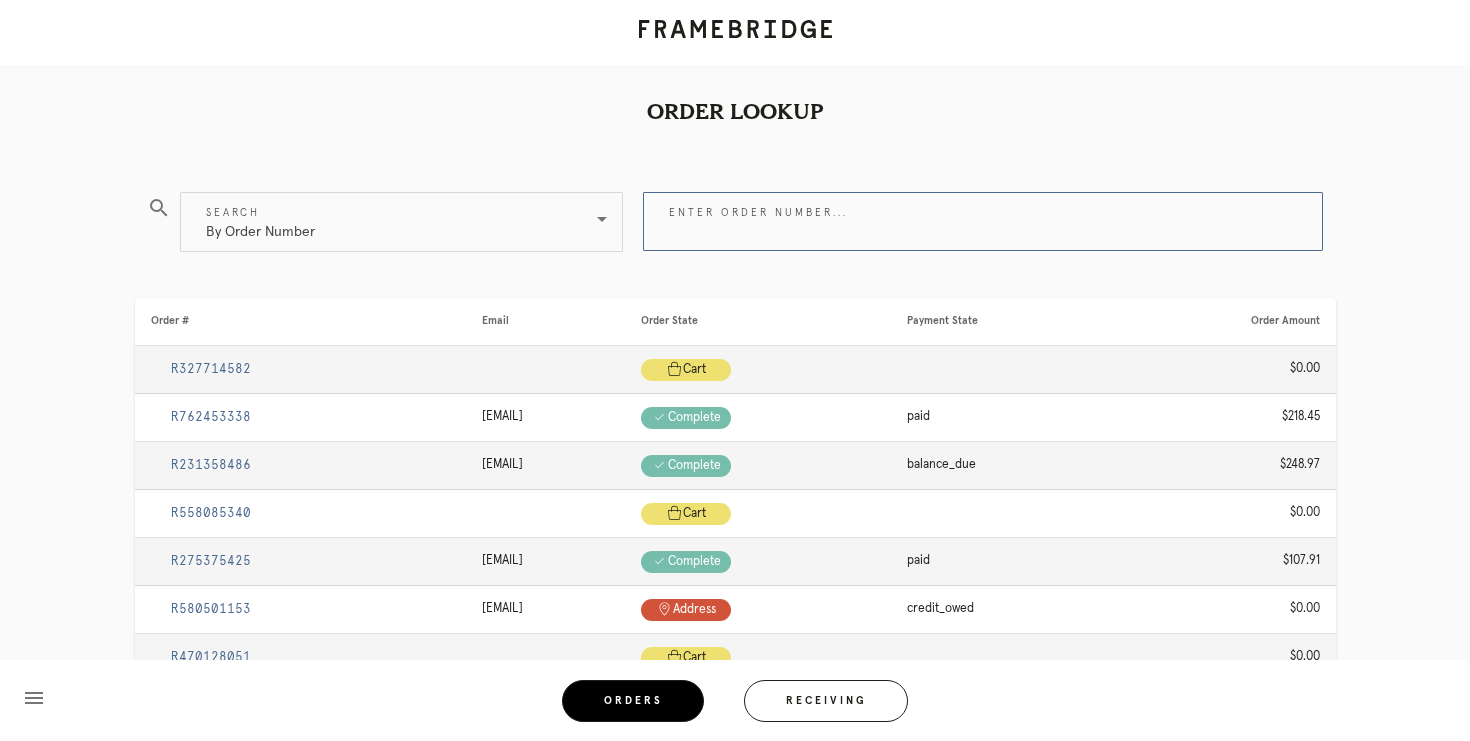 click on "Enter order number..." at bounding box center [983, 221] 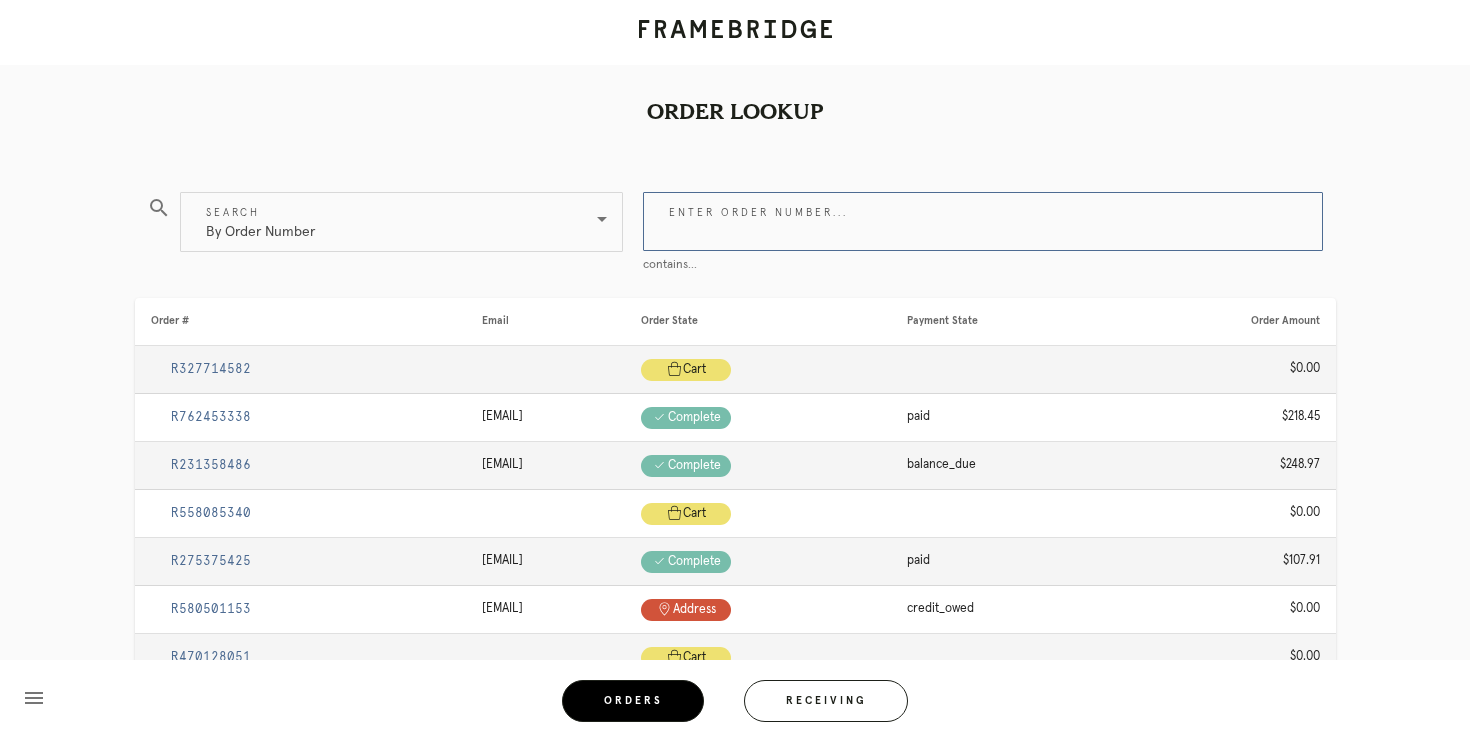 paste on "[ORDER_NUMBER]" 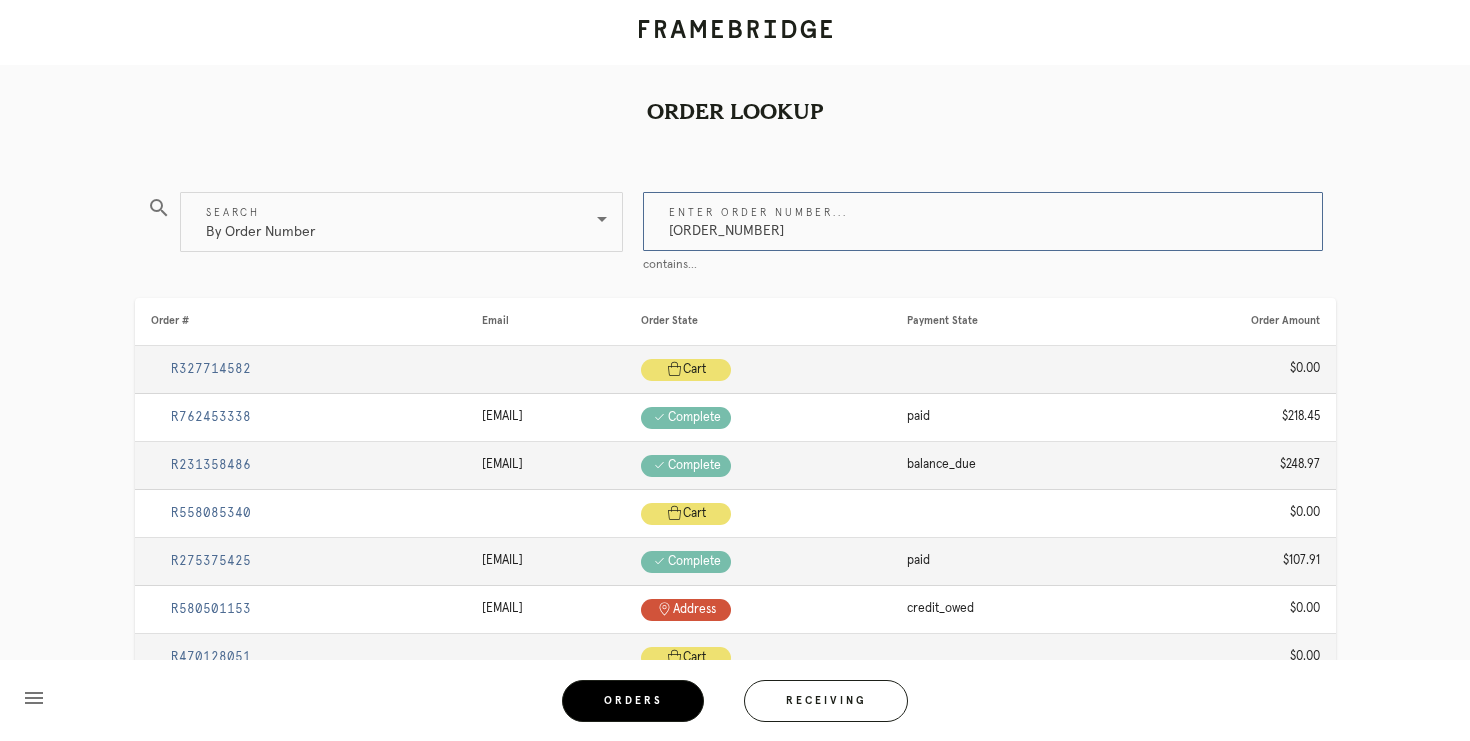 type on "[ORDER_NUMBER]" 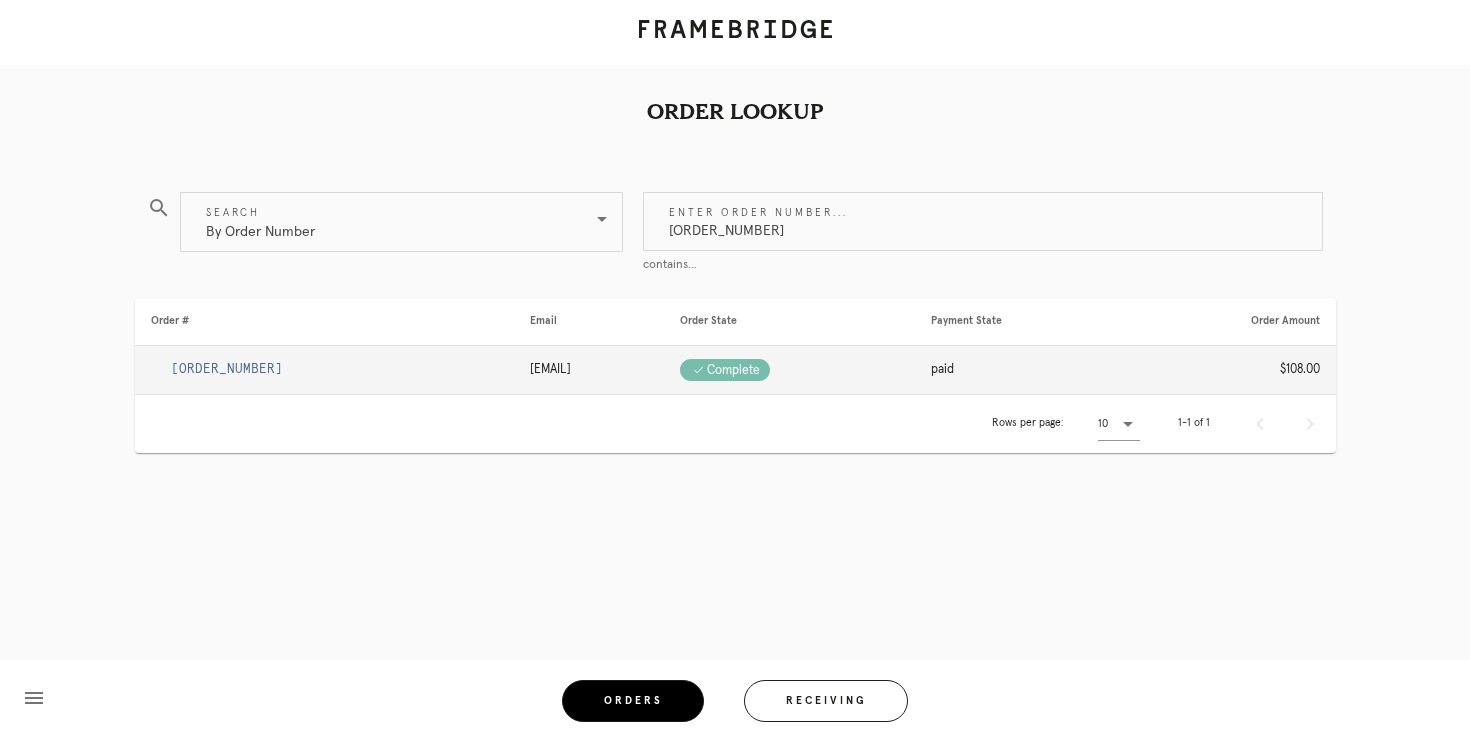 click on "[ORDER_NUMBER]" at bounding box center [227, 369] 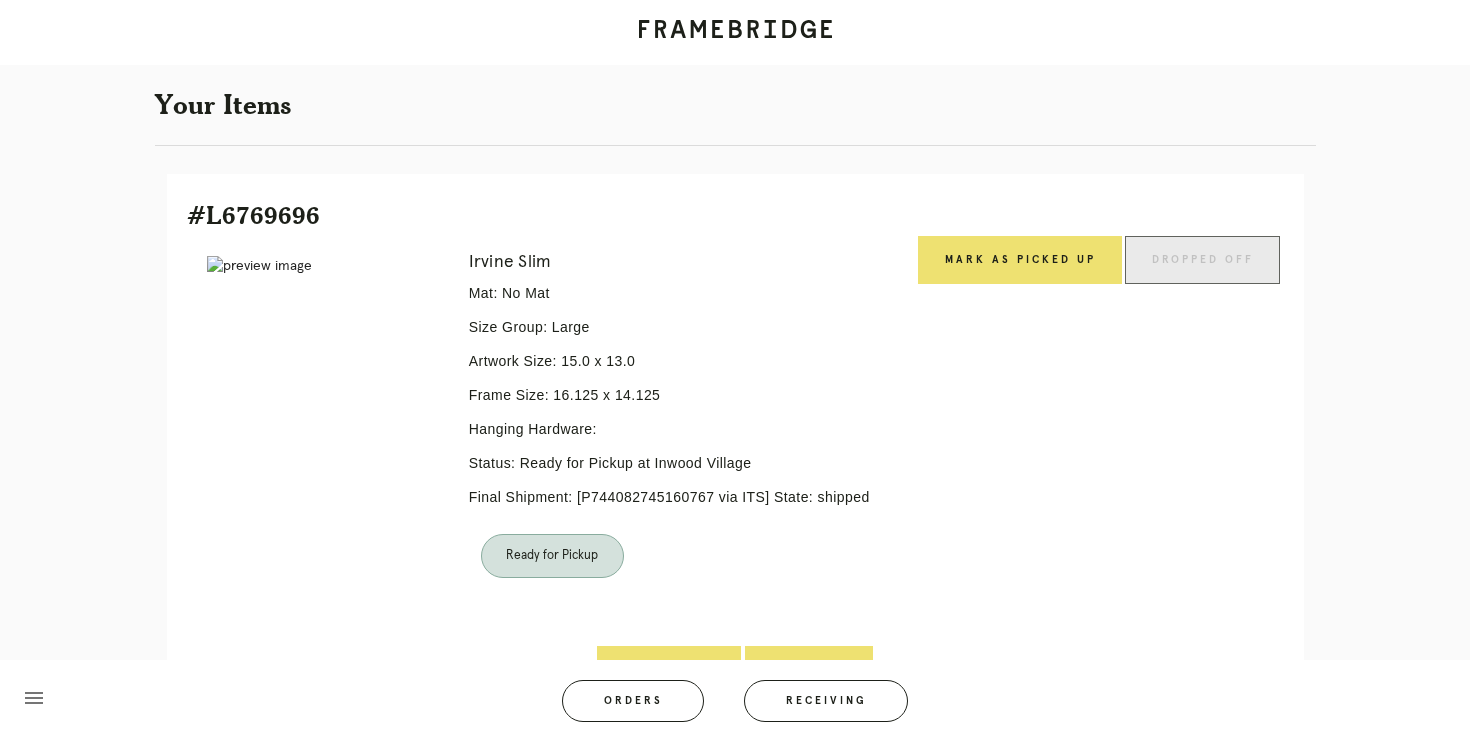 scroll, scrollTop: 361, scrollLeft: 0, axis: vertical 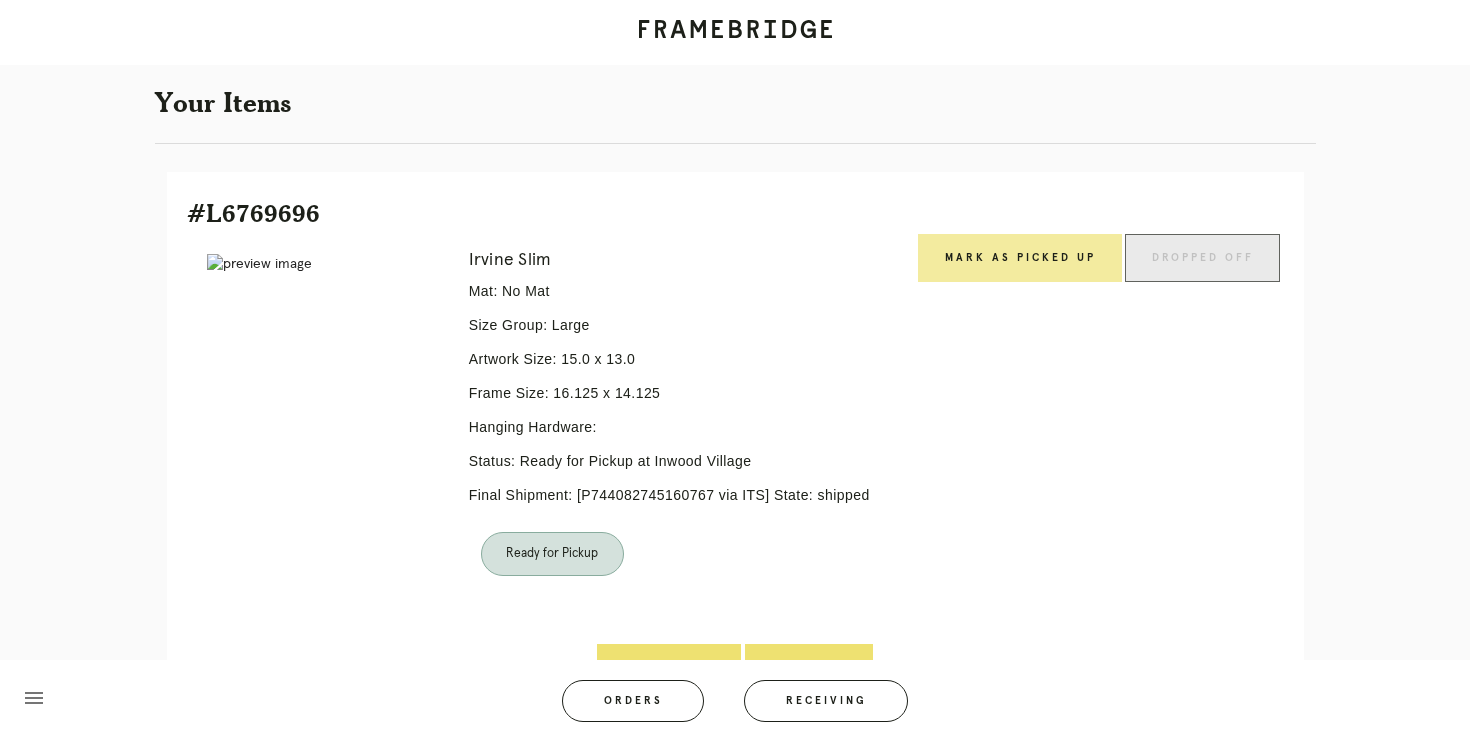 click on "Mark as Picked Up" at bounding box center [1020, 258] 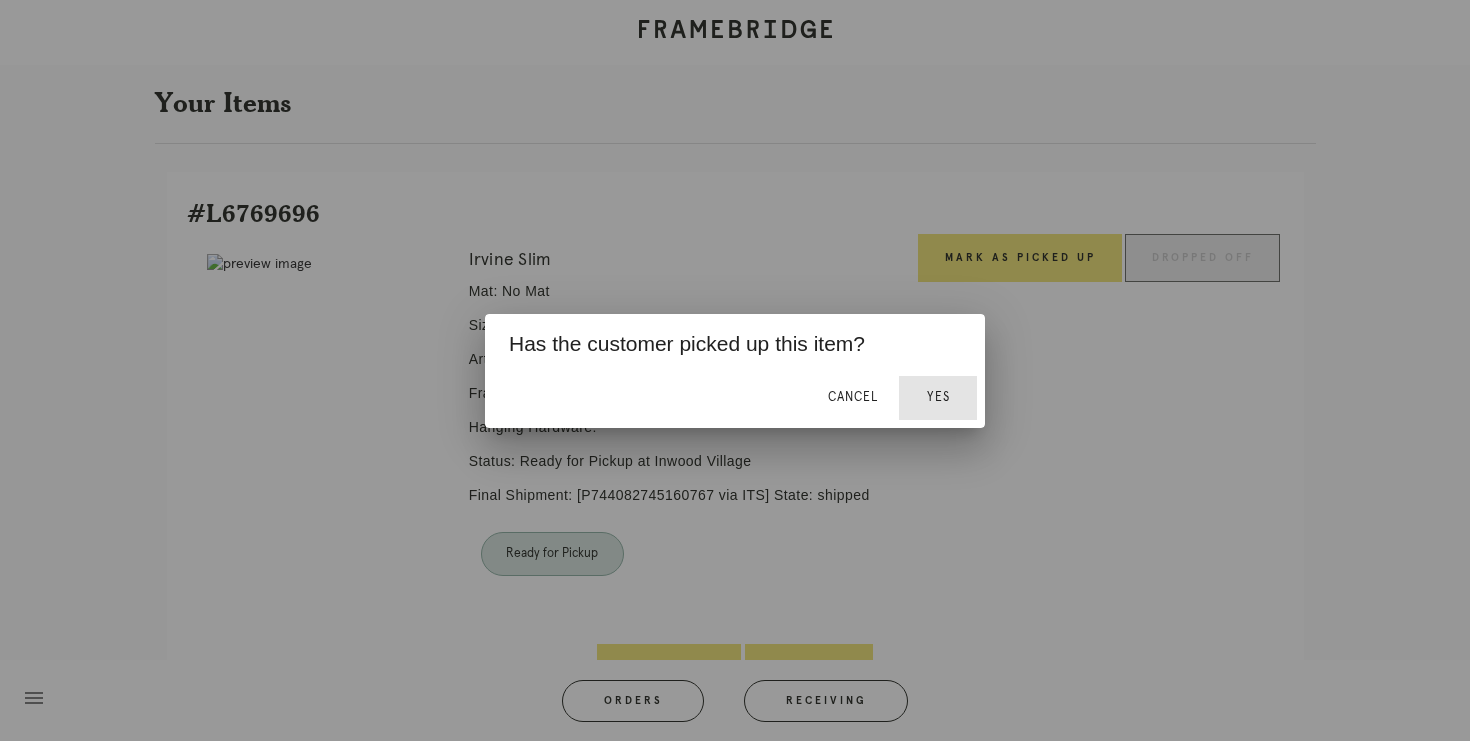 click on "Yes" at bounding box center (938, 398) 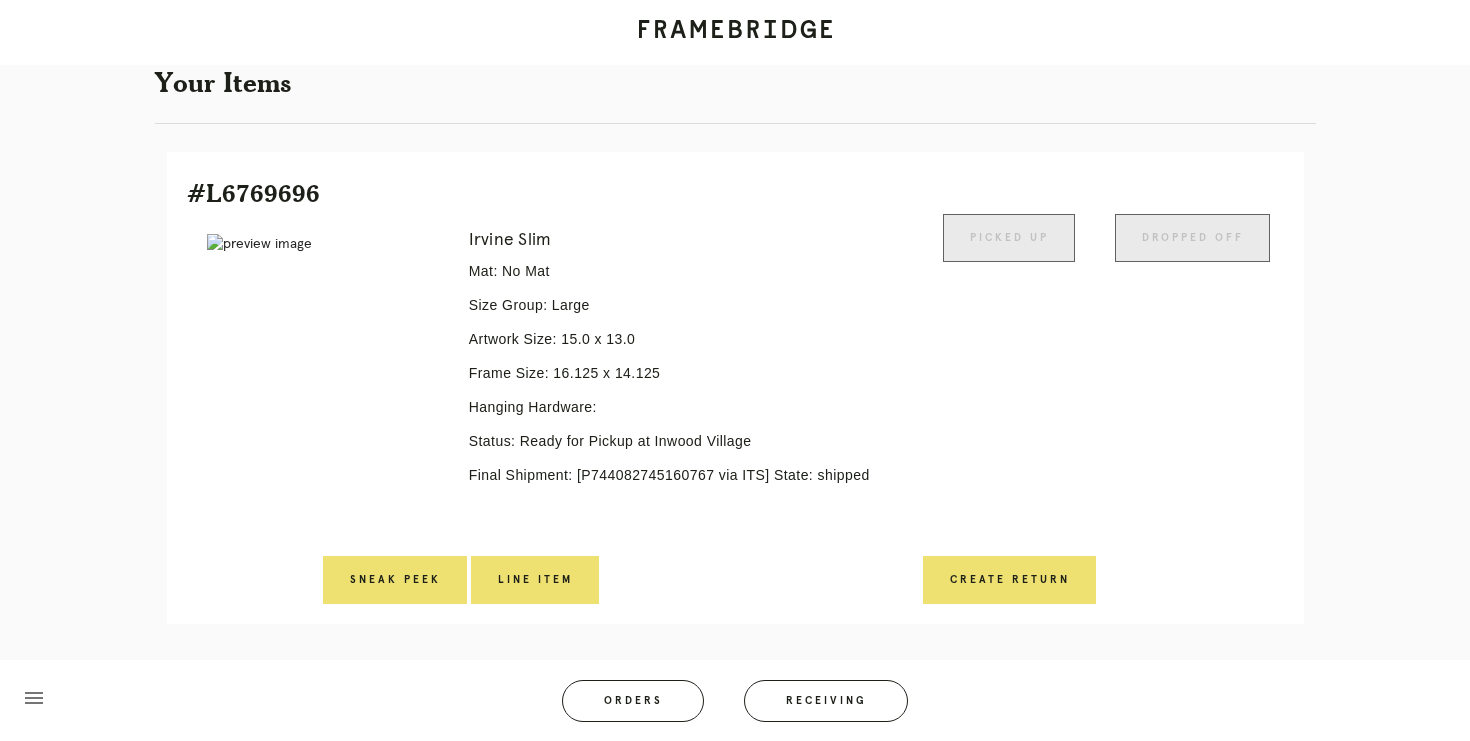scroll, scrollTop: 388, scrollLeft: 0, axis: vertical 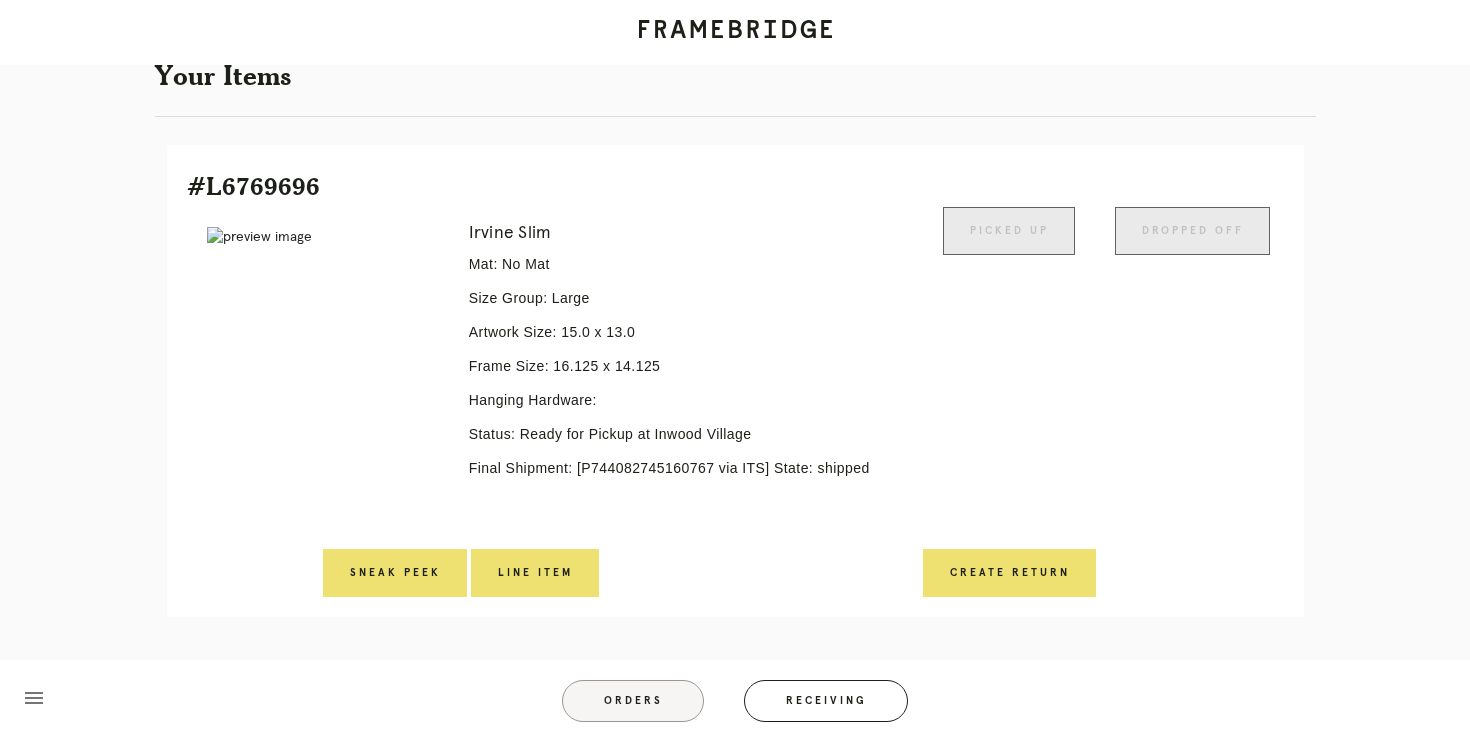 click on "Orders" at bounding box center (633, 701) 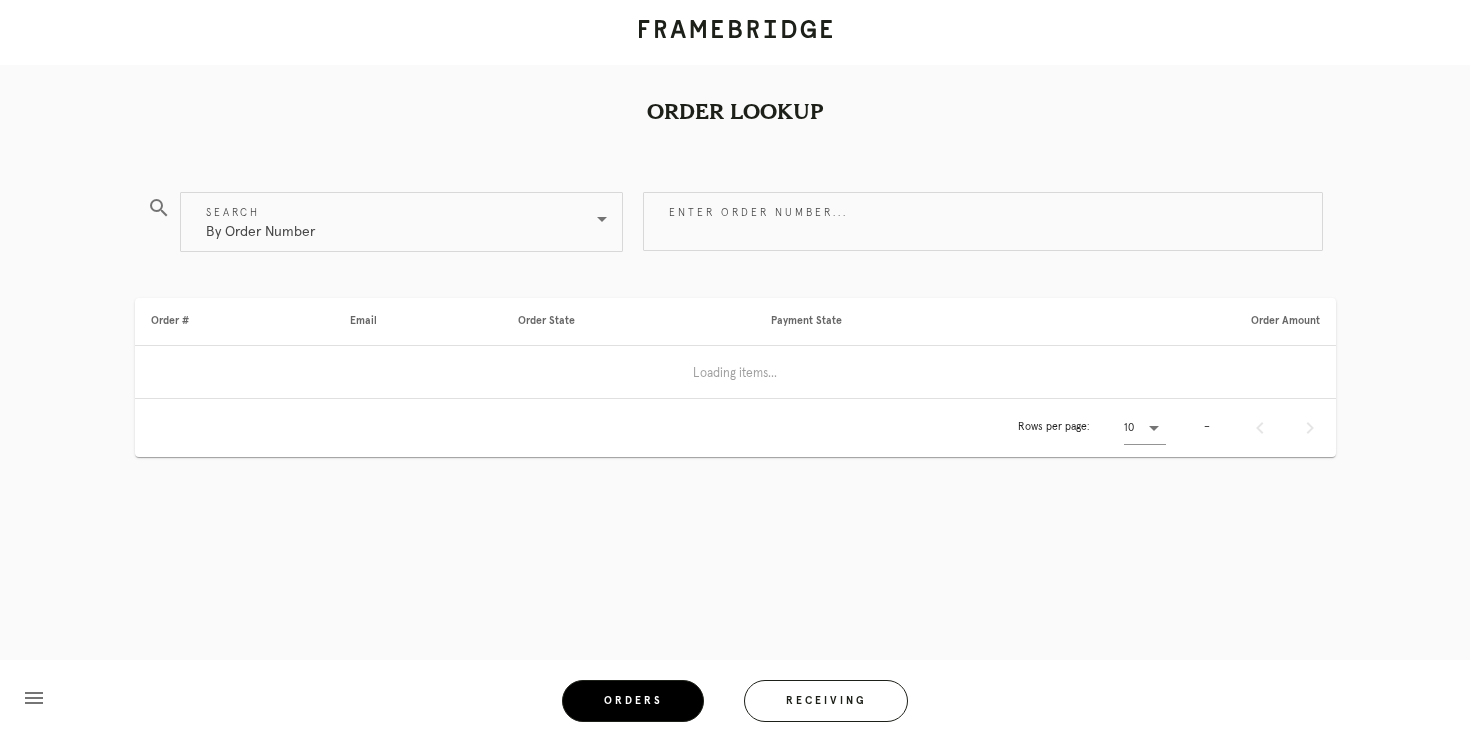 scroll, scrollTop: 0, scrollLeft: 0, axis: both 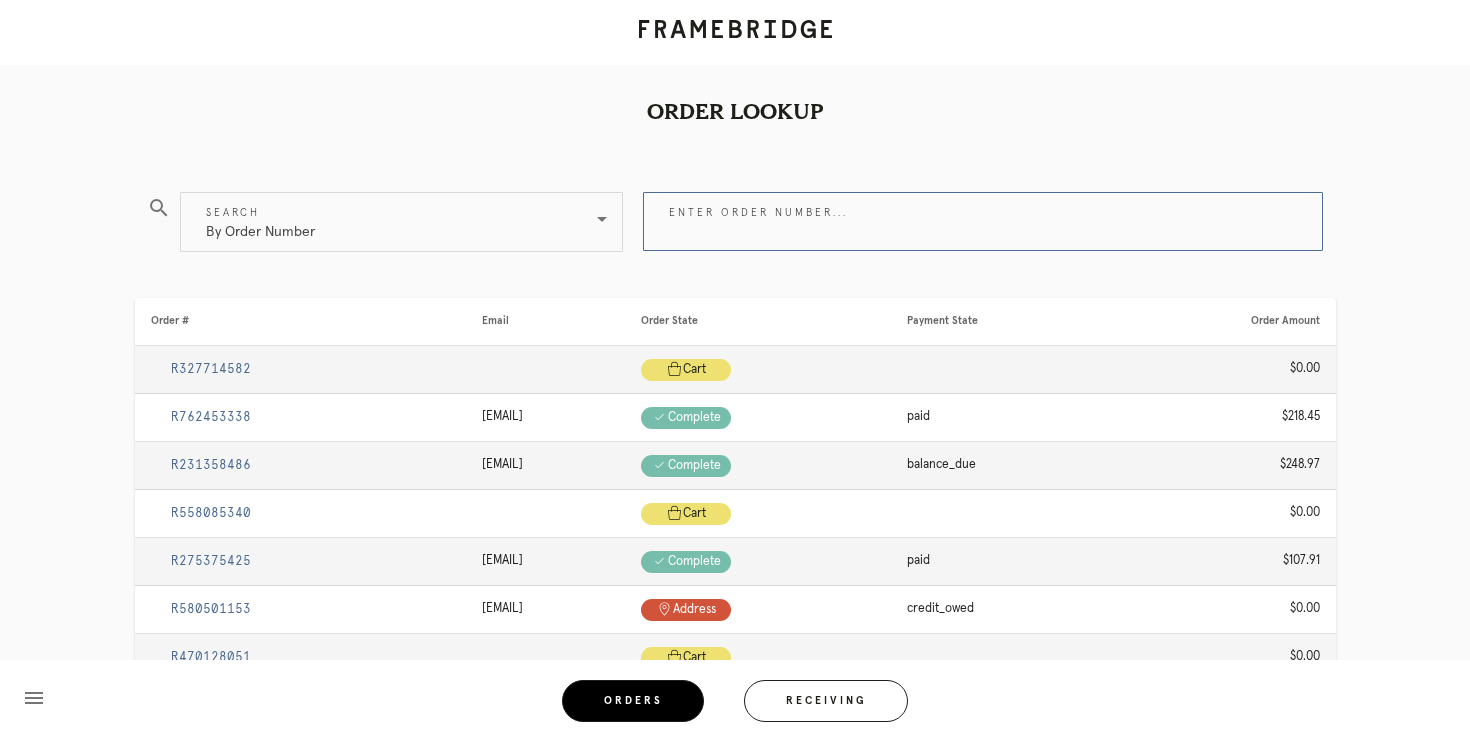 click on "Enter order number..." at bounding box center (983, 221) 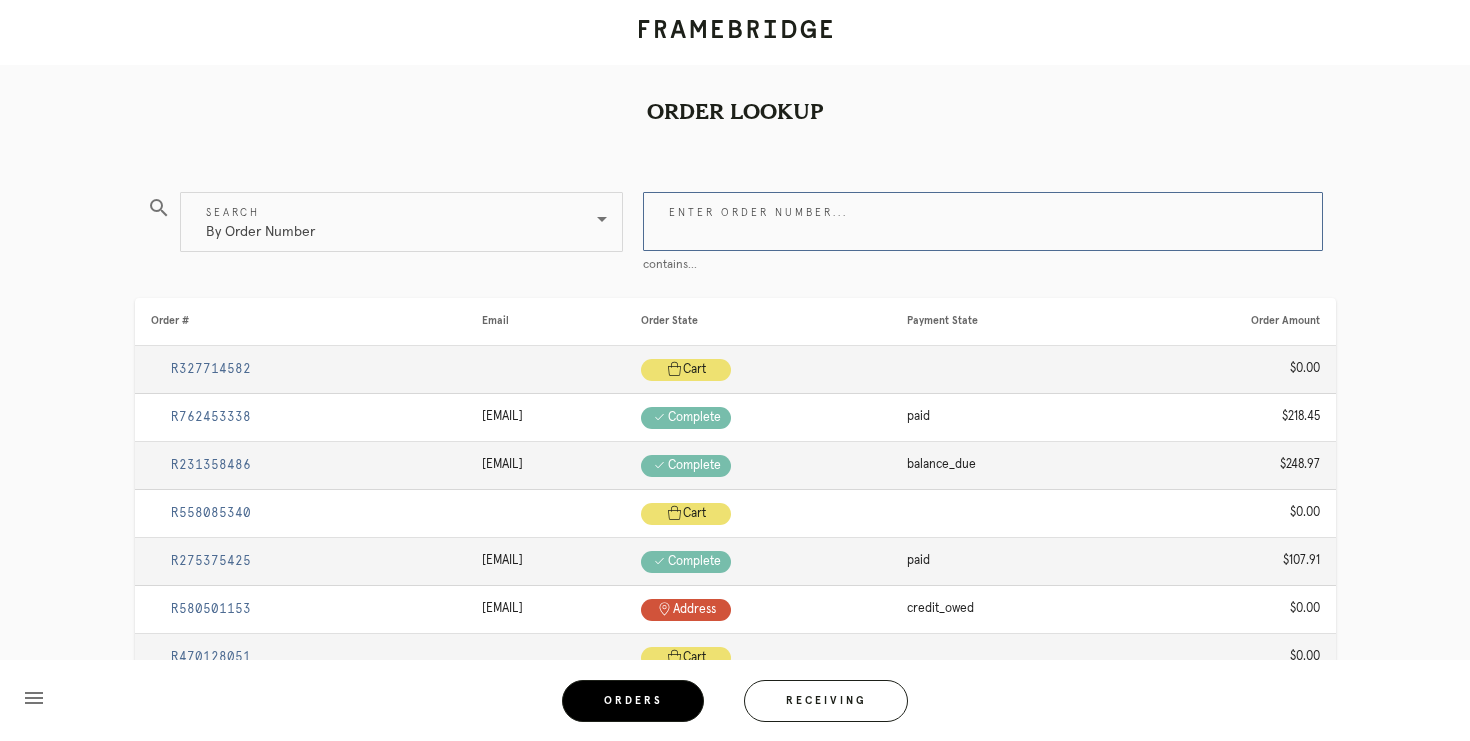 paste on "R602534397" 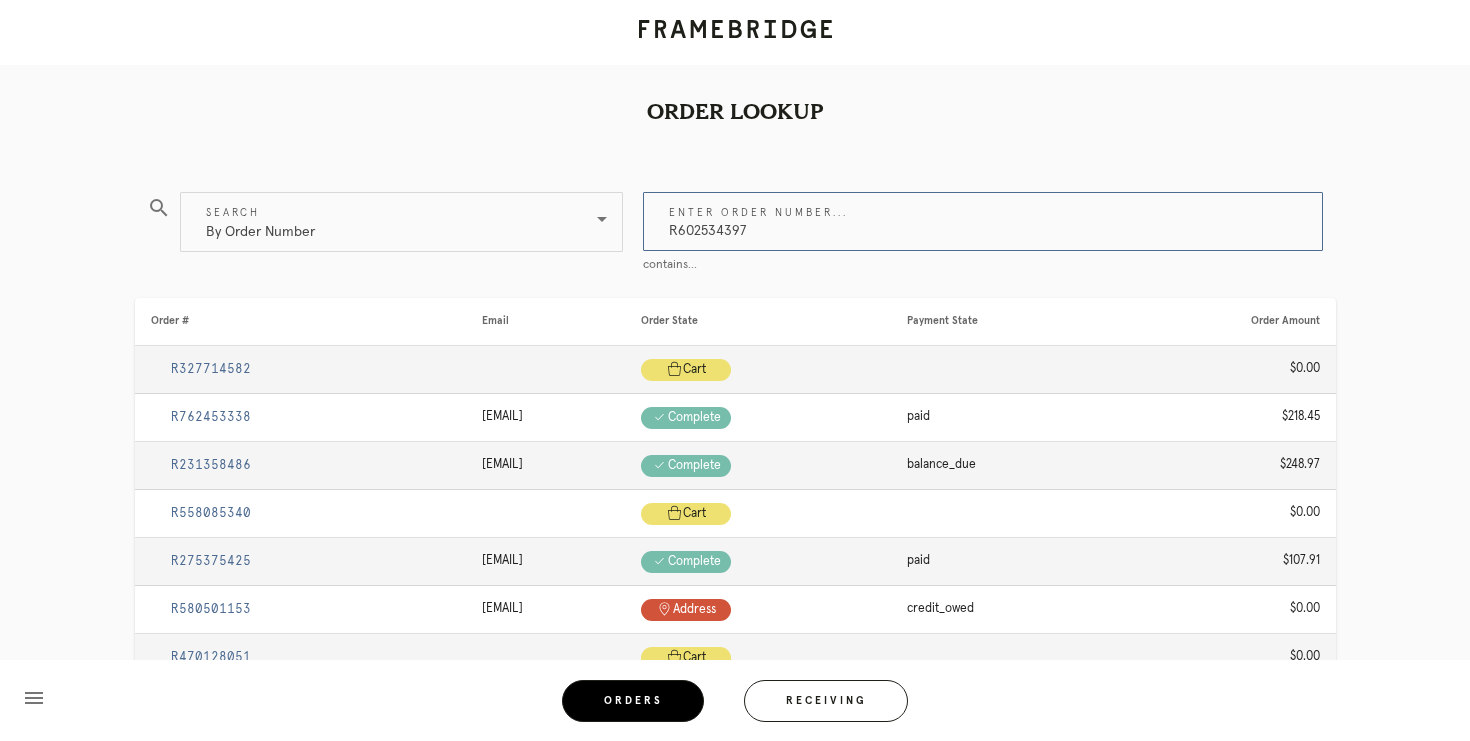 type on "R602534397" 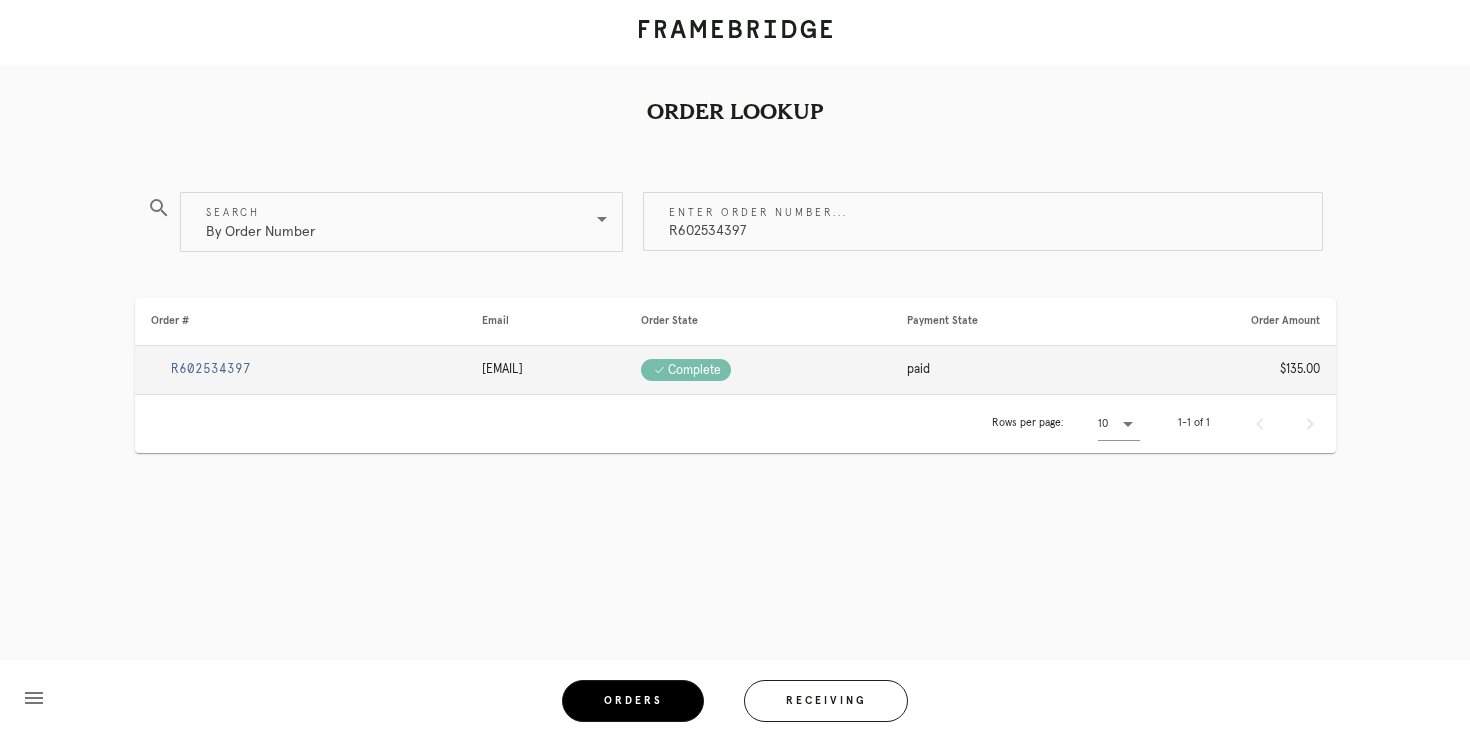 click on "R602534397" at bounding box center [211, 369] 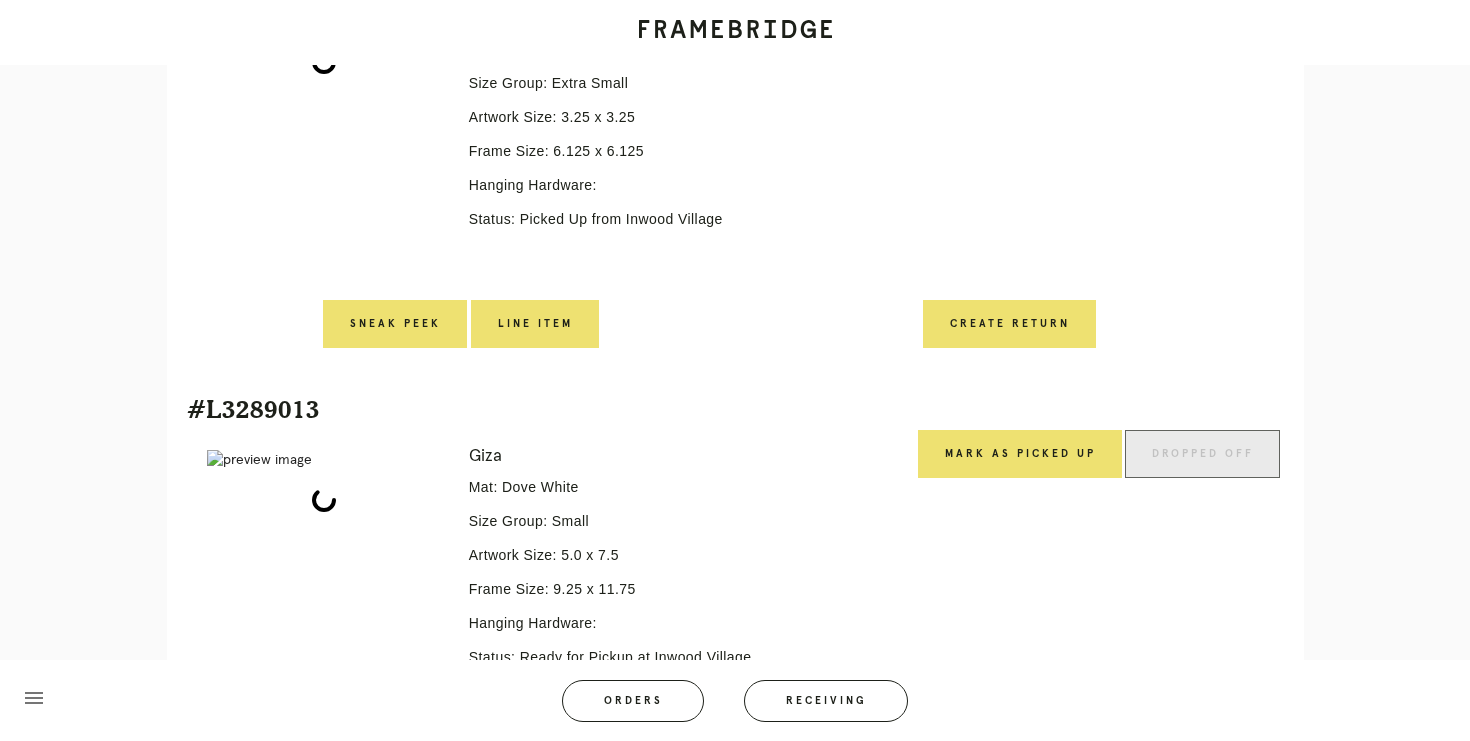 scroll, scrollTop: 607, scrollLeft: 0, axis: vertical 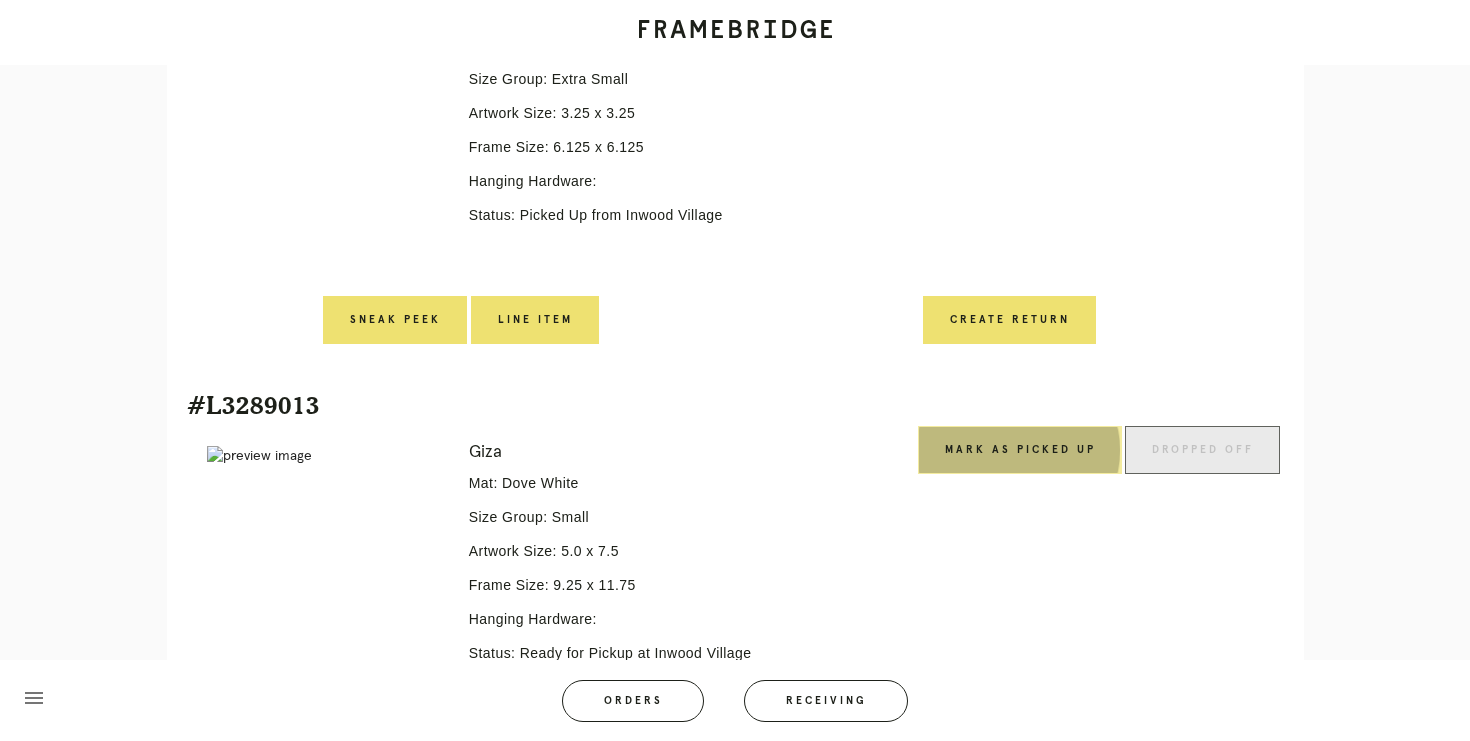 click on "Mark as Picked Up" at bounding box center (1020, 450) 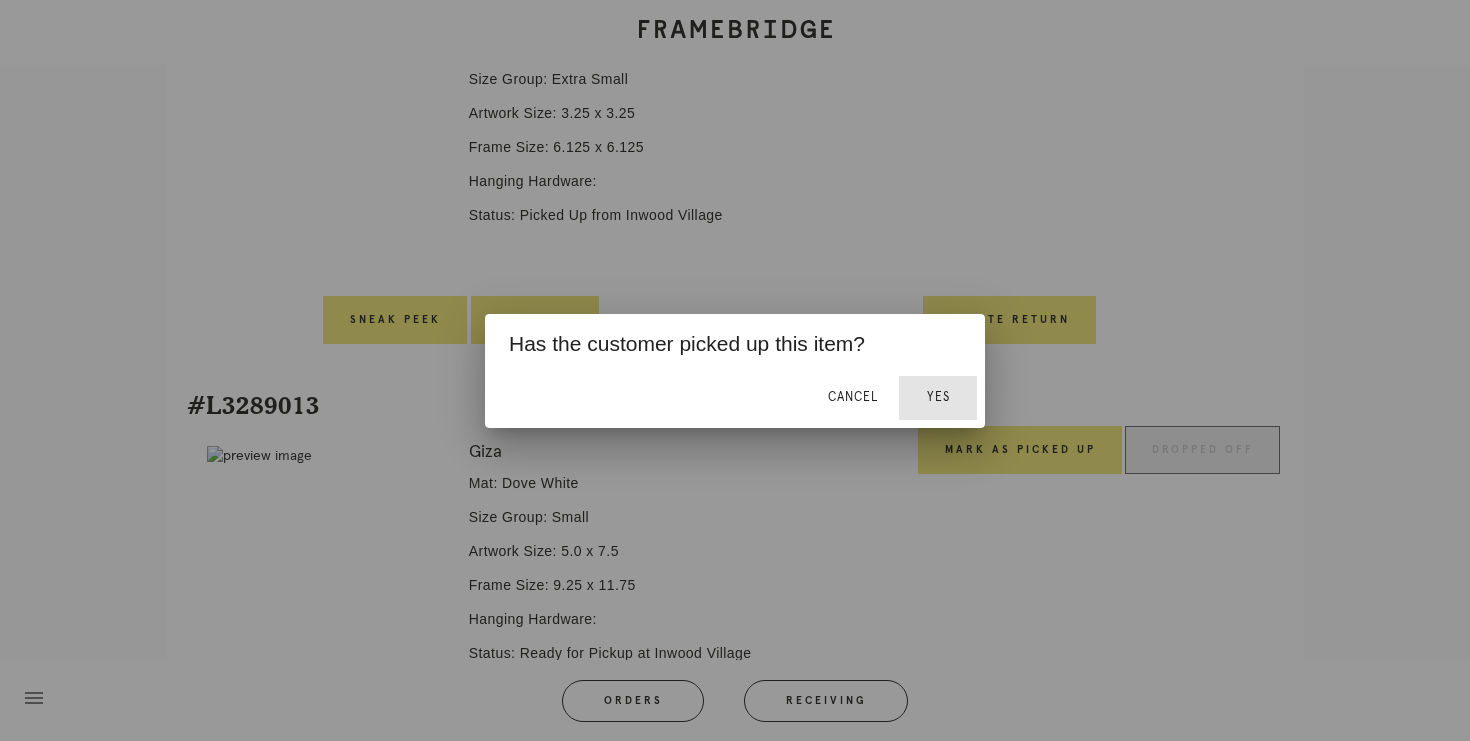 click on "Yes" at bounding box center [938, 397] 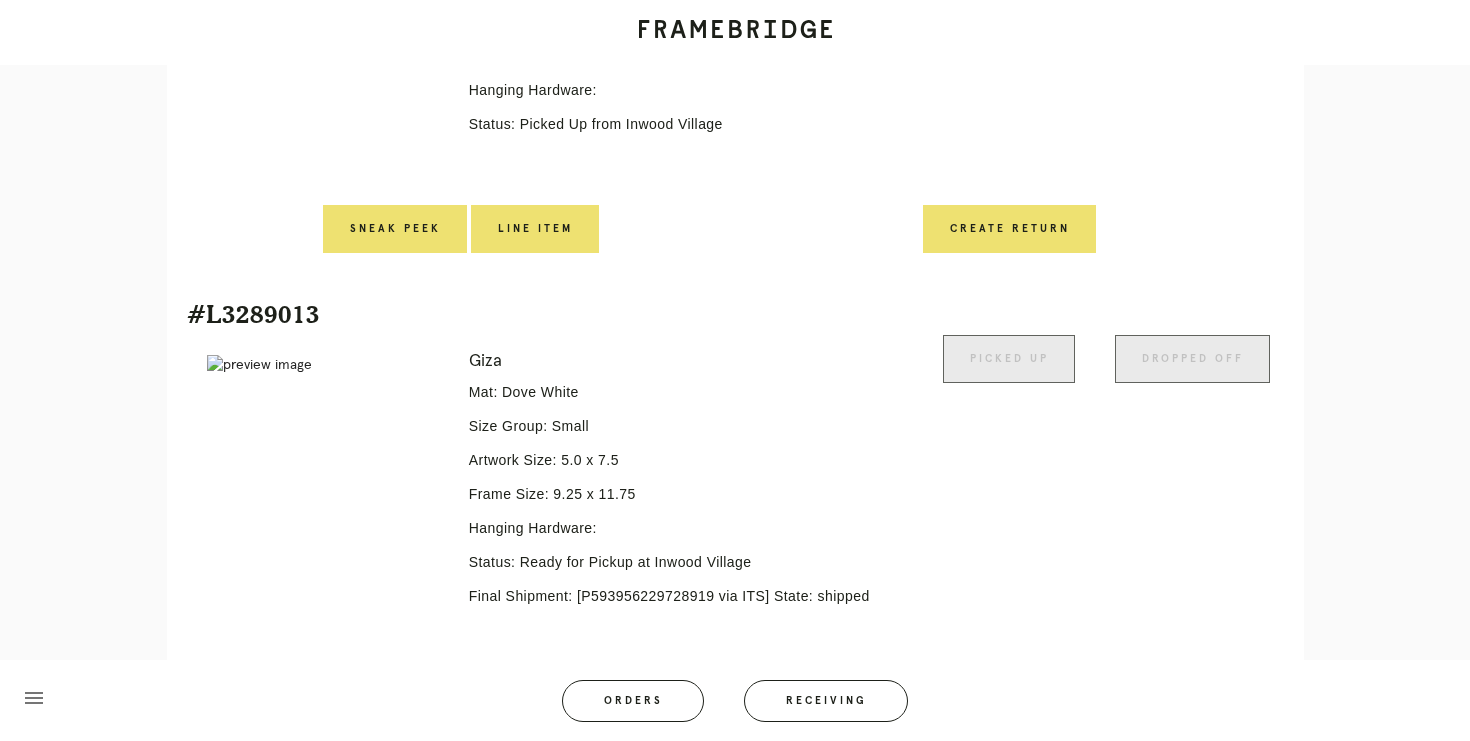scroll, scrollTop: 827, scrollLeft: 0, axis: vertical 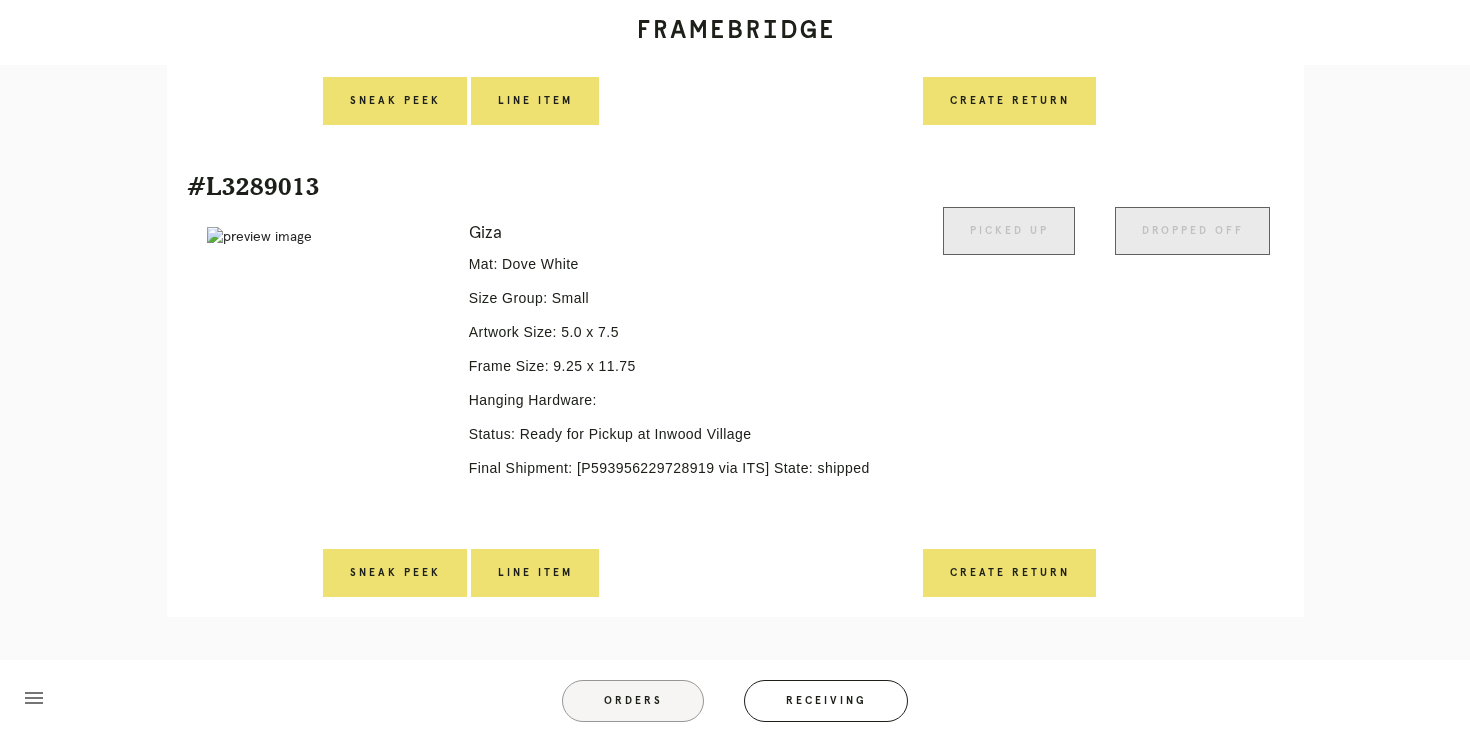 click on "Orders" at bounding box center (633, 701) 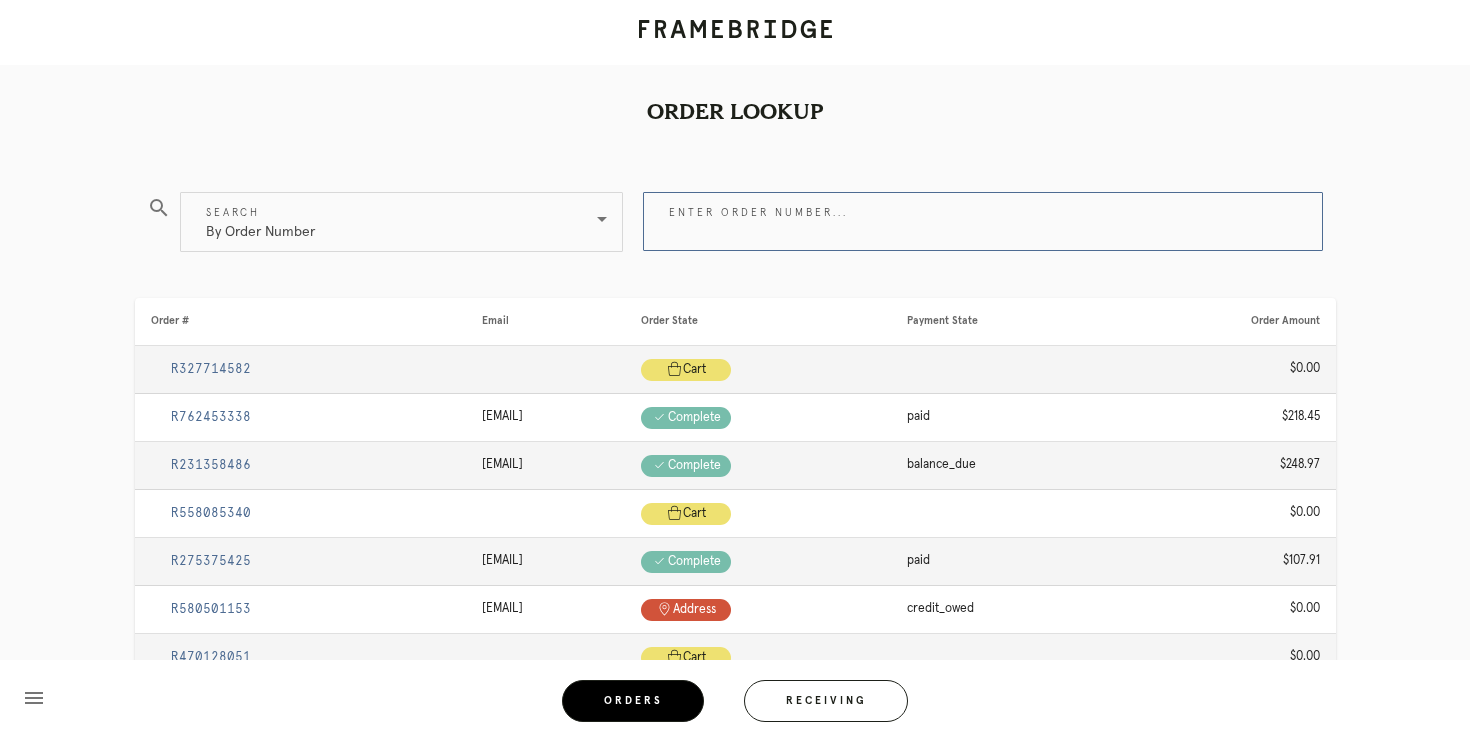 click on "Enter order number..." at bounding box center (983, 221) 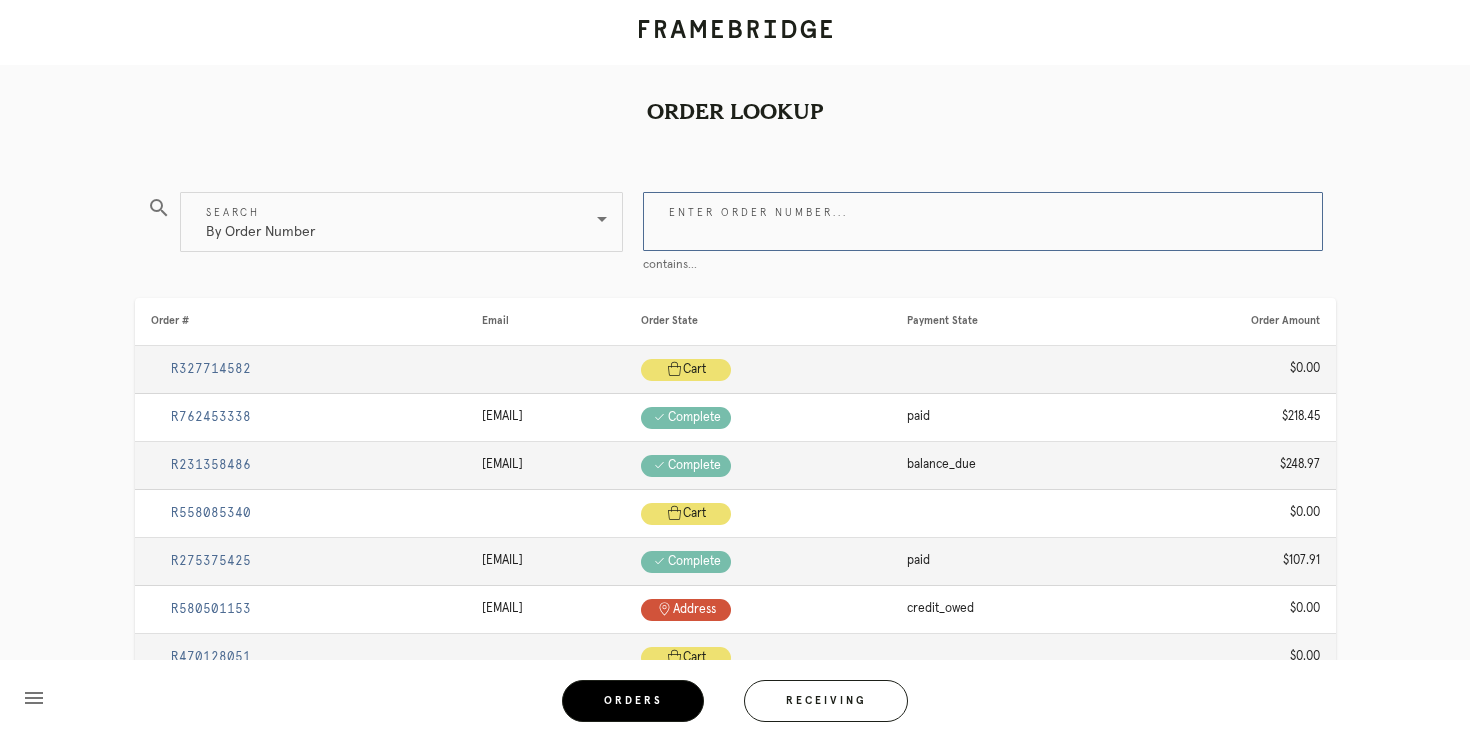 paste on "R160496423" 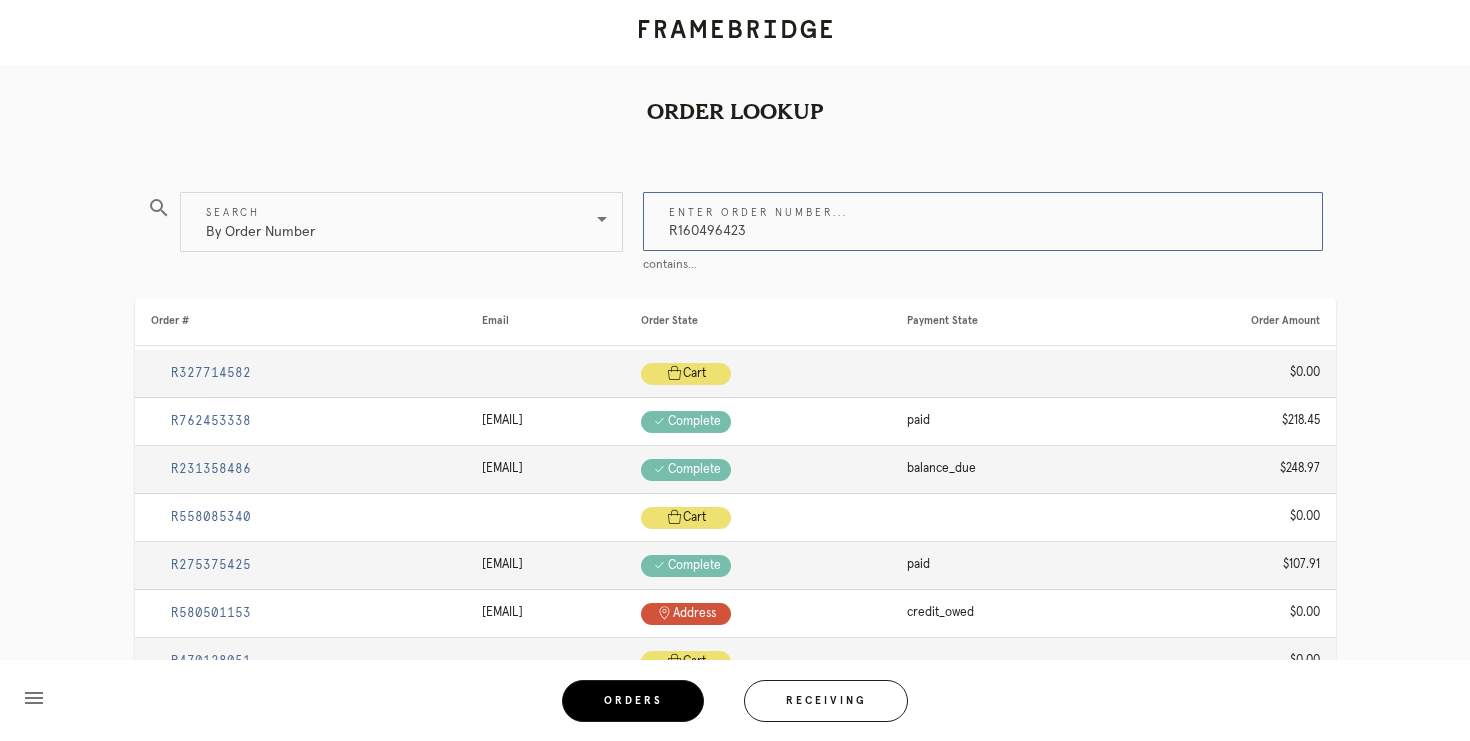 type on "R160496423" 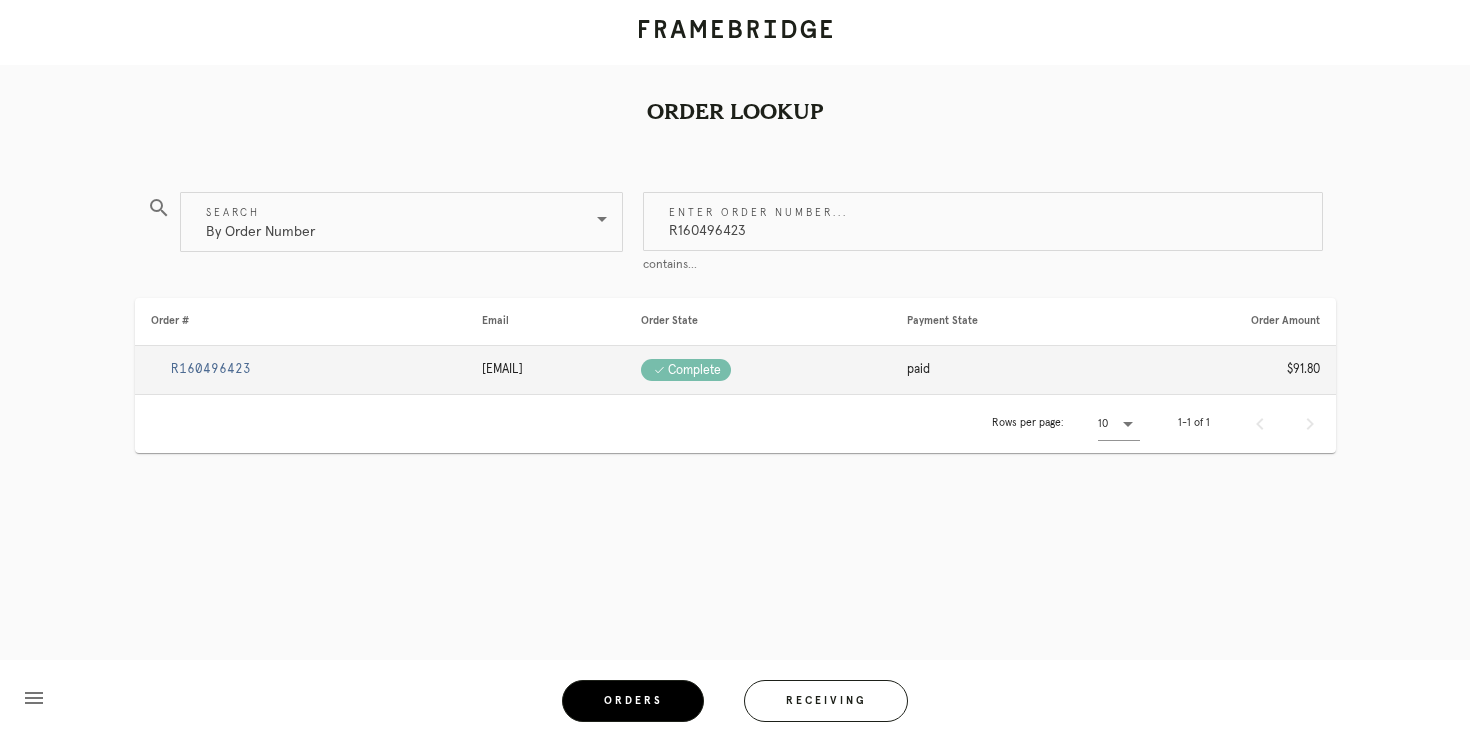 click on "R160496423" at bounding box center (211, 369) 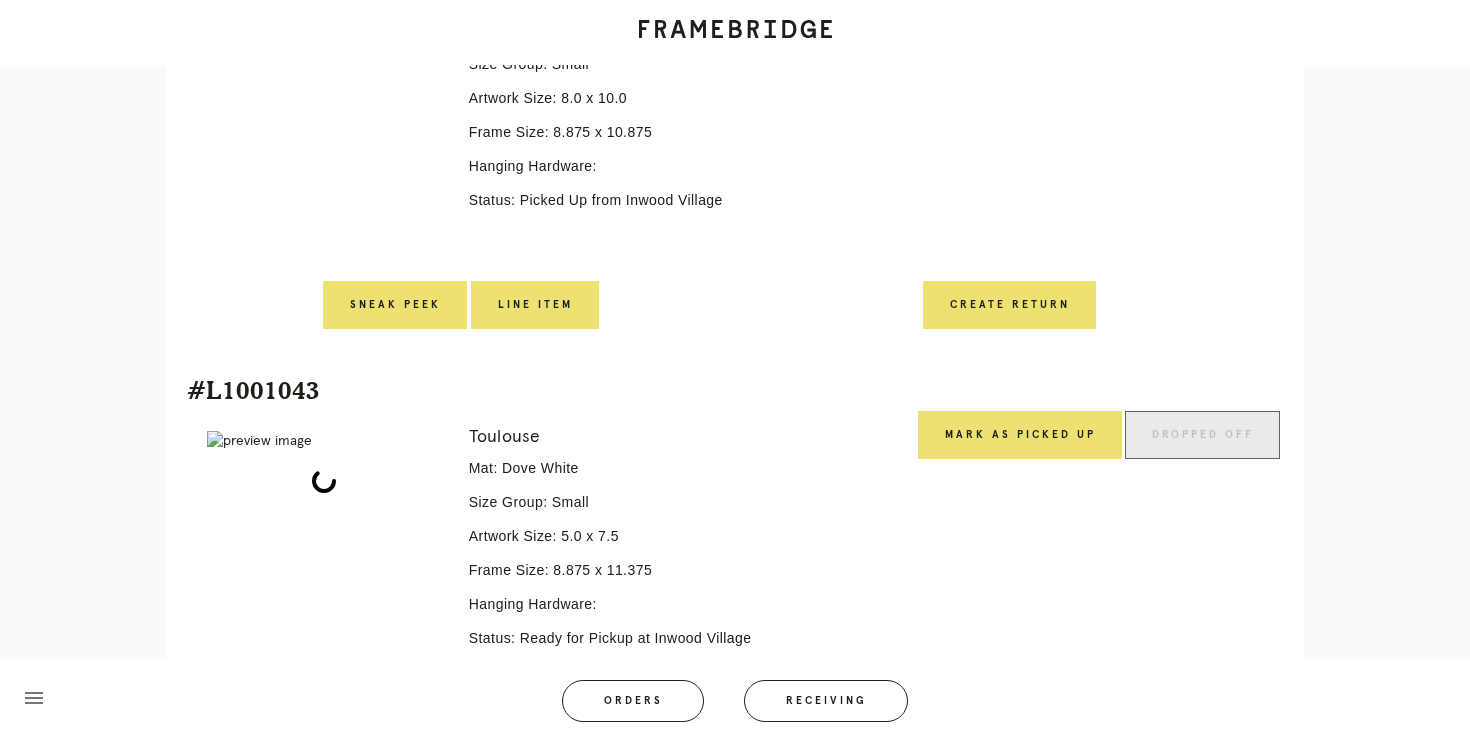 scroll, scrollTop: 625, scrollLeft: 0, axis: vertical 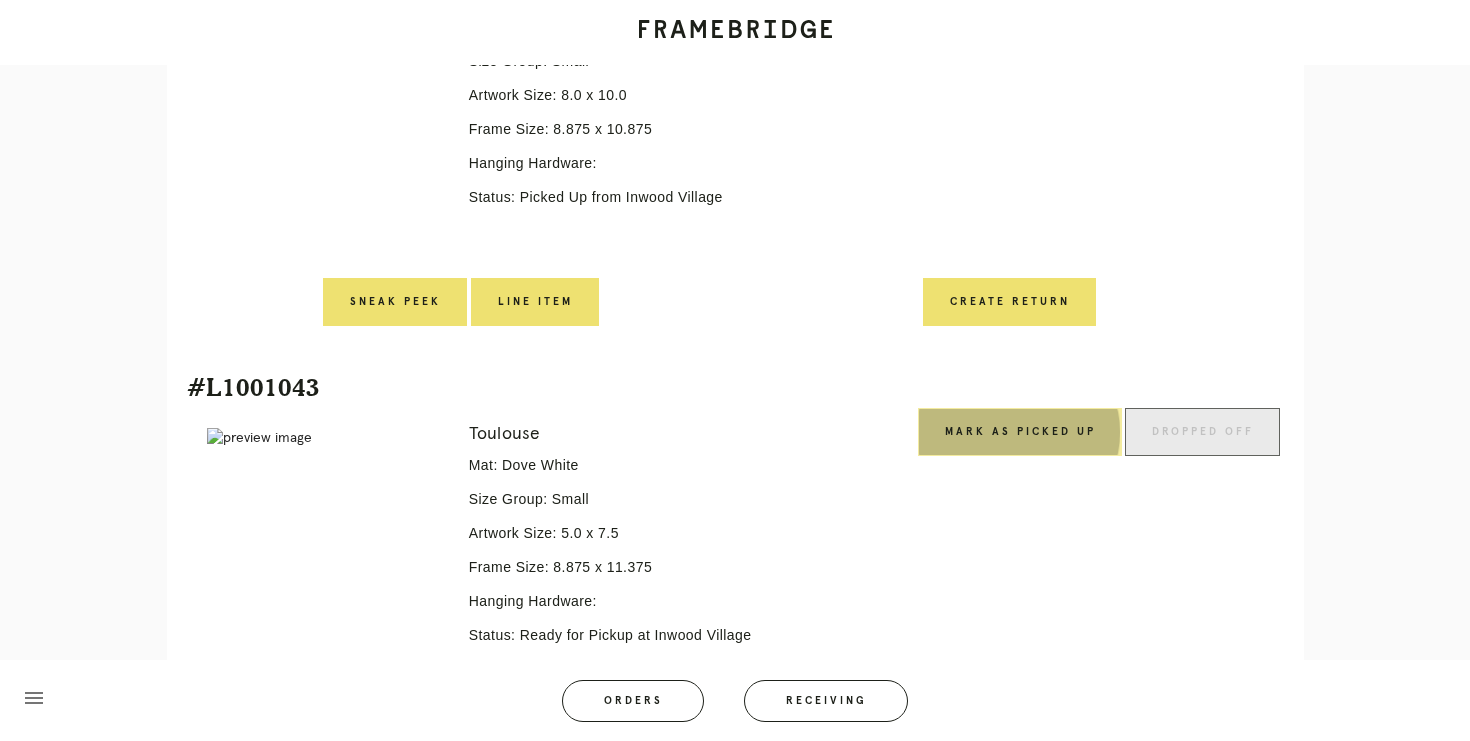 click on "Mark as Picked Up" at bounding box center (1020, 432) 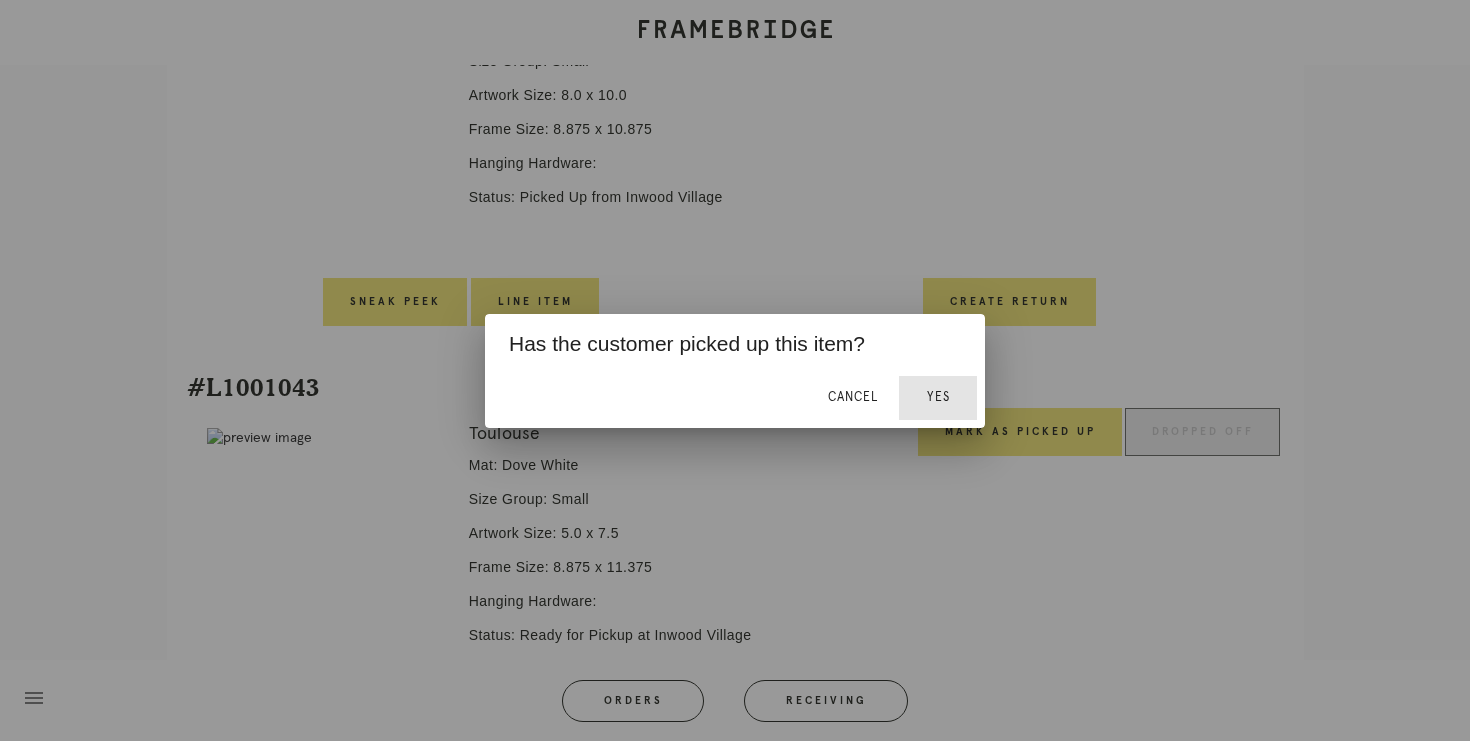click on "Yes" at bounding box center (938, 397) 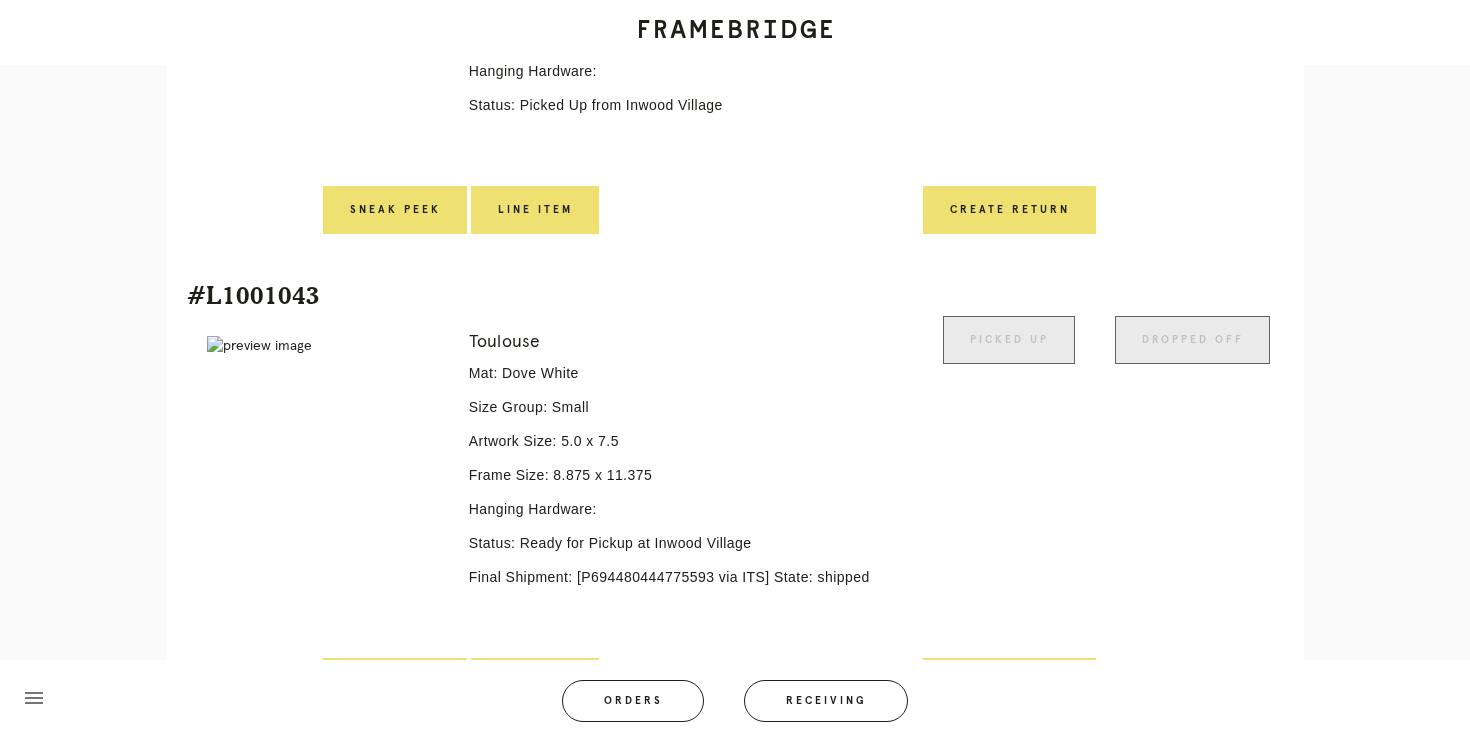 scroll, scrollTop: 827, scrollLeft: 0, axis: vertical 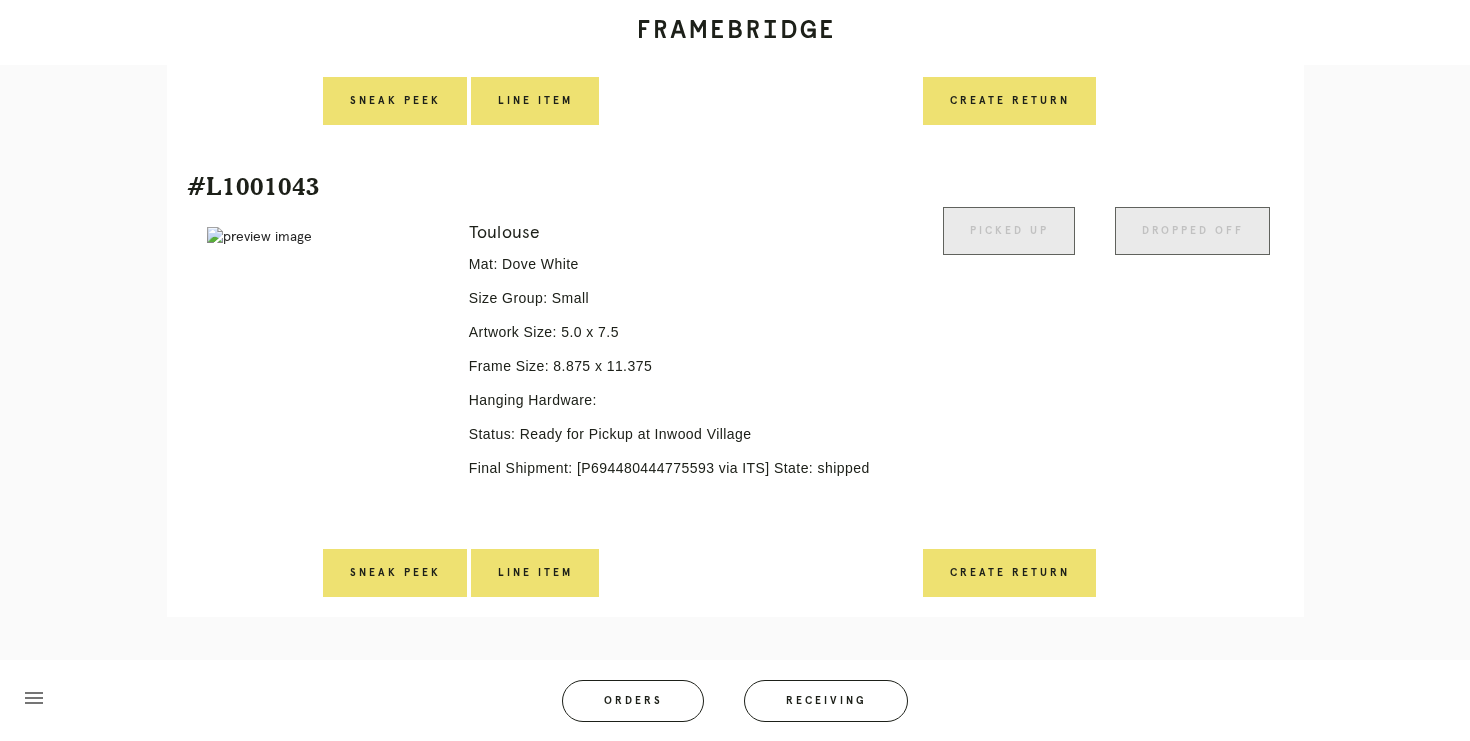 click on "menu
Orders
Receiving" at bounding box center (735, 700) 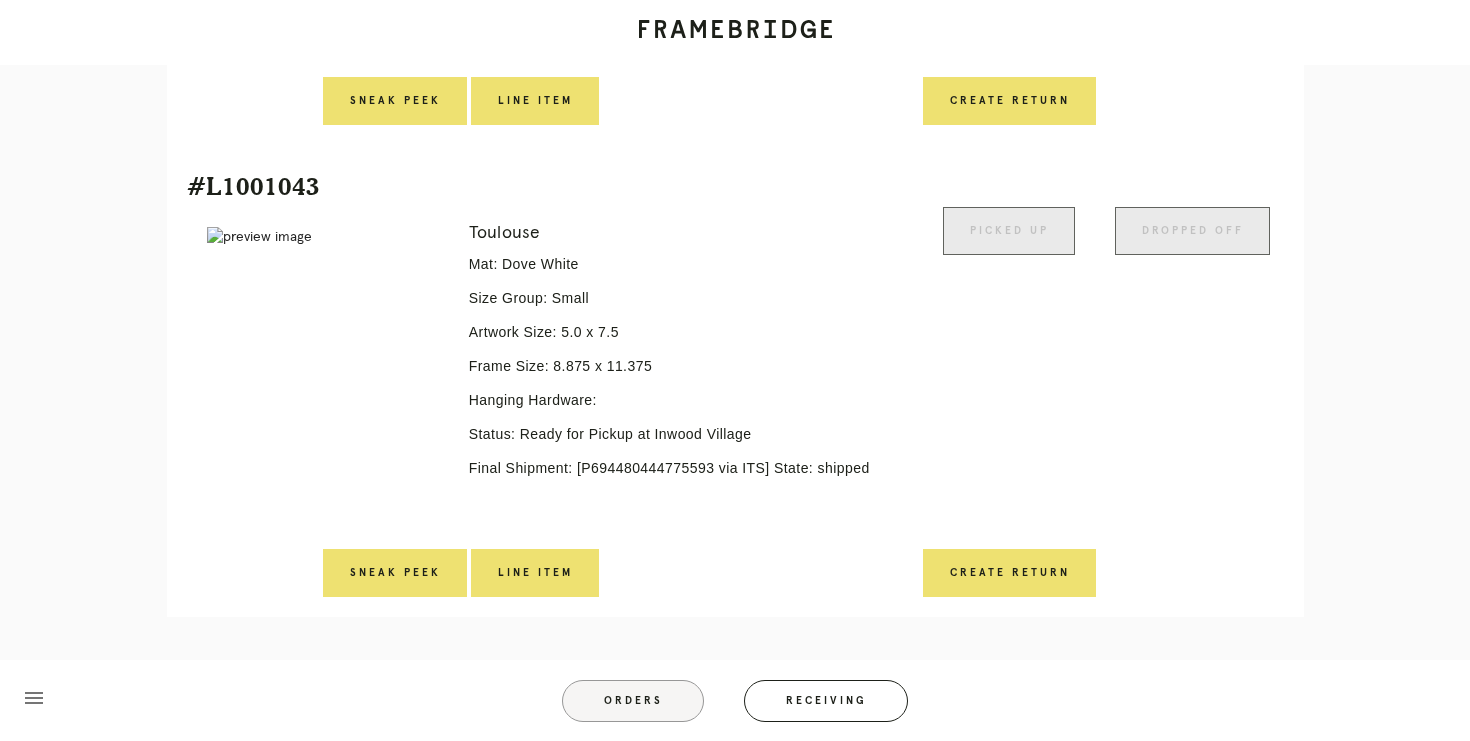 click on "Orders" at bounding box center [633, 701] 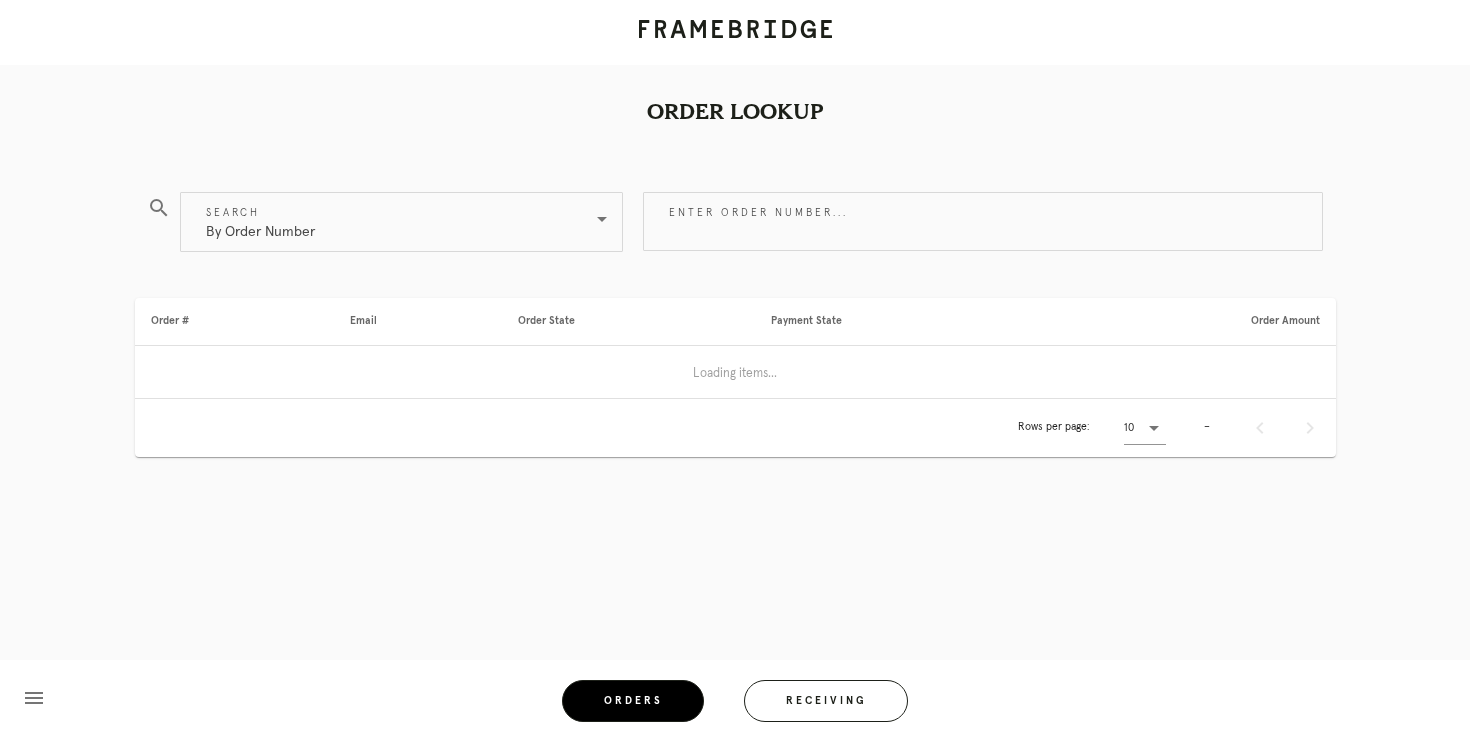 scroll, scrollTop: 0, scrollLeft: 0, axis: both 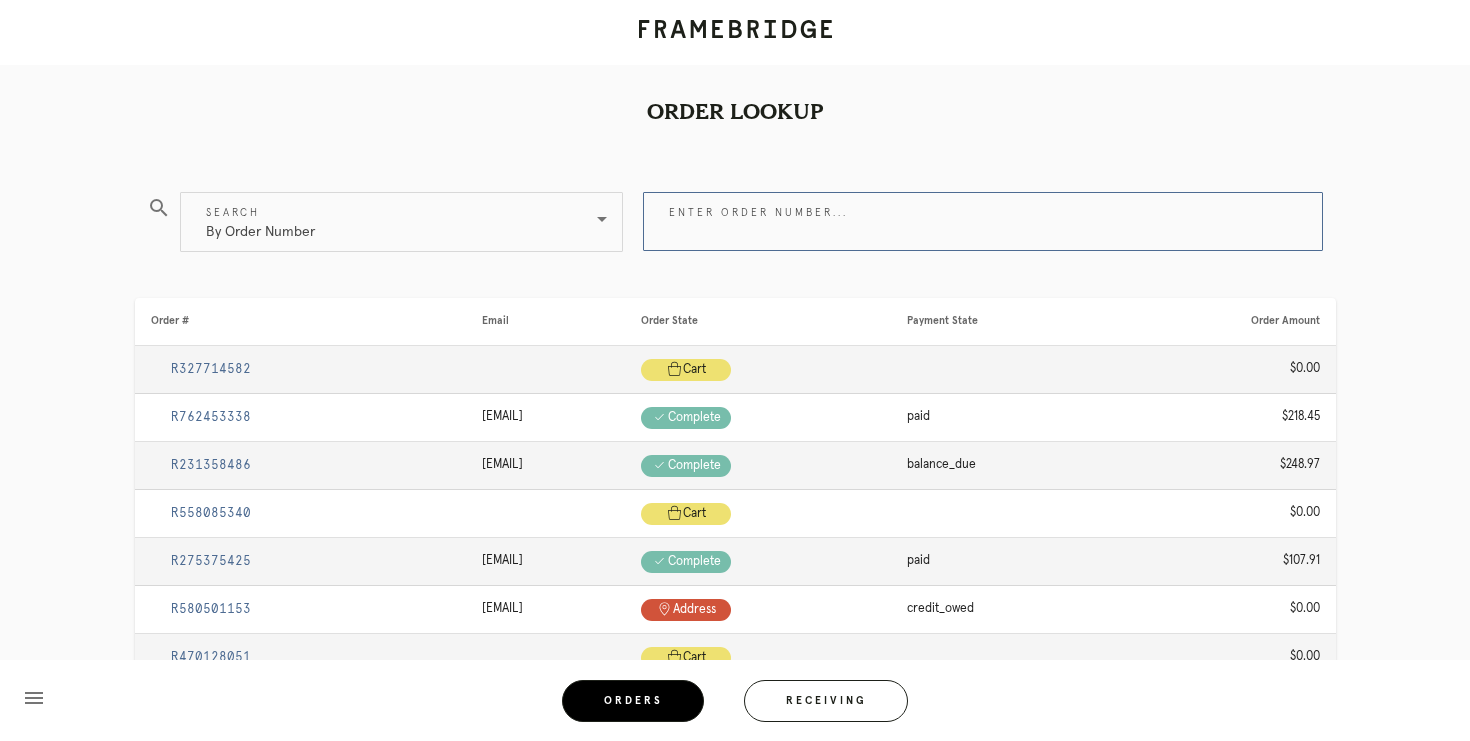 click on "Enter order number..." at bounding box center [983, 221] 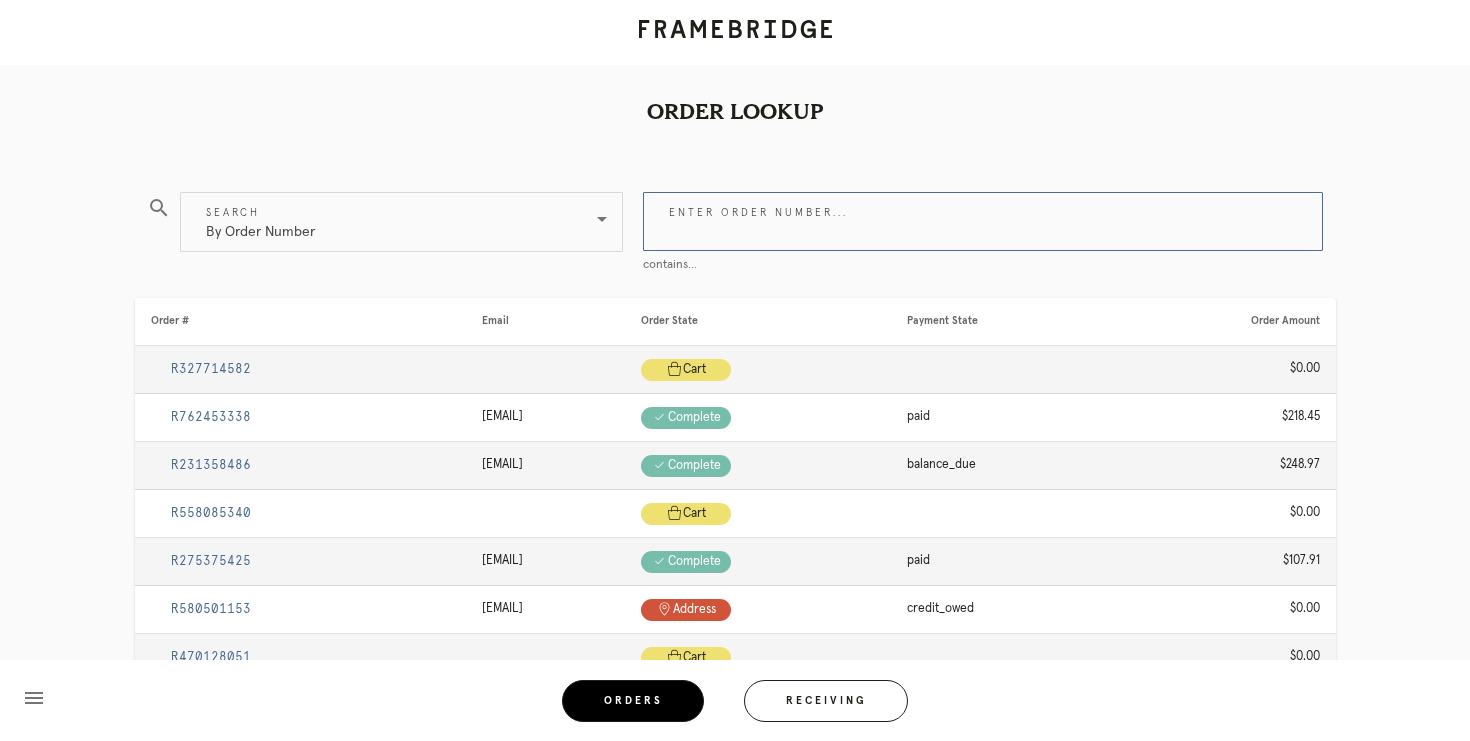 paste on "R863365106" 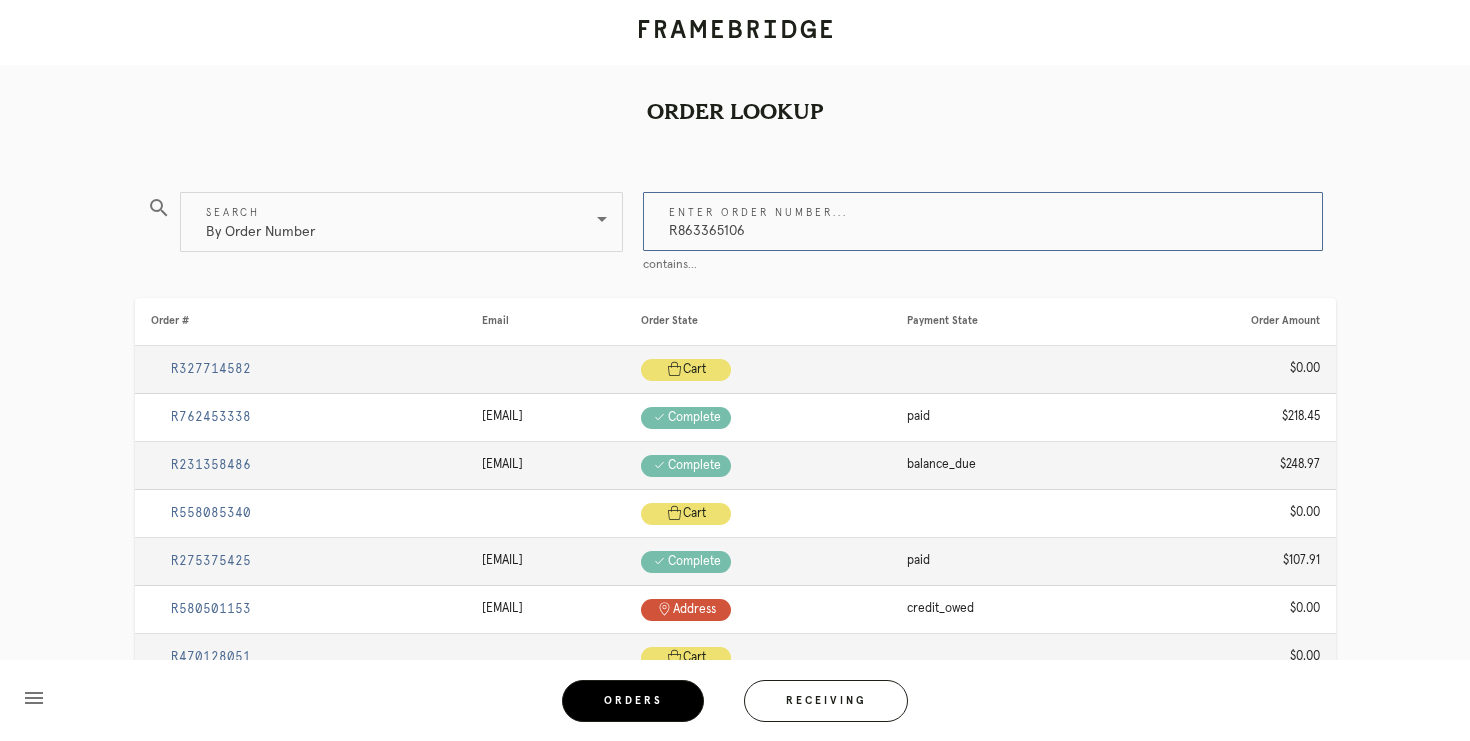 type on "R863365106" 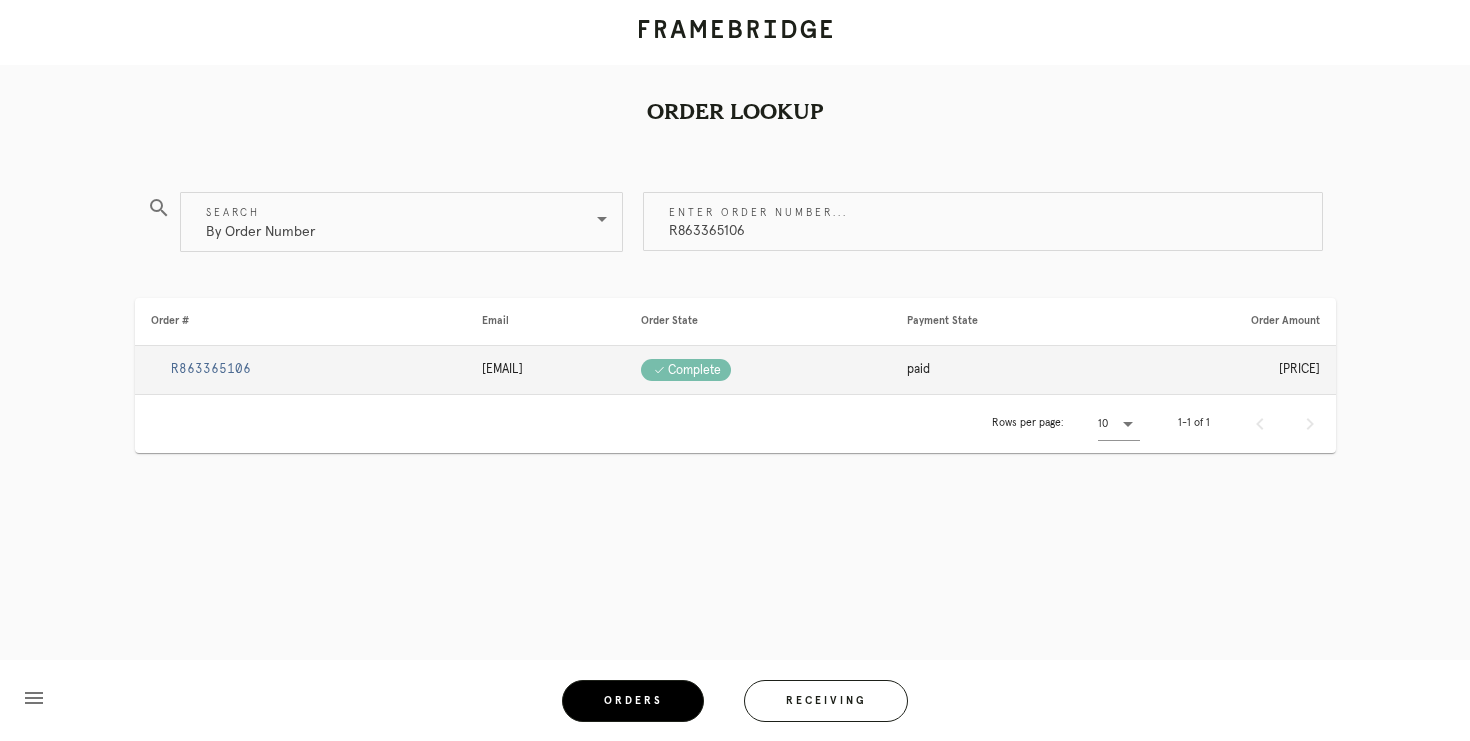 click on "R863365106" at bounding box center (211, 369) 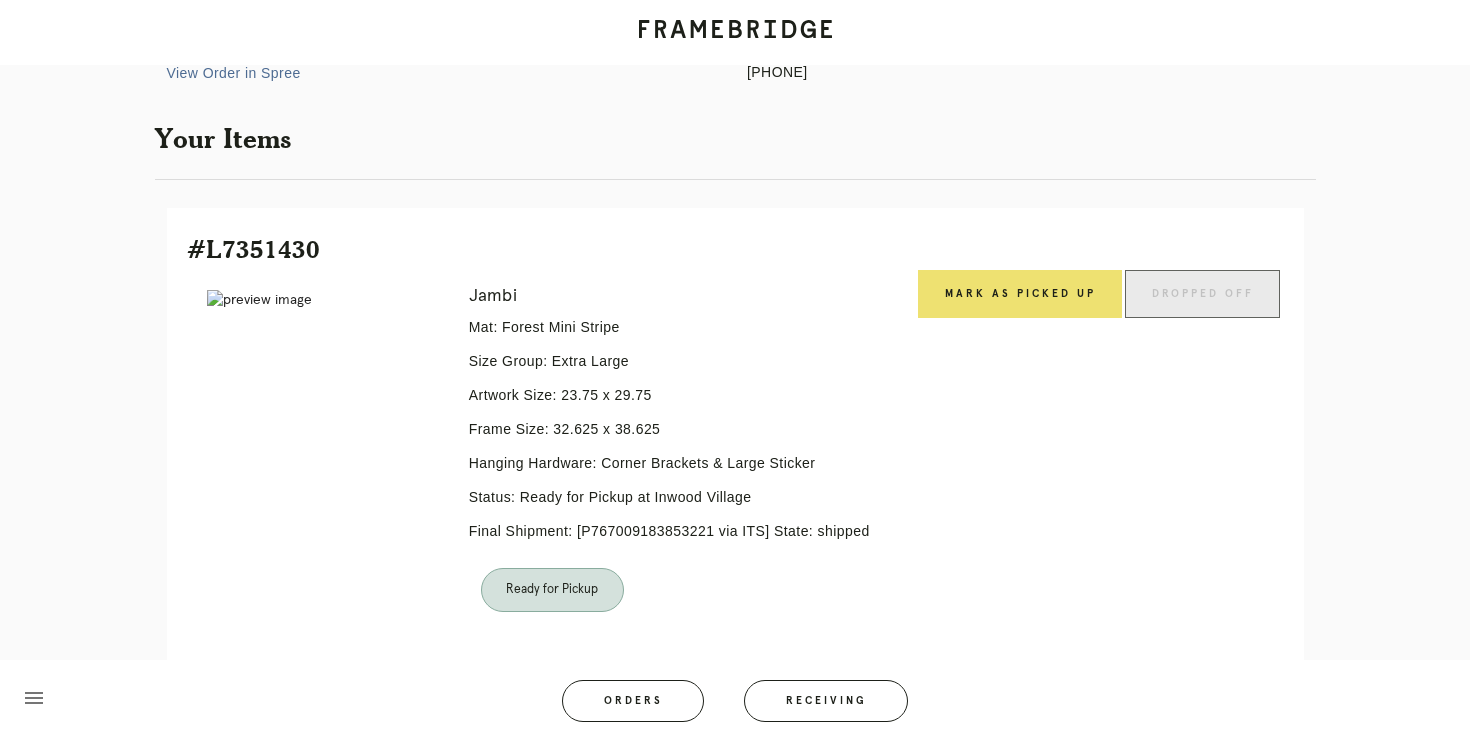 scroll, scrollTop: 456, scrollLeft: 0, axis: vertical 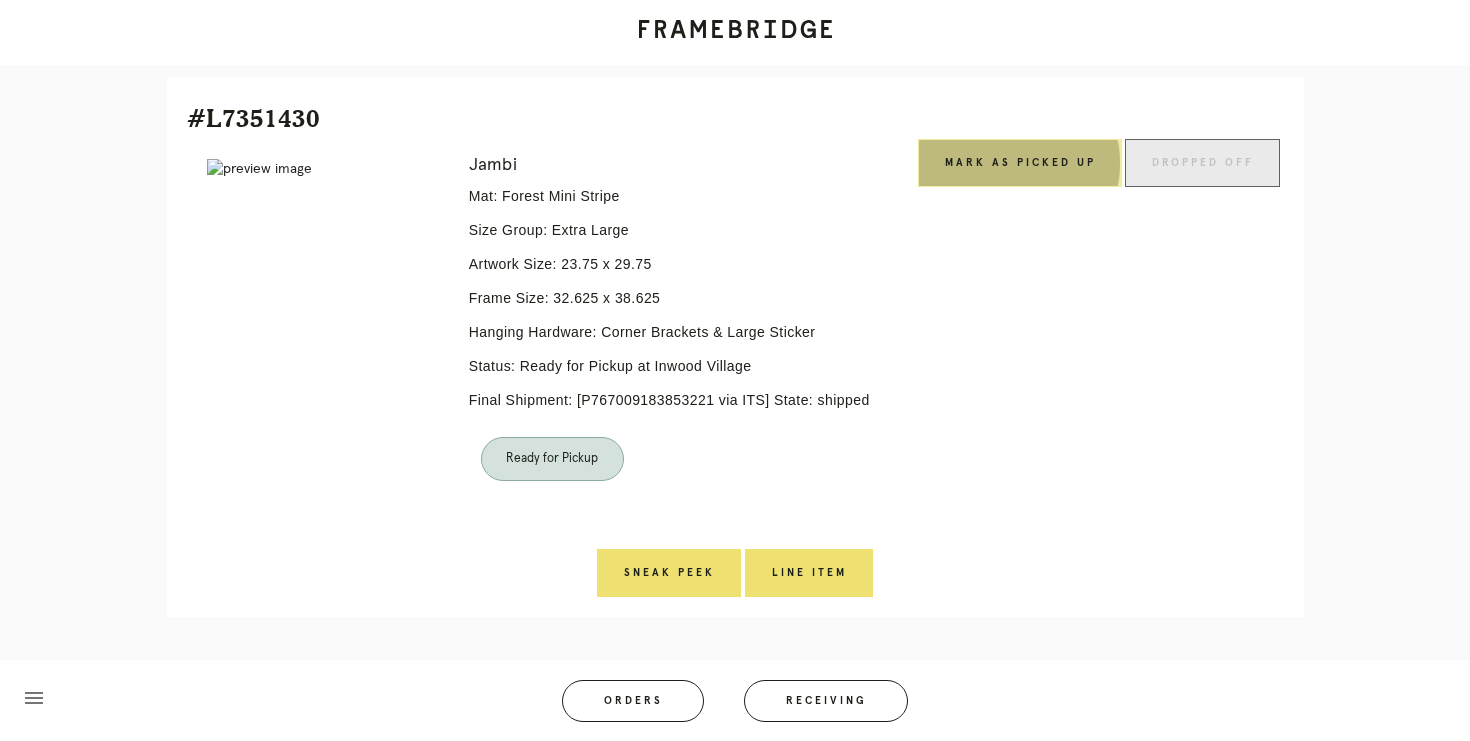click on "Mark as Picked Up" at bounding box center [1020, 163] 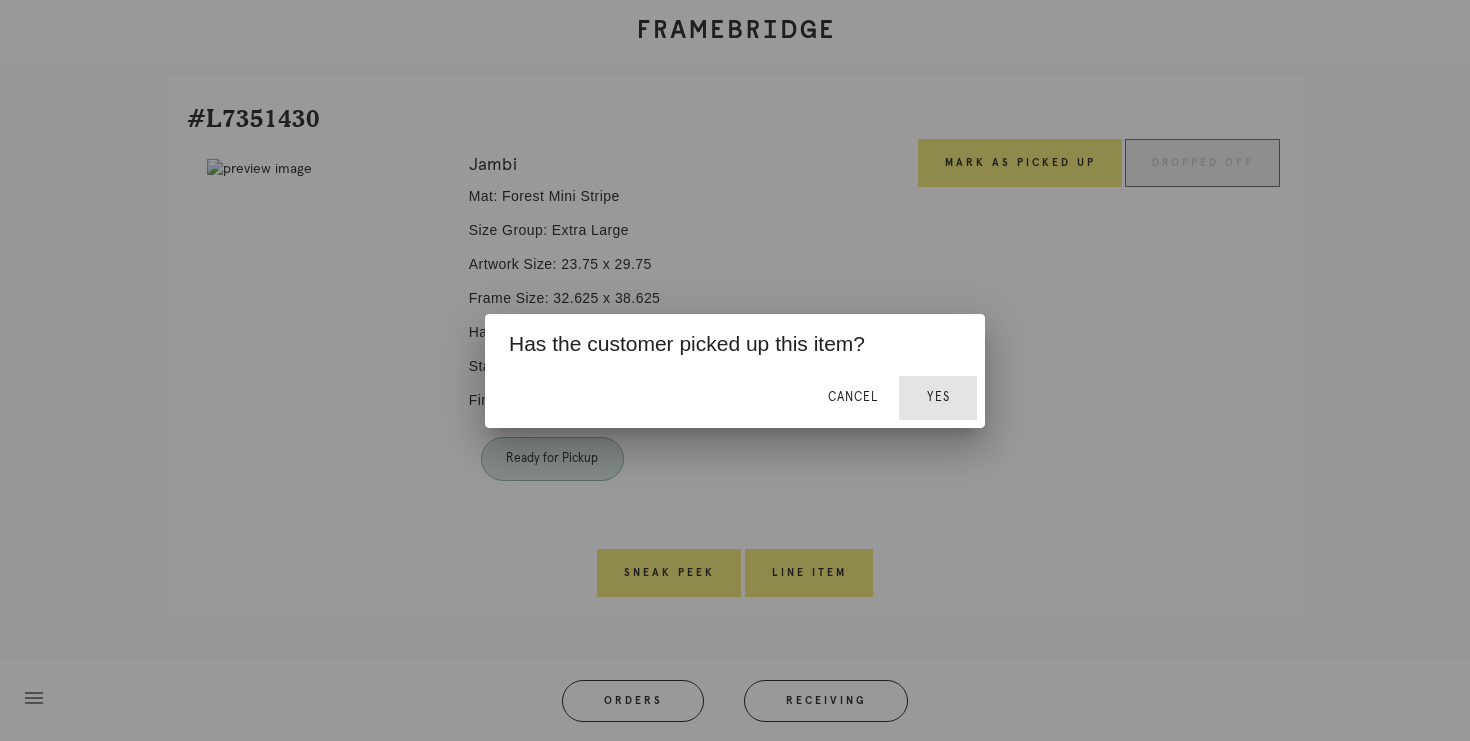 click on "Yes" at bounding box center (938, 397) 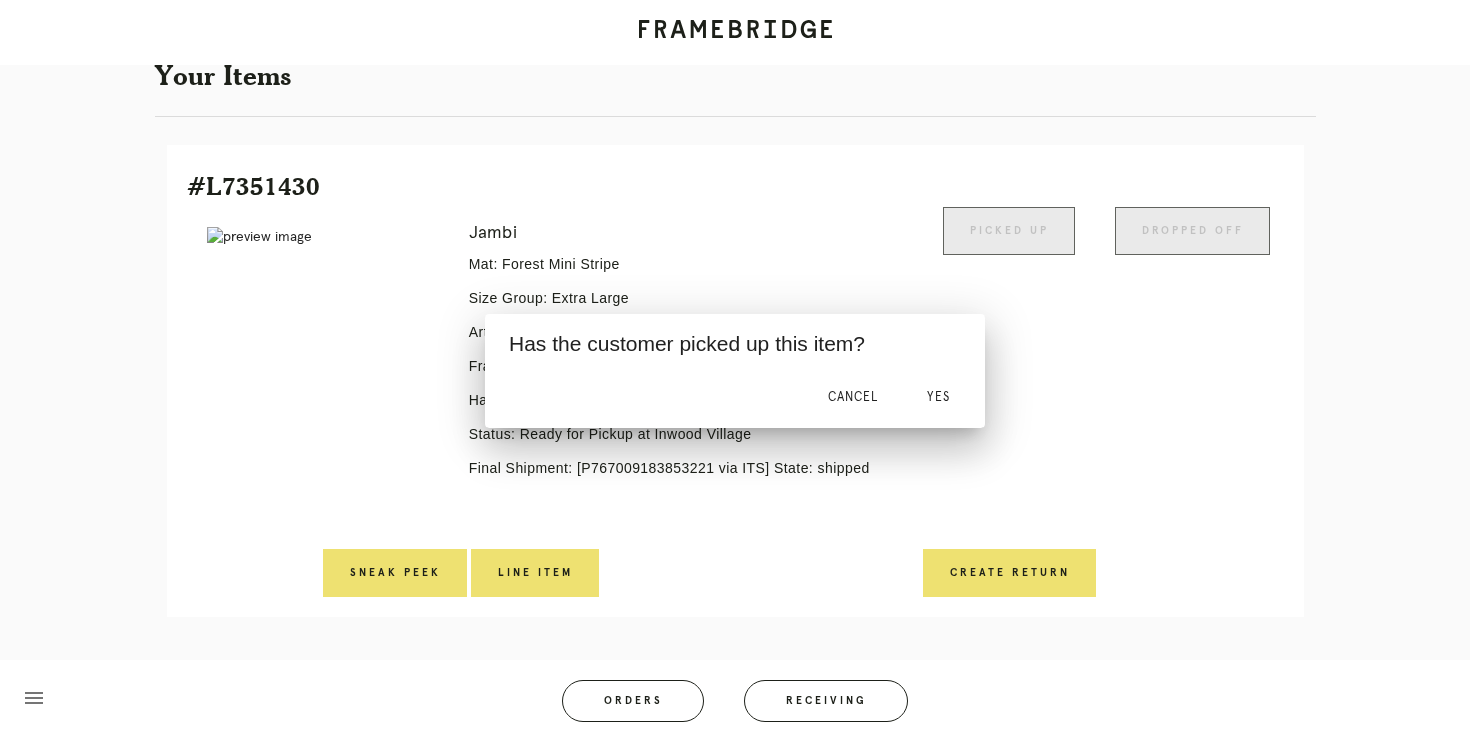 scroll, scrollTop: 388, scrollLeft: 0, axis: vertical 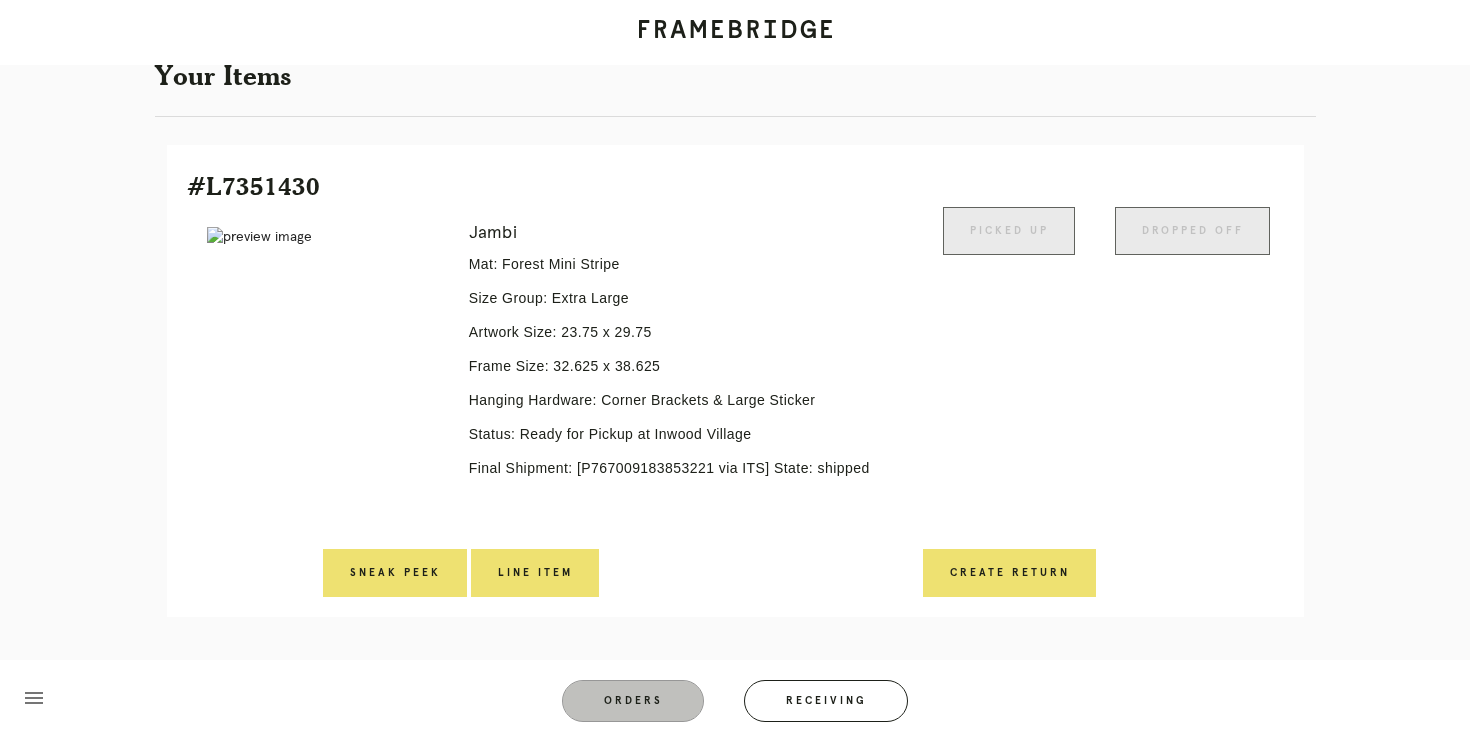 click on "Orders" at bounding box center (633, 701) 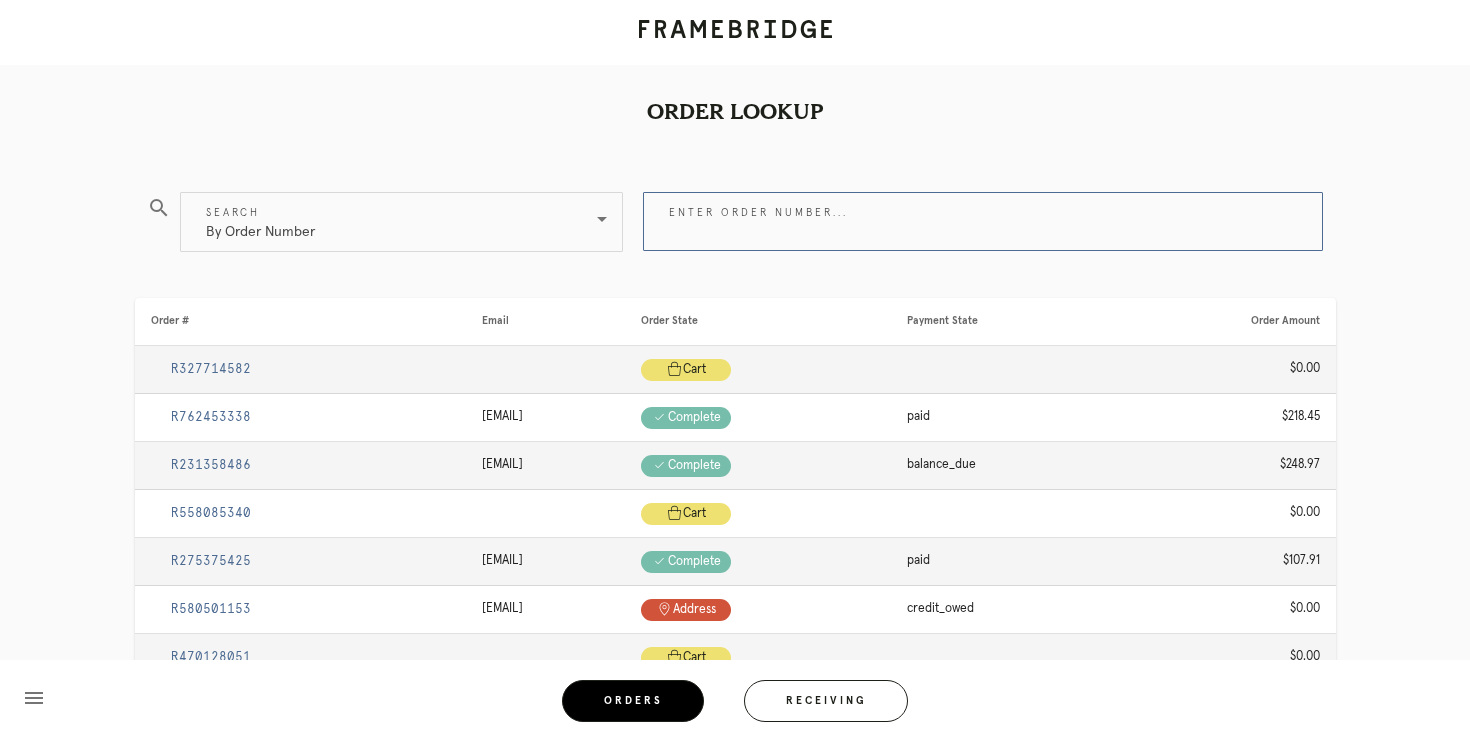click on "Enter order number..." at bounding box center (983, 221) 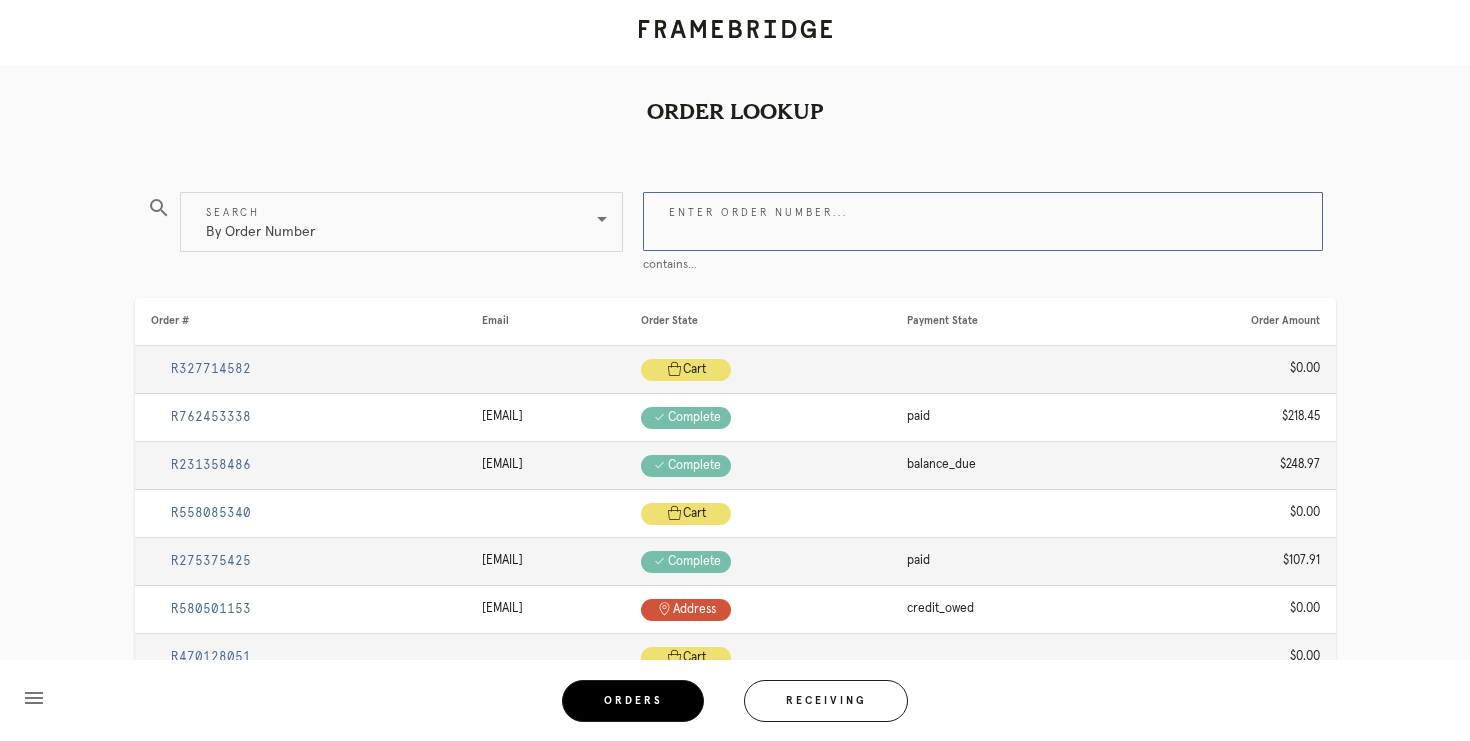 paste on "R996918014" 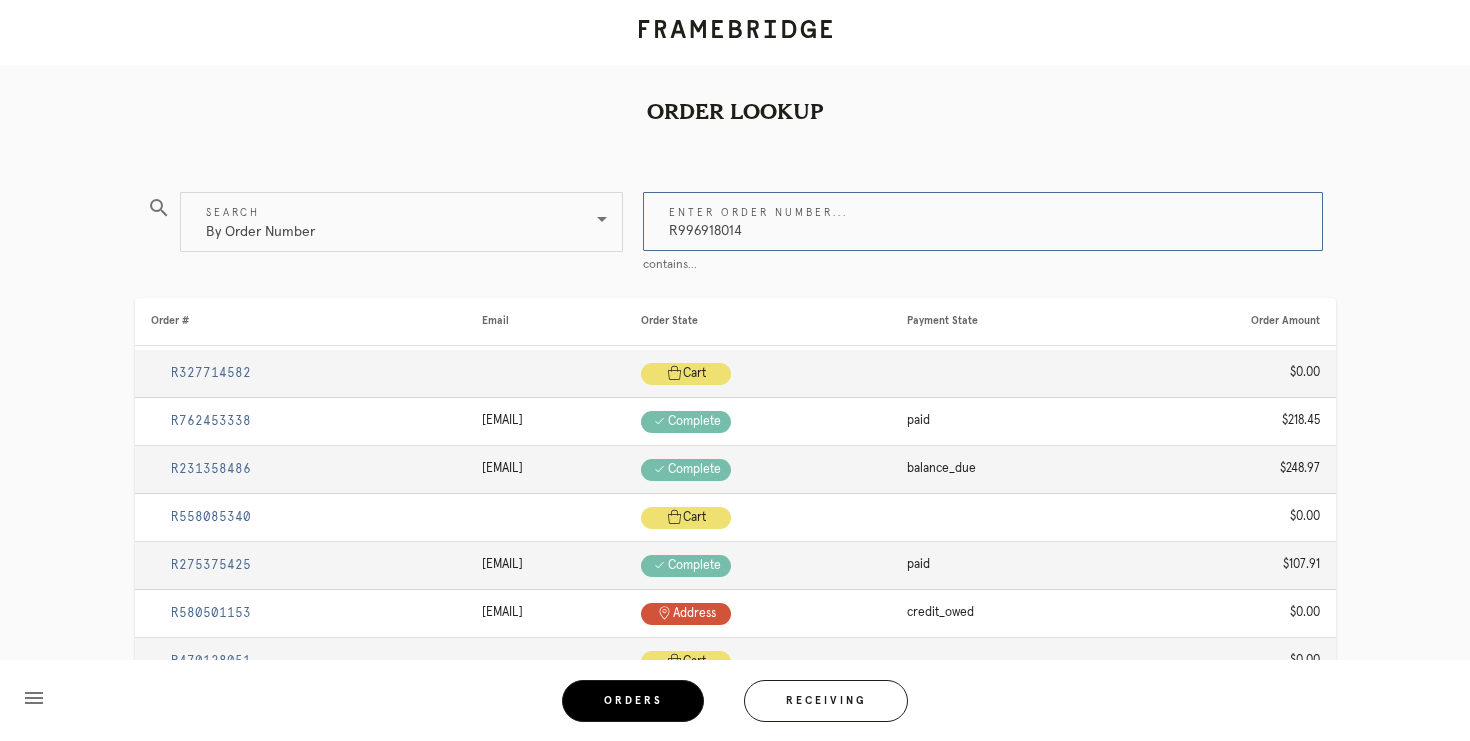 type on "R996918014" 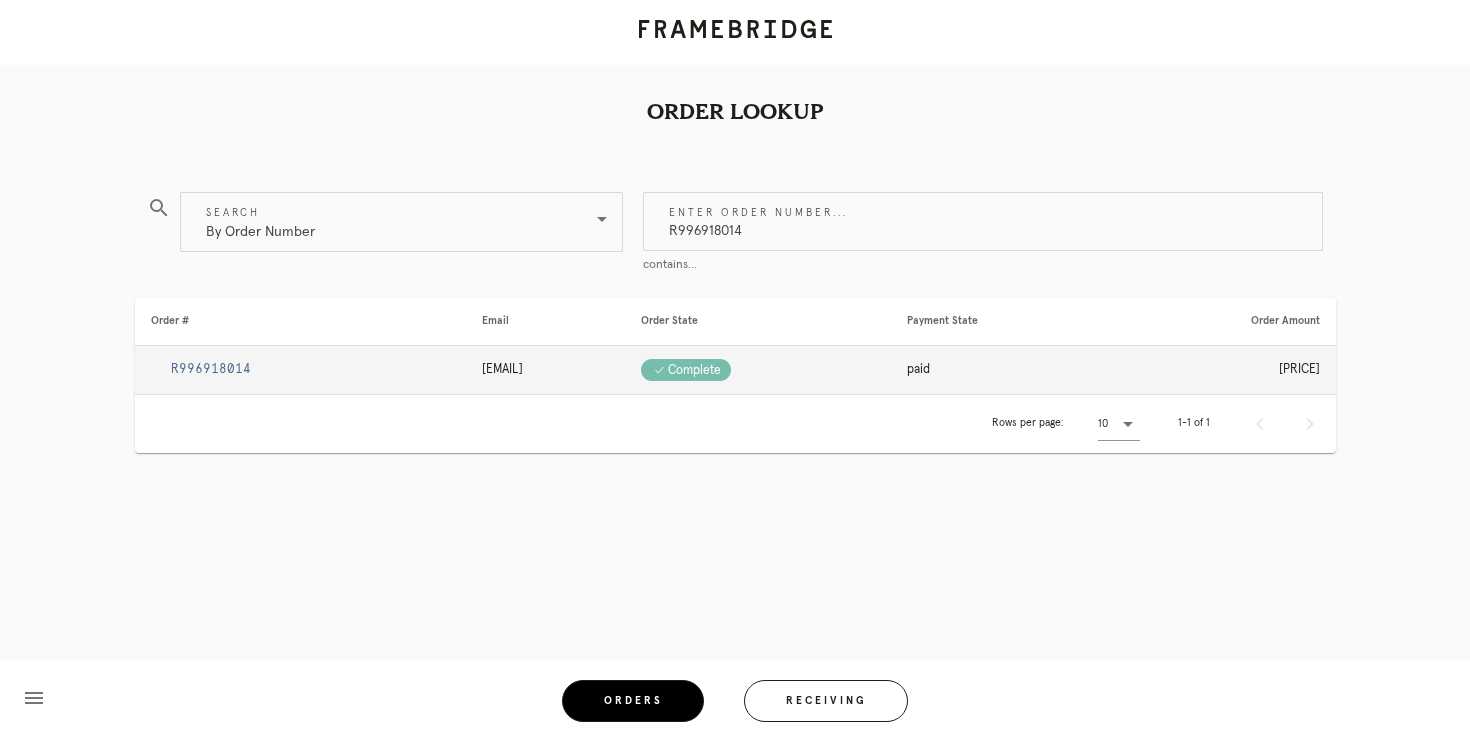 click on "R996918014" at bounding box center (211, 369) 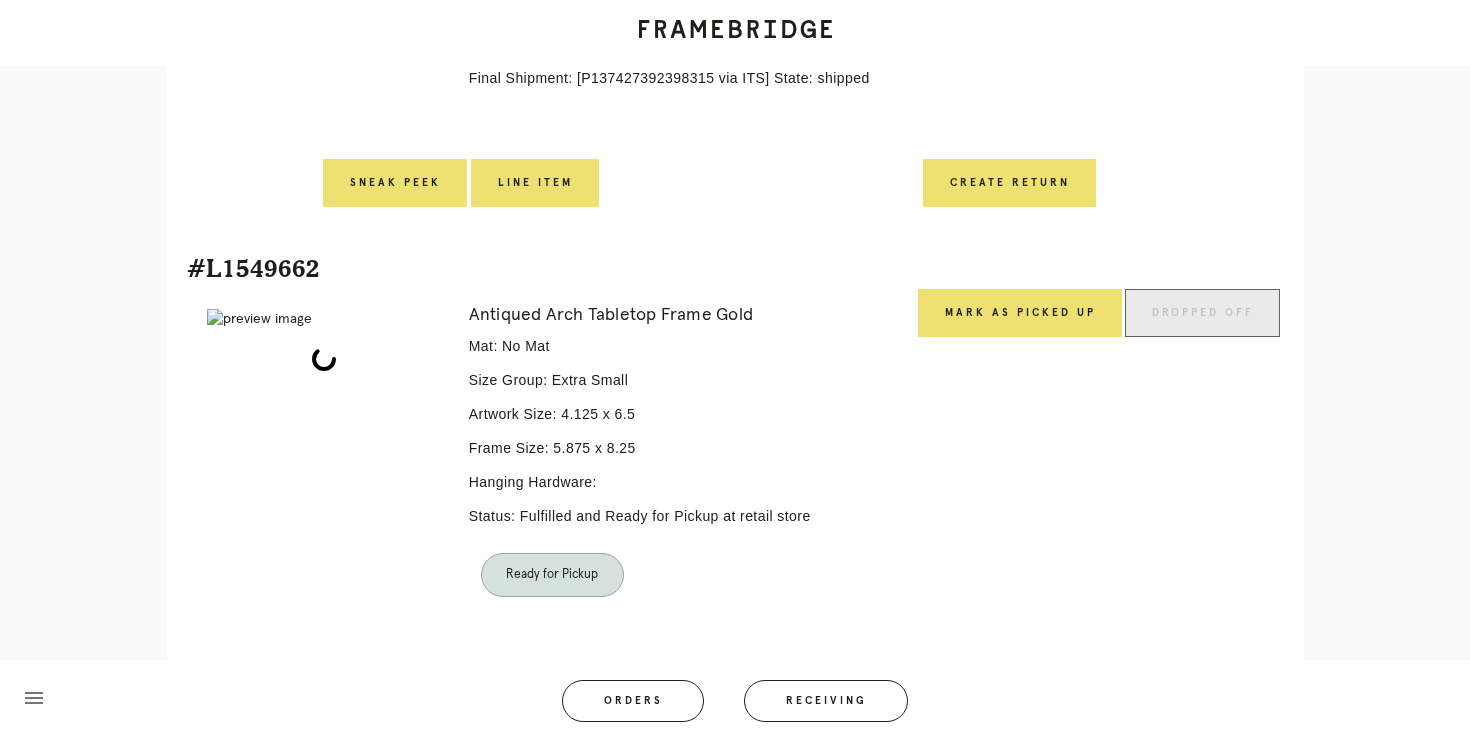 scroll, scrollTop: 1715, scrollLeft: 0, axis: vertical 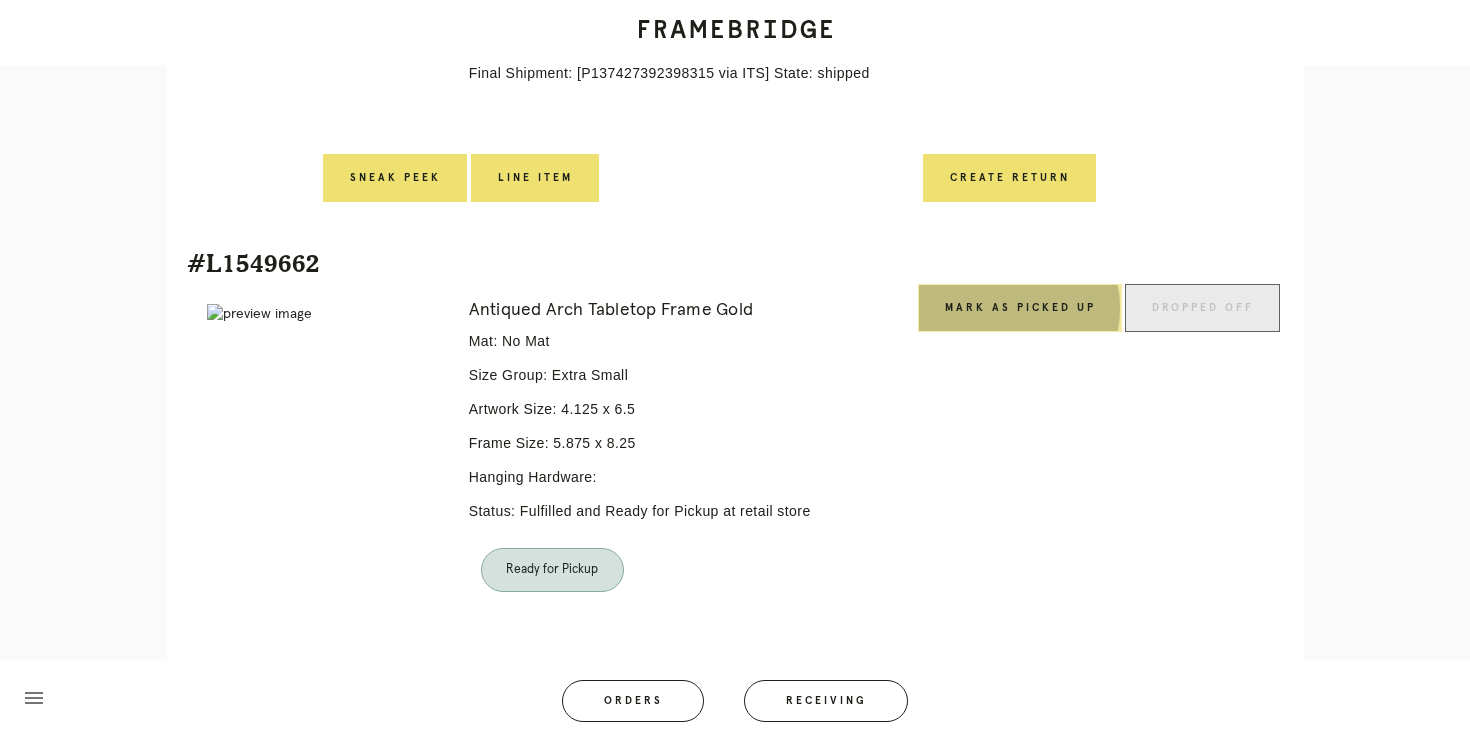 click on "Mark as Picked Up" at bounding box center (1020, 308) 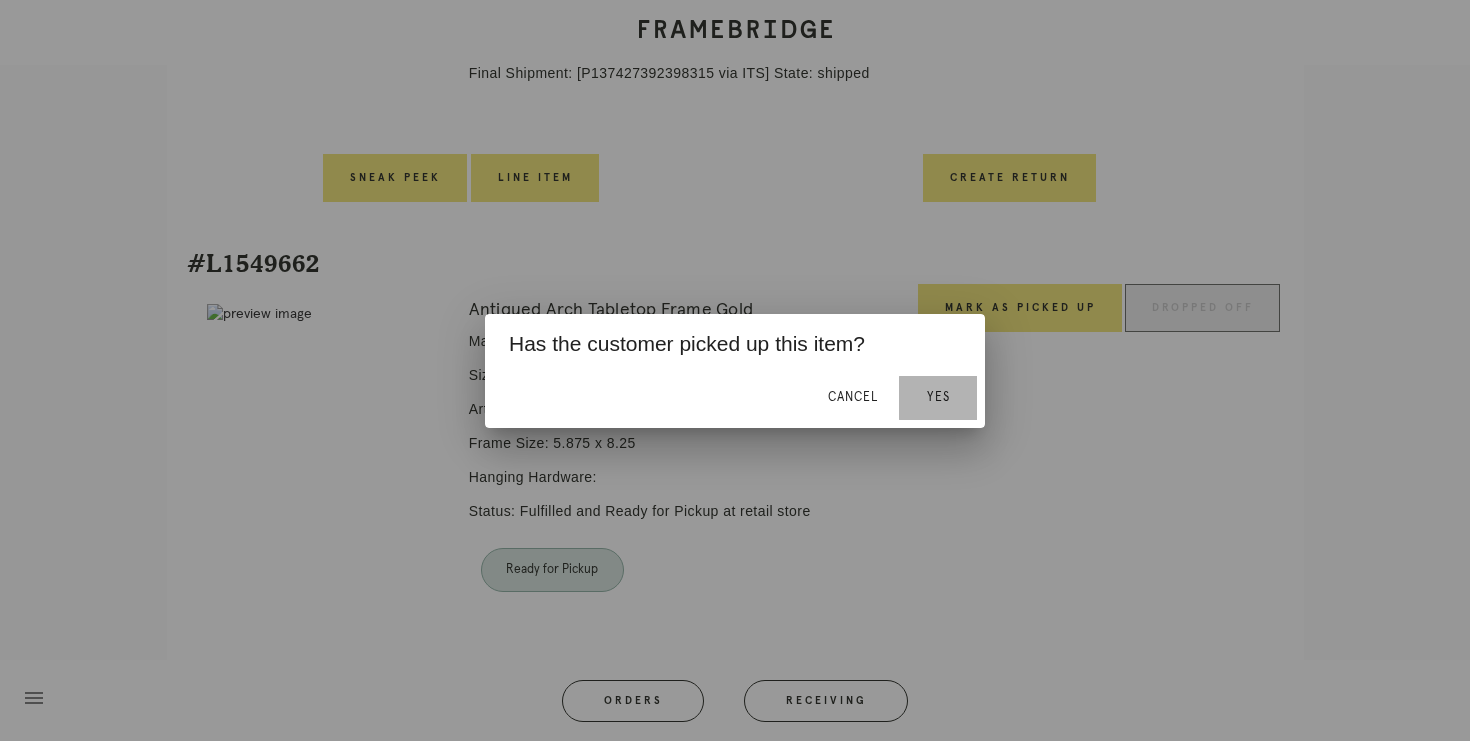 click on "Yes" at bounding box center (938, 398) 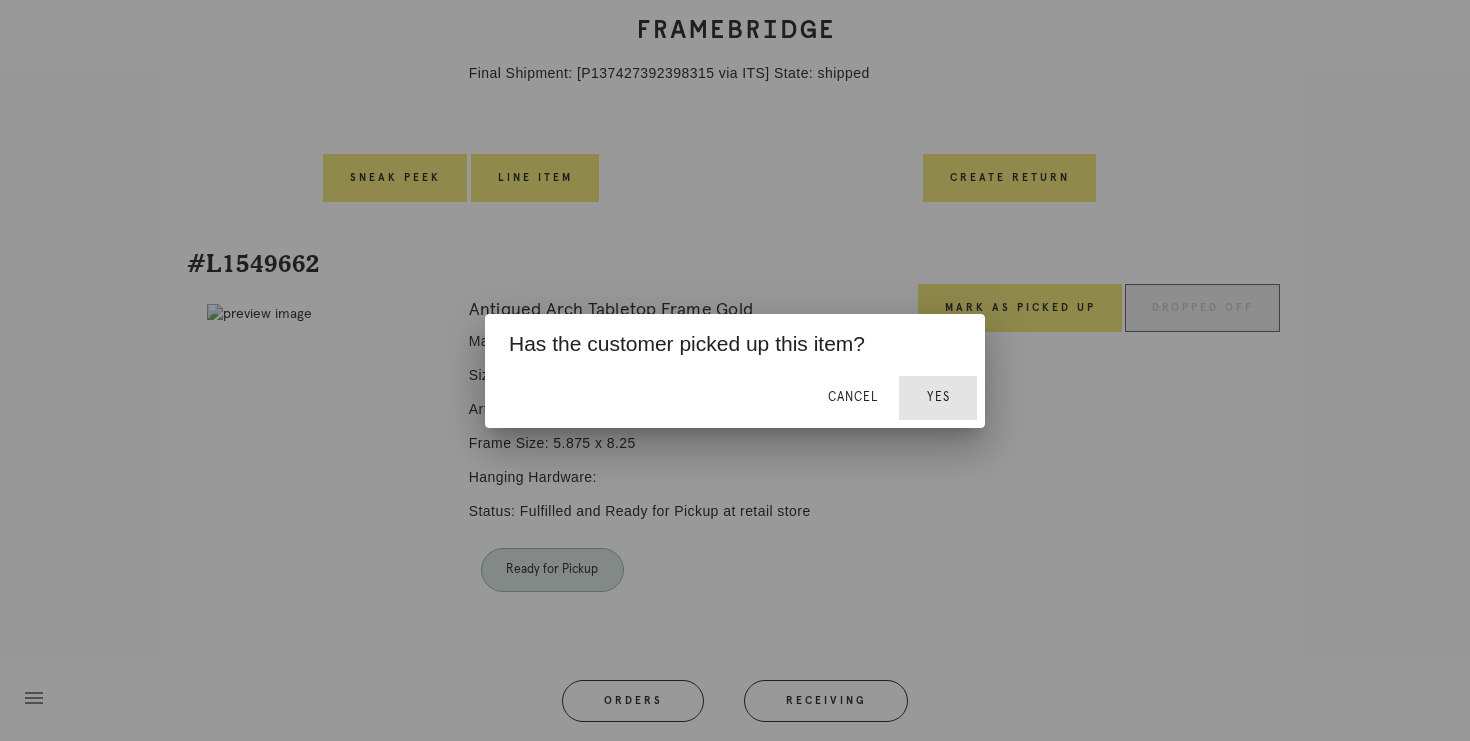 click on "Yes" at bounding box center [938, 397] 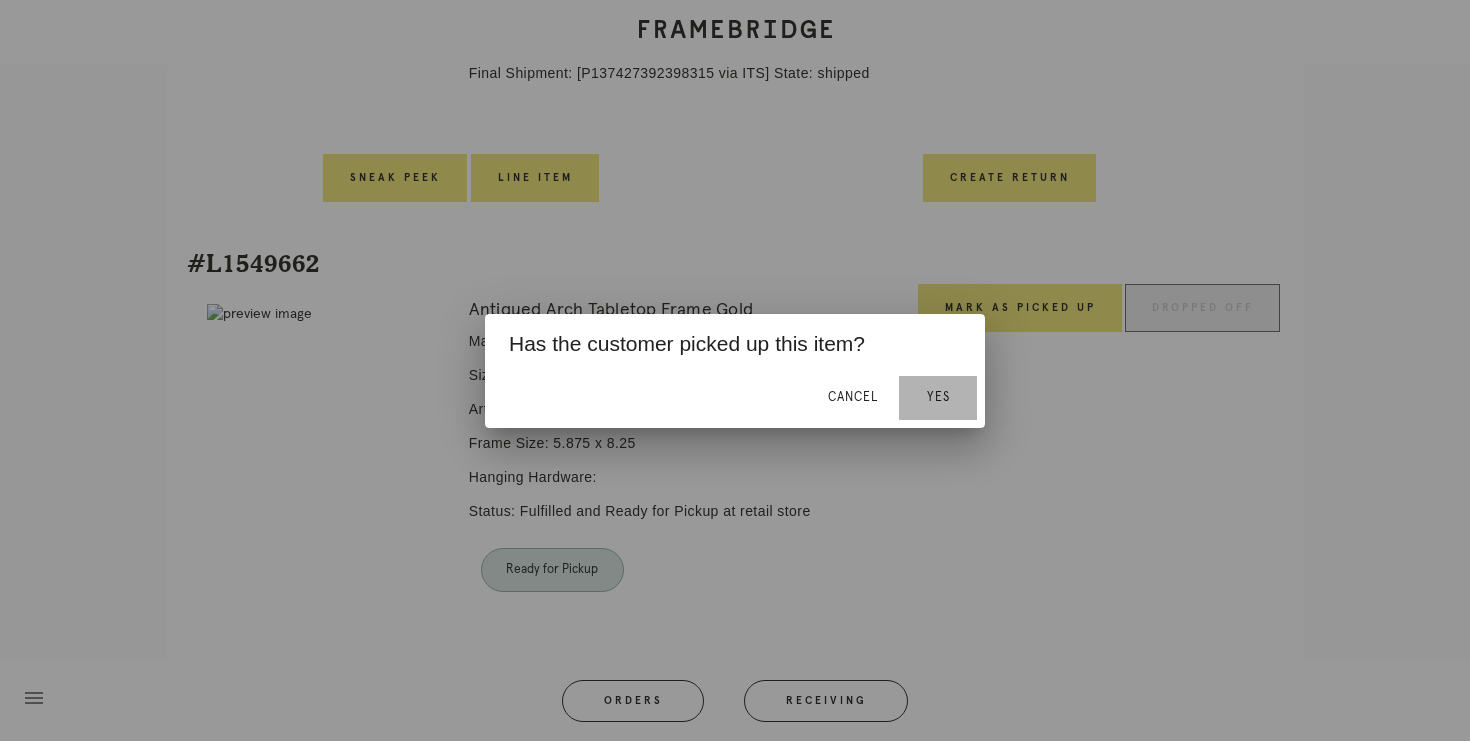 click on "Yes" at bounding box center [938, 397] 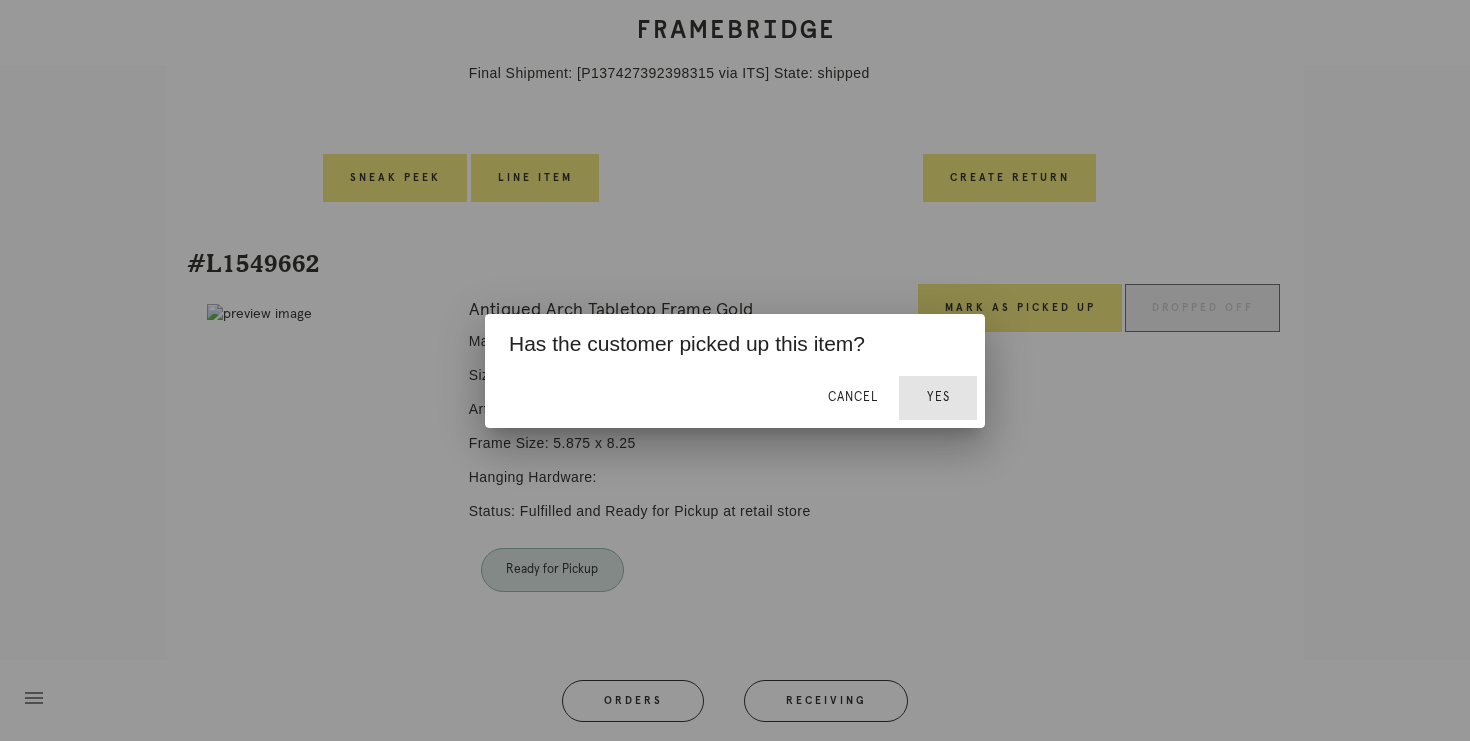 click on "Yes" at bounding box center [938, 398] 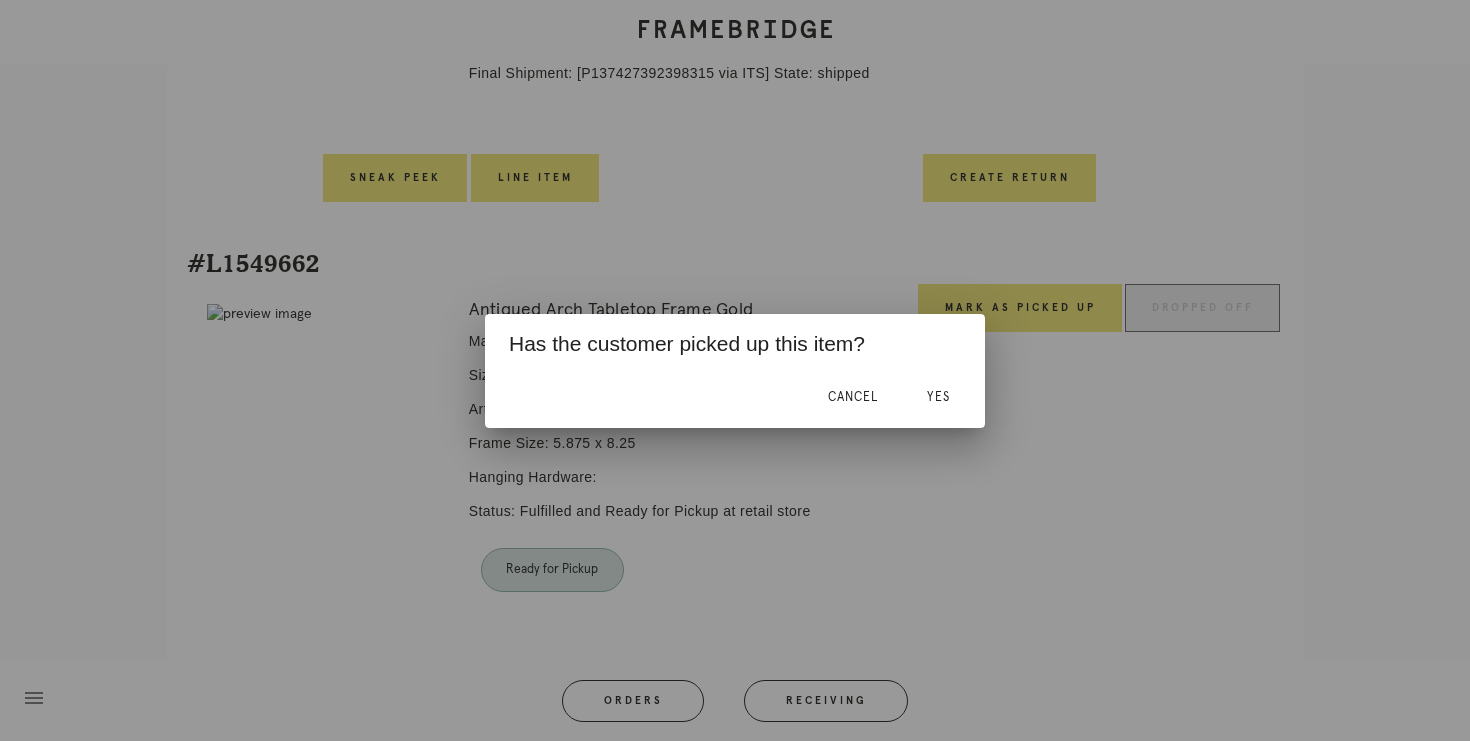 click at bounding box center [735, 370] 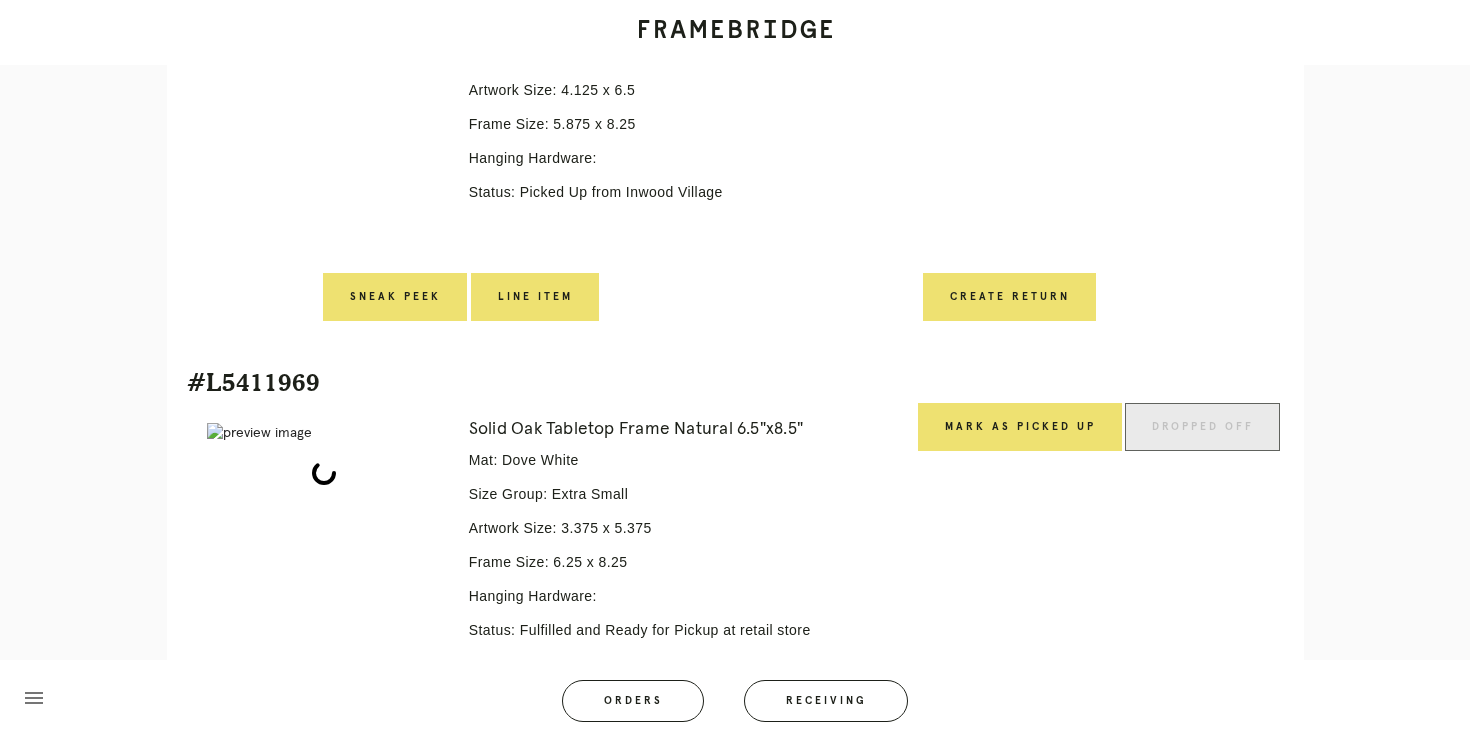 scroll, scrollTop: 2974, scrollLeft: 0, axis: vertical 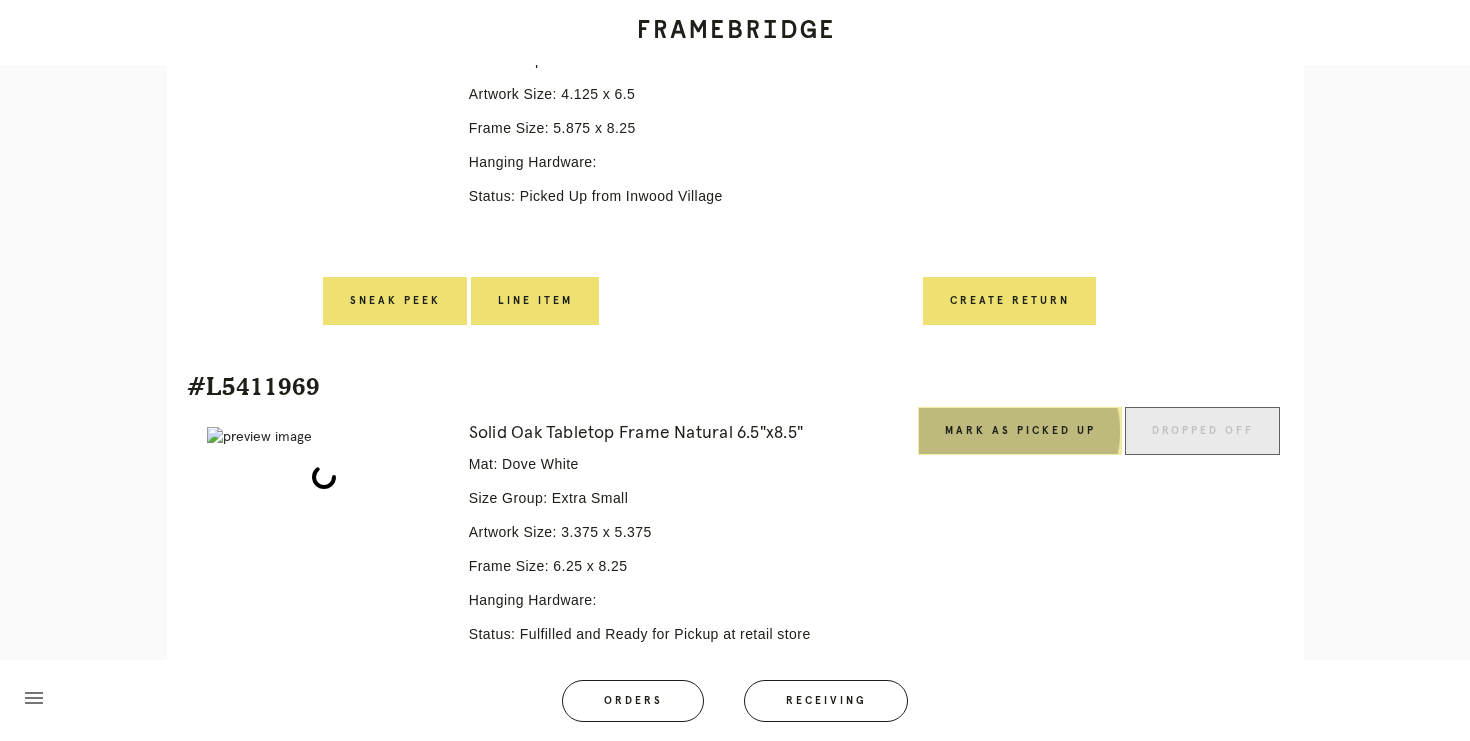 click on "Mark as Picked Up" at bounding box center [1020, 431] 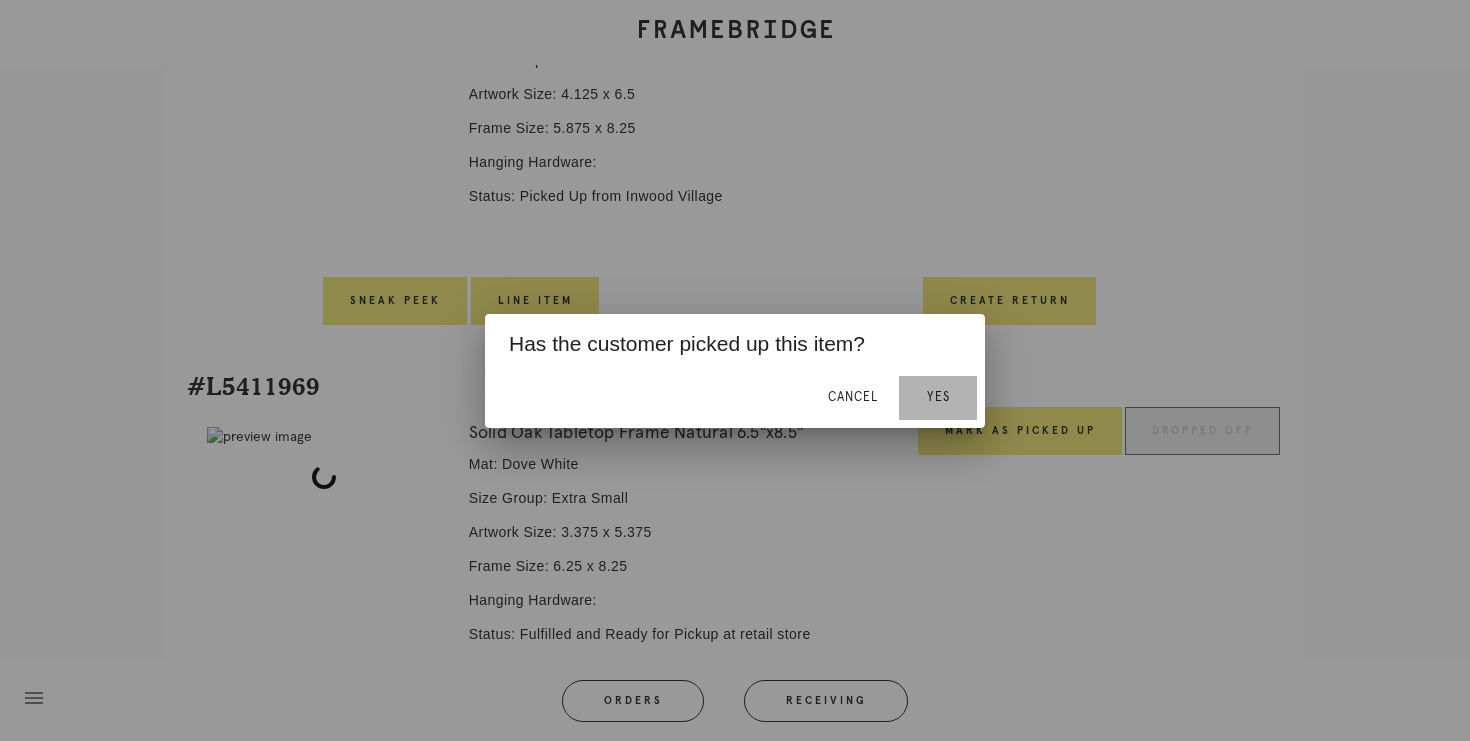click on "Yes" at bounding box center (938, 397) 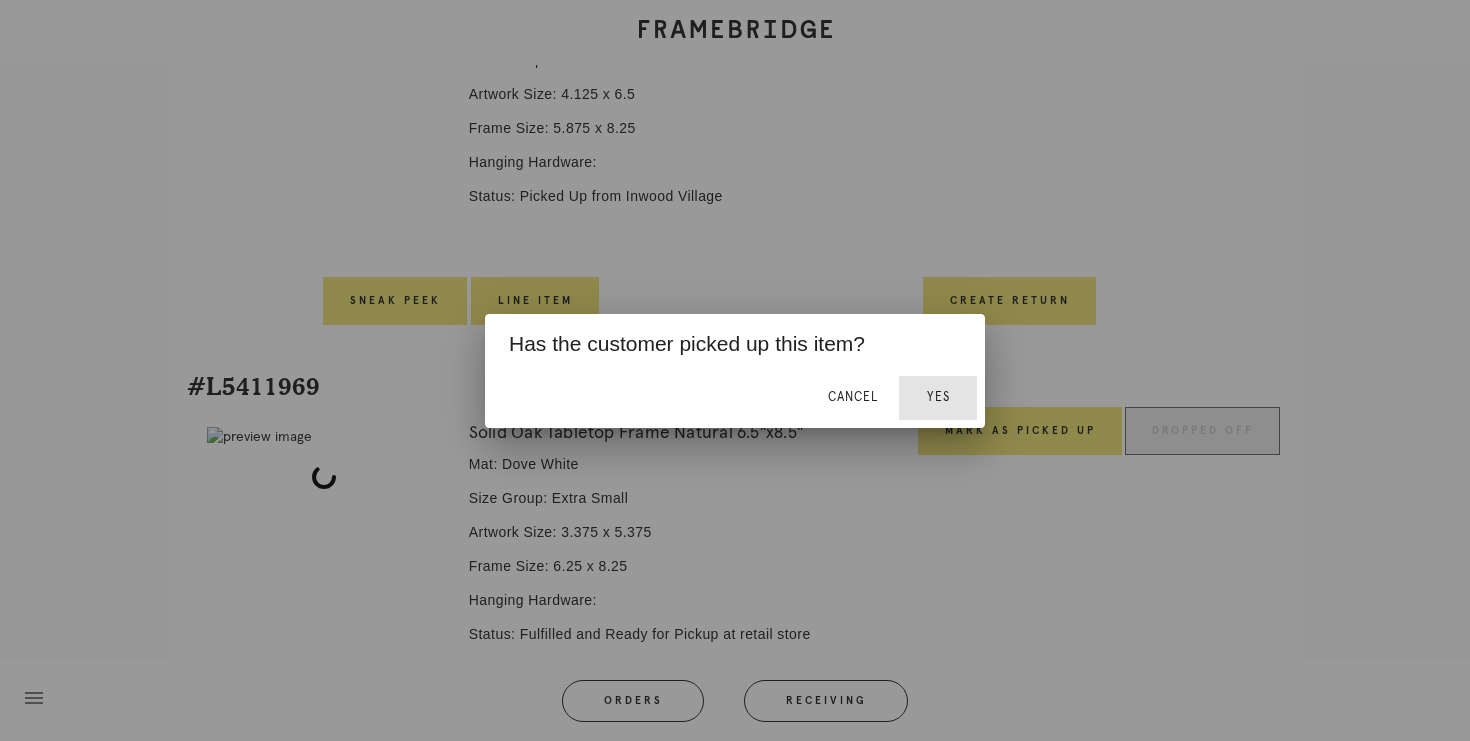 click on "Yes" at bounding box center [938, 398] 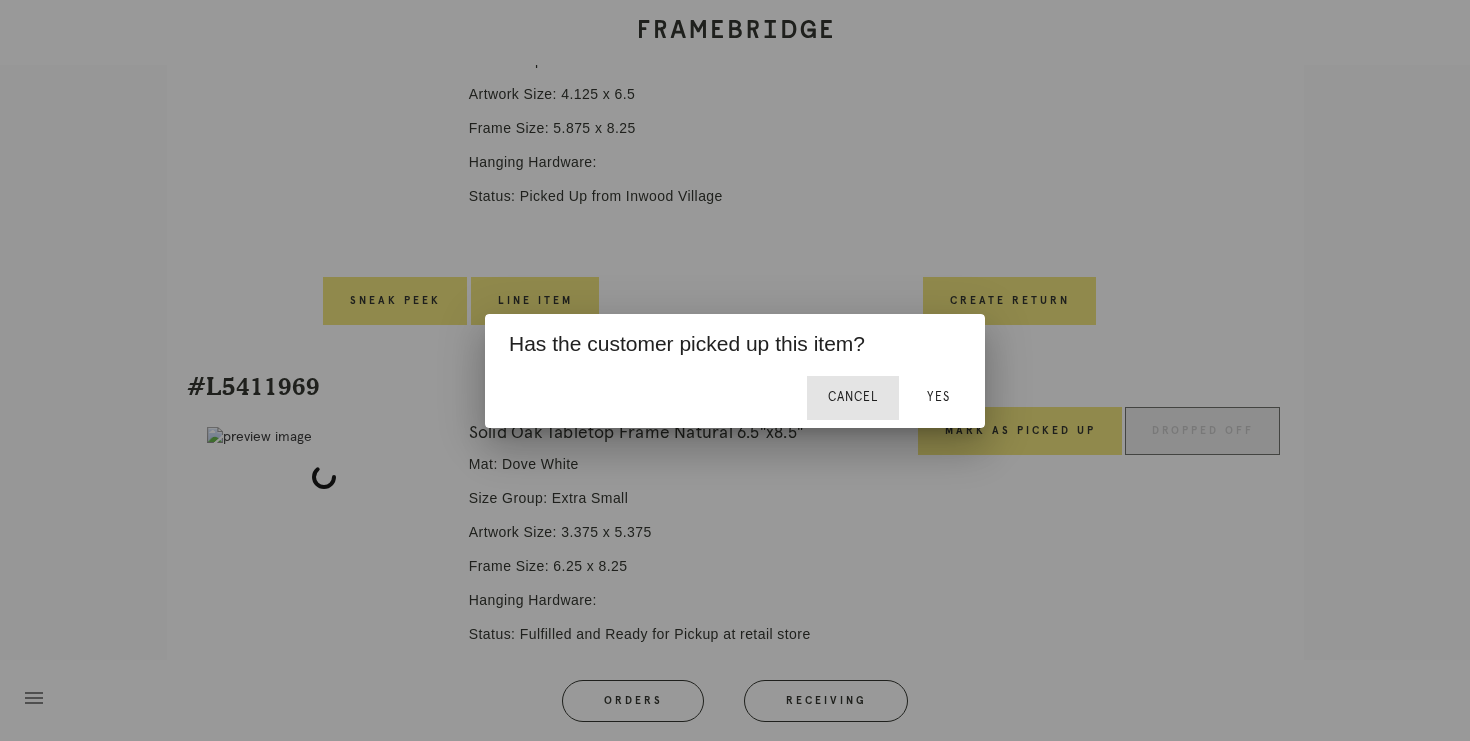 click on "Cancel" at bounding box center (853, 397) 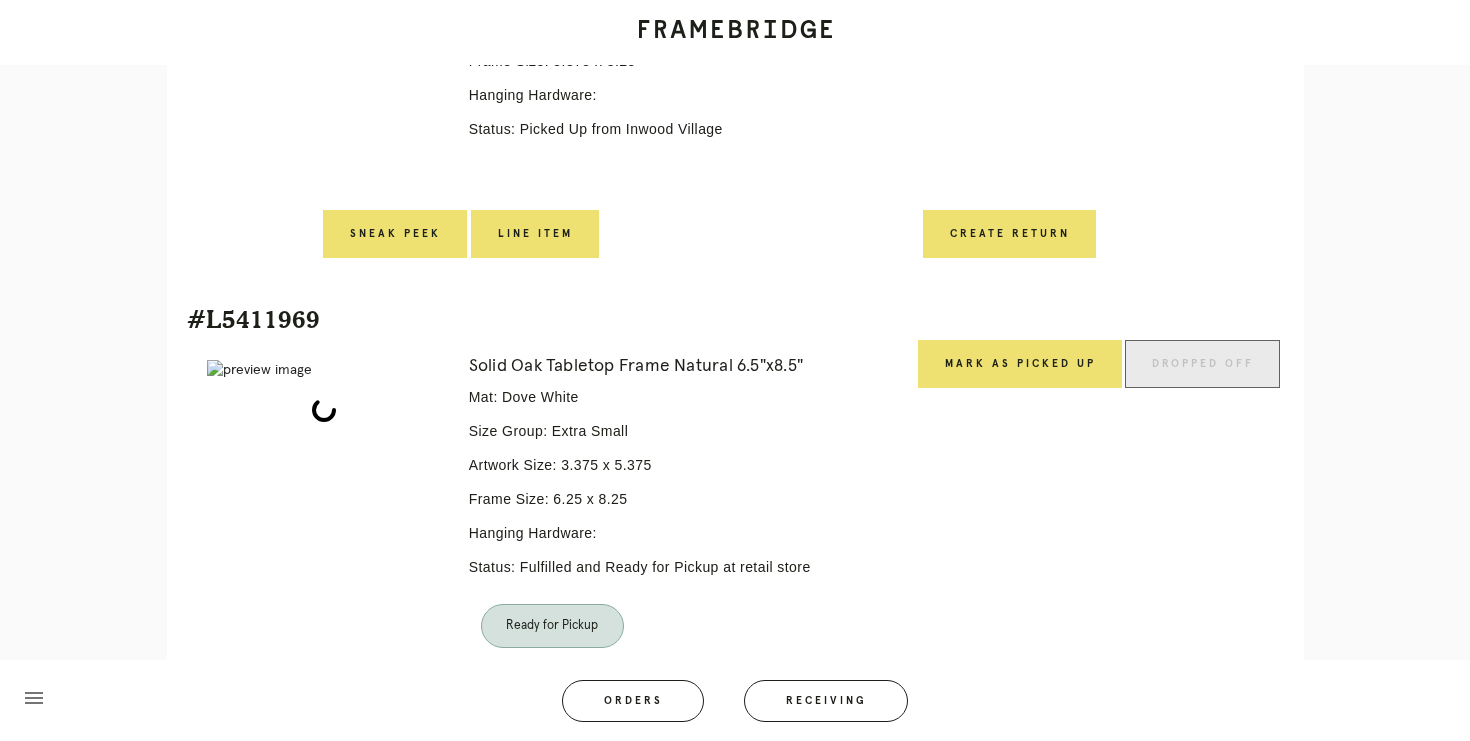scroll, scrollTop: 3129, scrollLeft: 0, axis: vertical 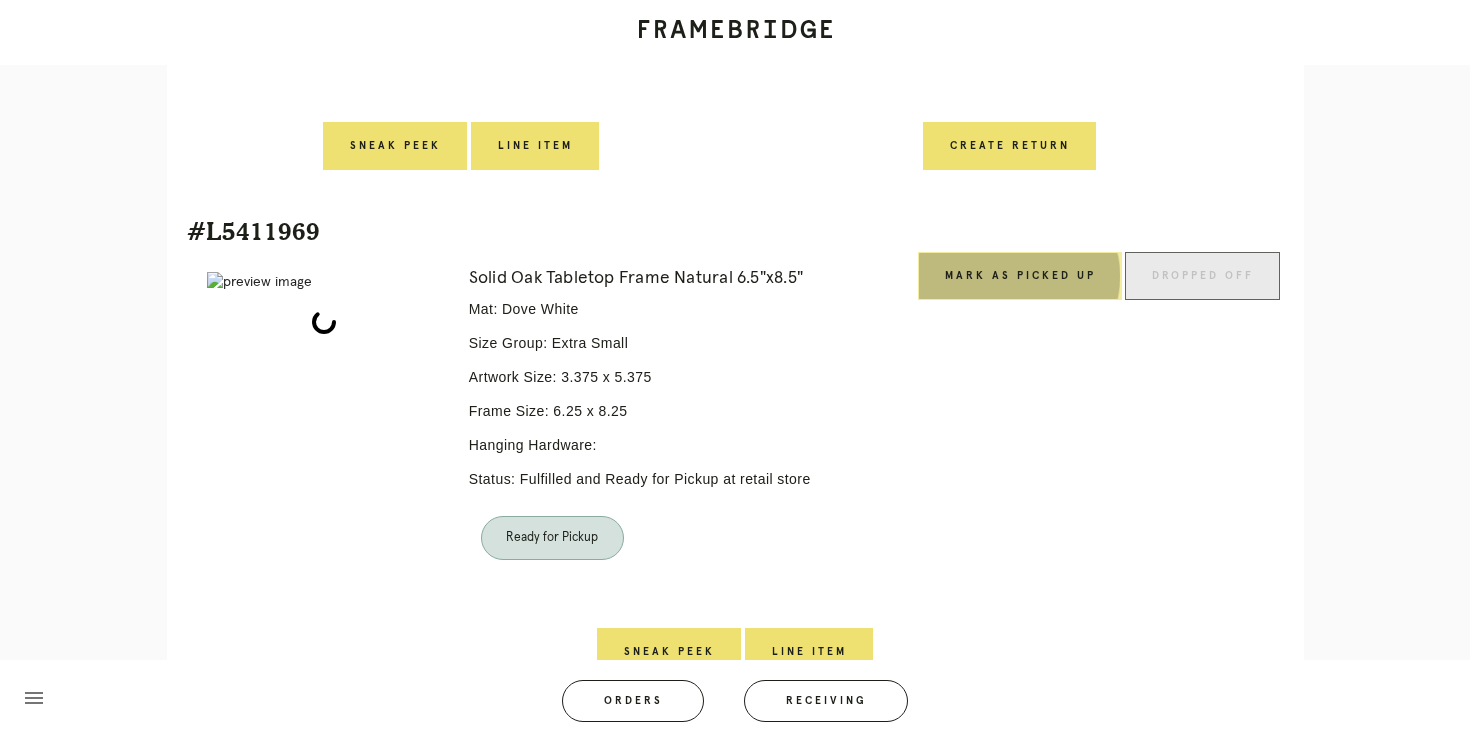 click on "Mark as Picked Up" at bounding box center [1020, 276] 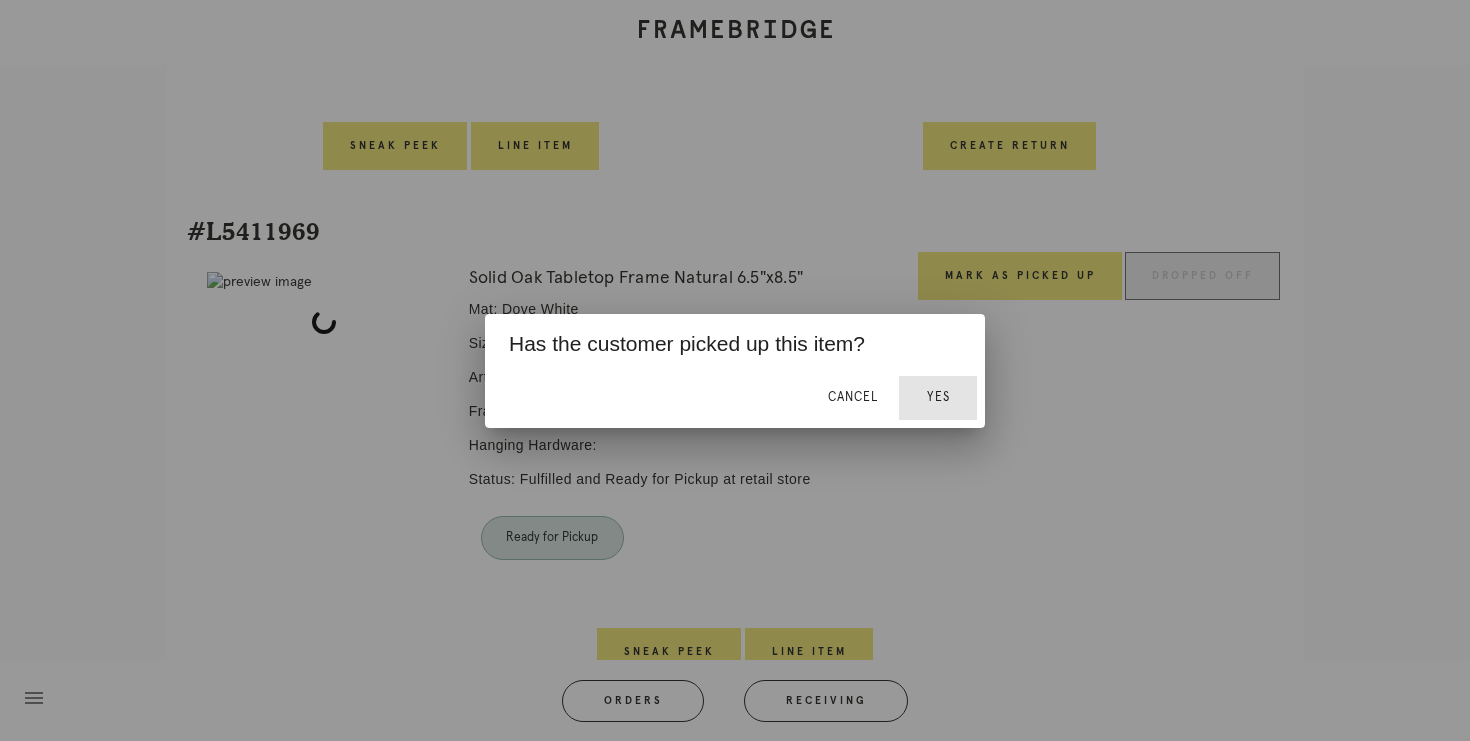 click on "Yes" at bounding box center [938, 398] 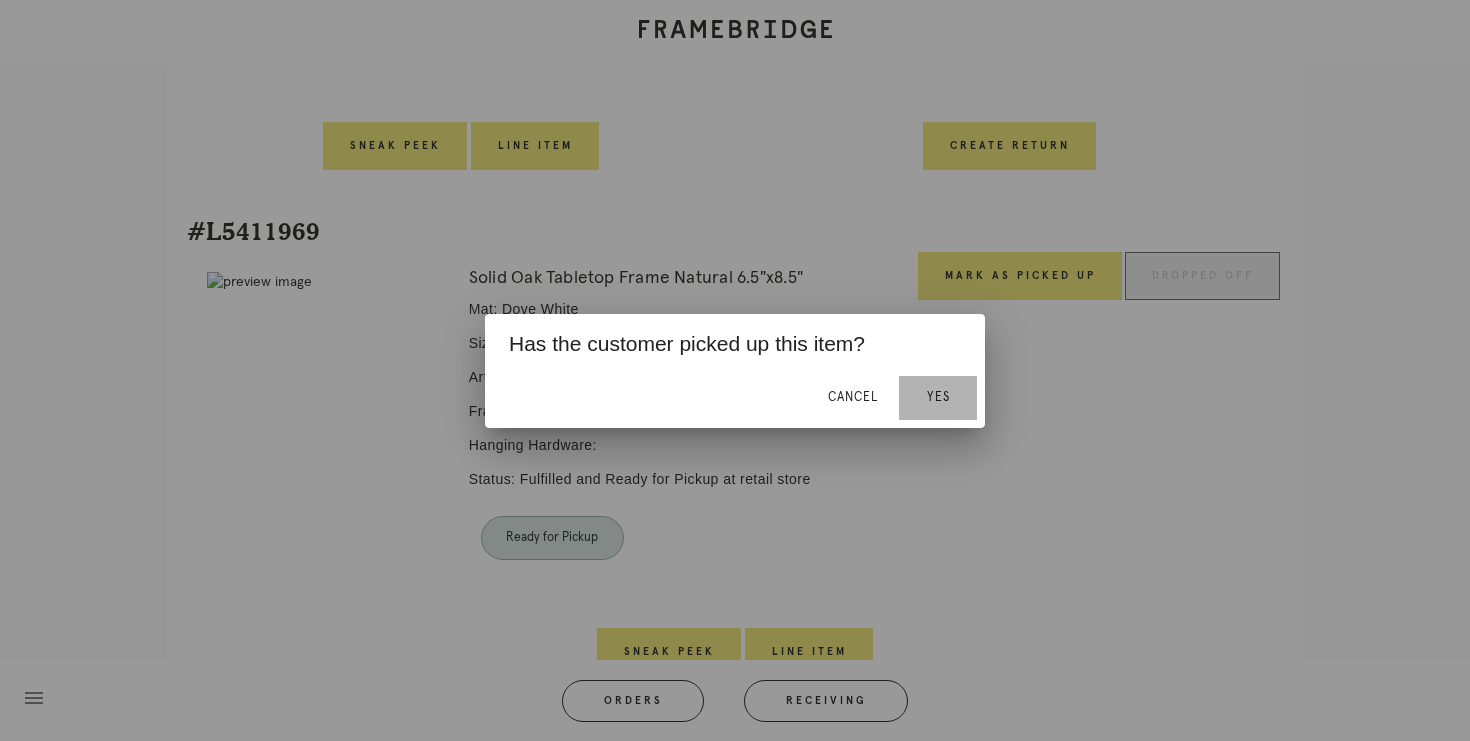 click on "Yes" at bounding box center [938, 397] 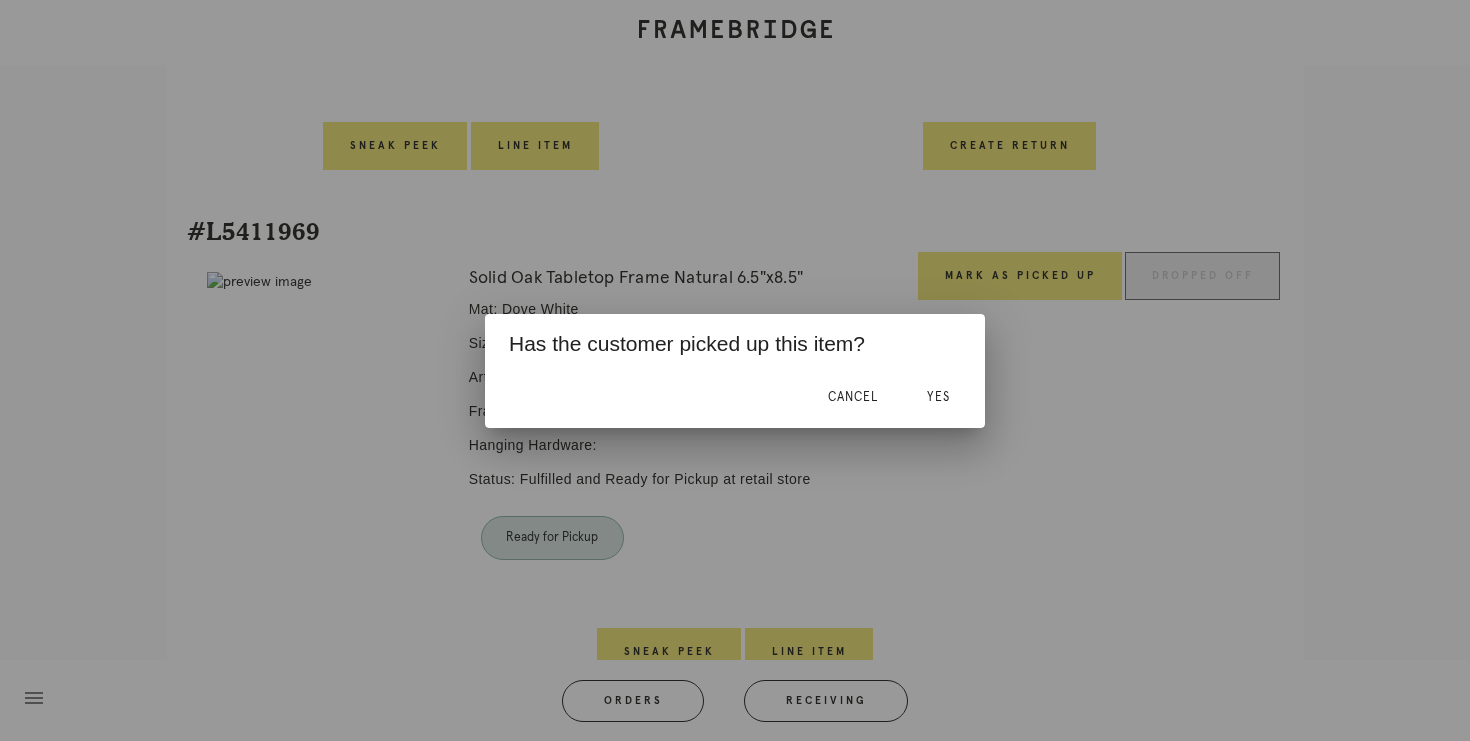 click at bounding box center [735, 370] 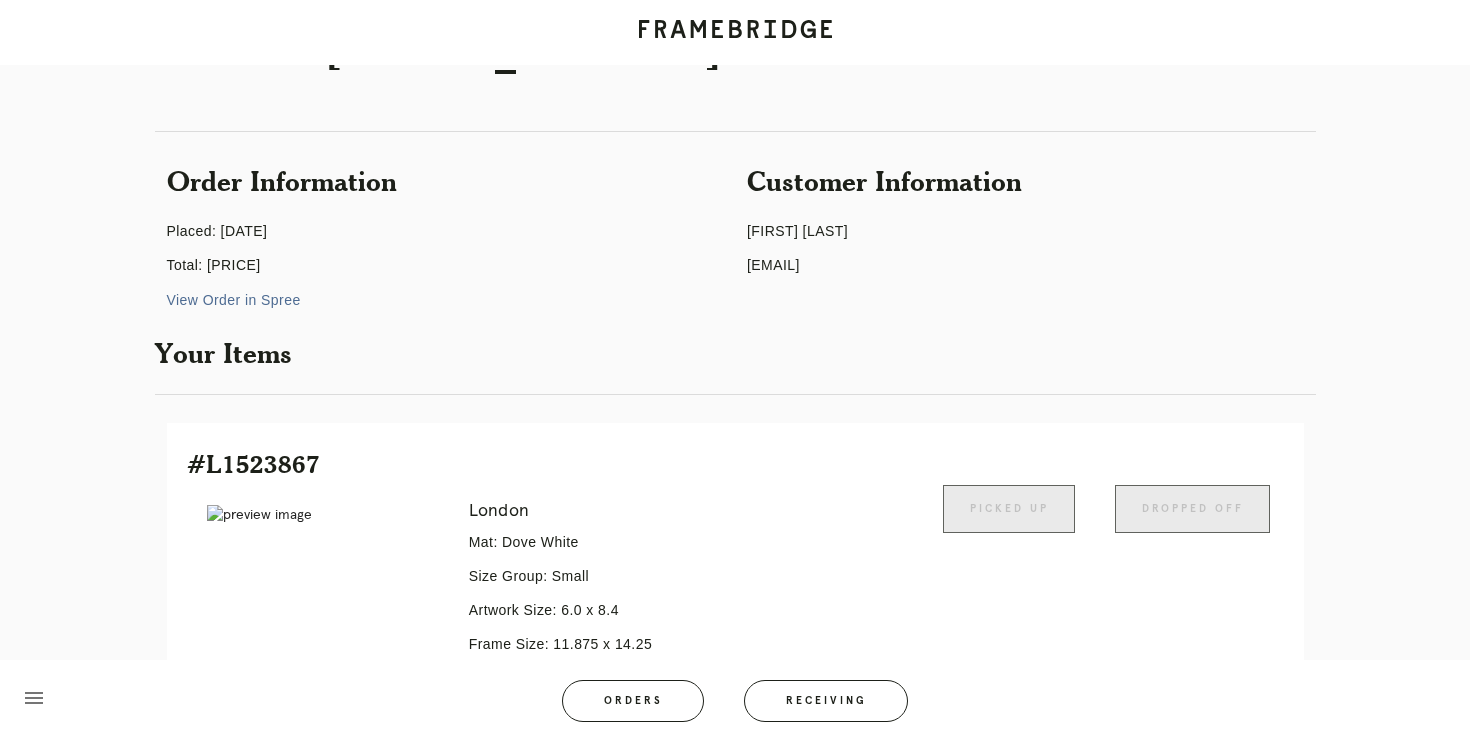 scroll, scrollTop: 0, scrollLeft: 0, axis: both 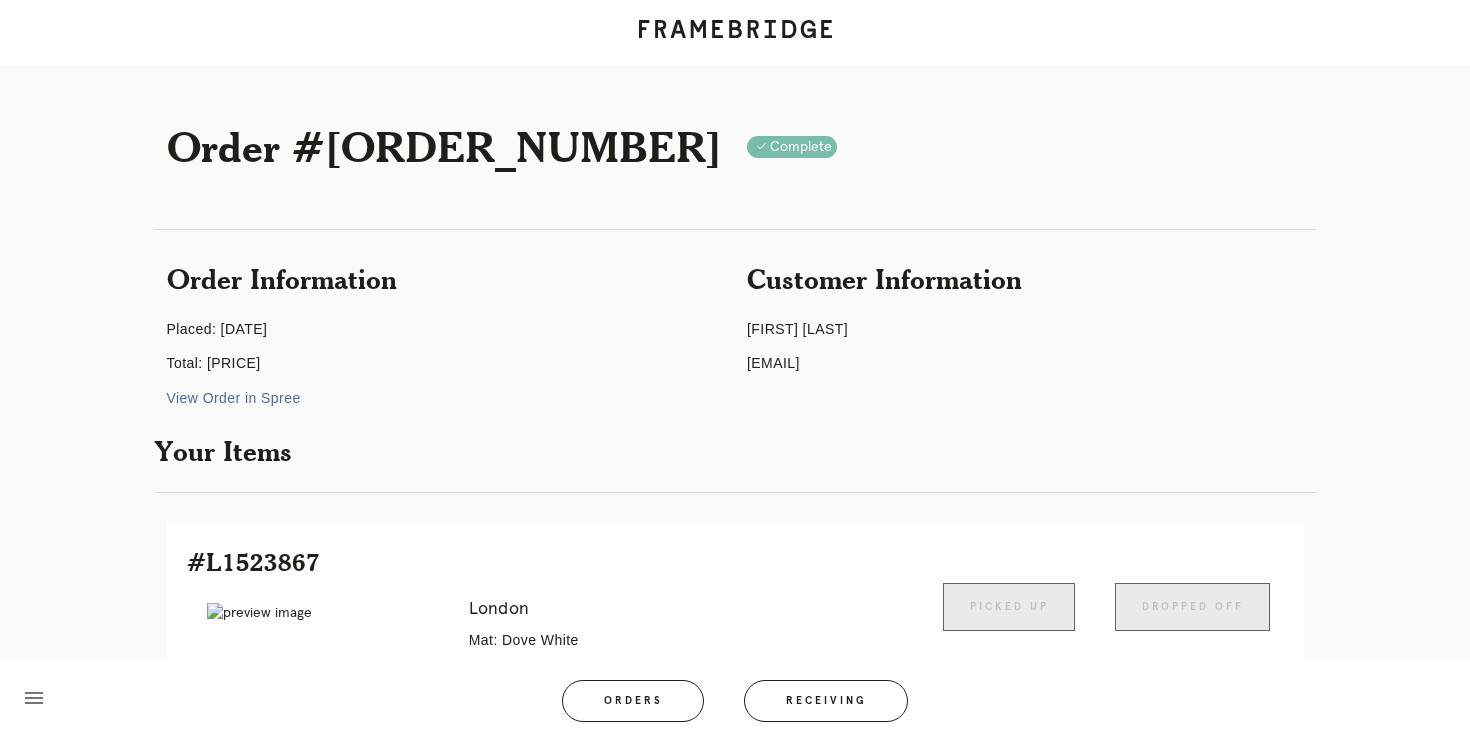 click on "Order #[ORDER_NUMBER]" at bounding box center [445, 146] 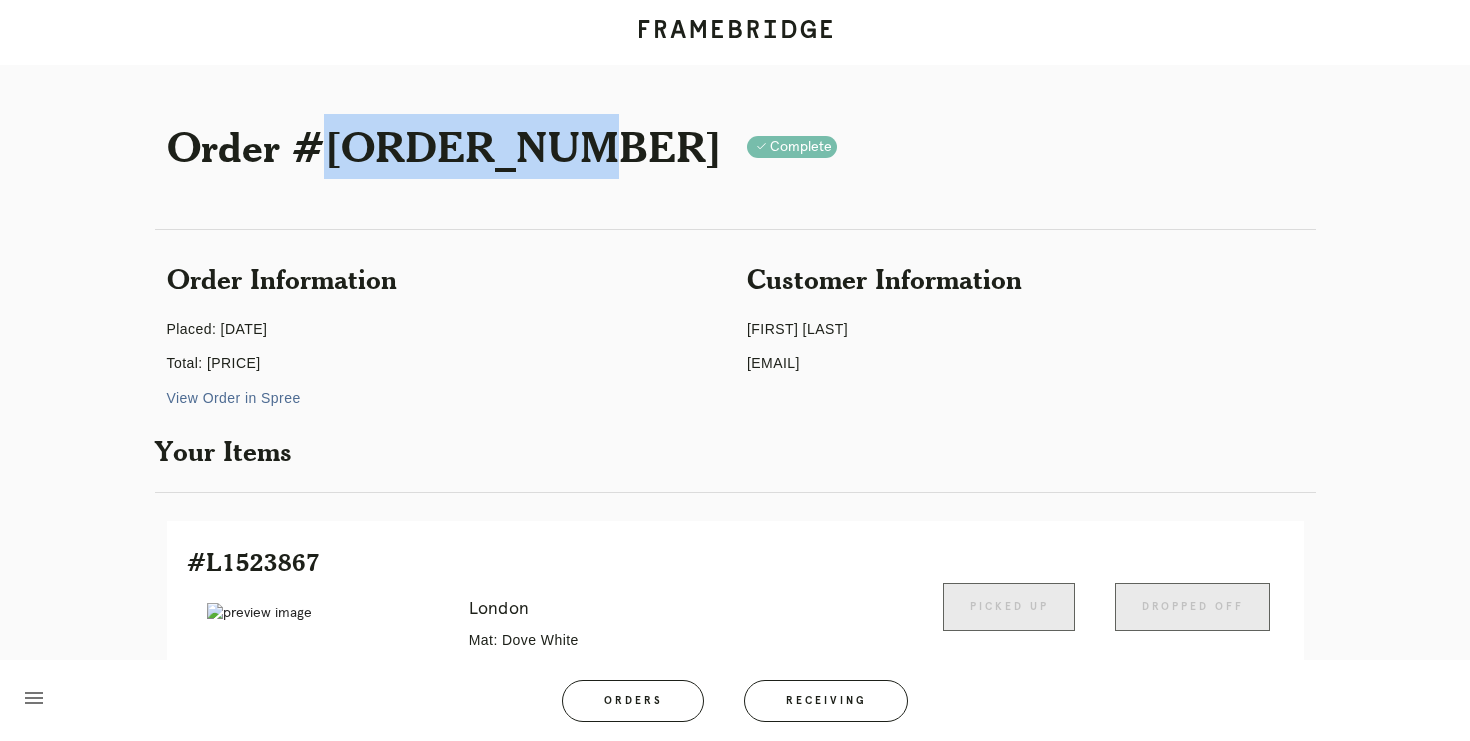 click on "Order #[ORDER_NUMBER]" at bounding box center (445, 146) 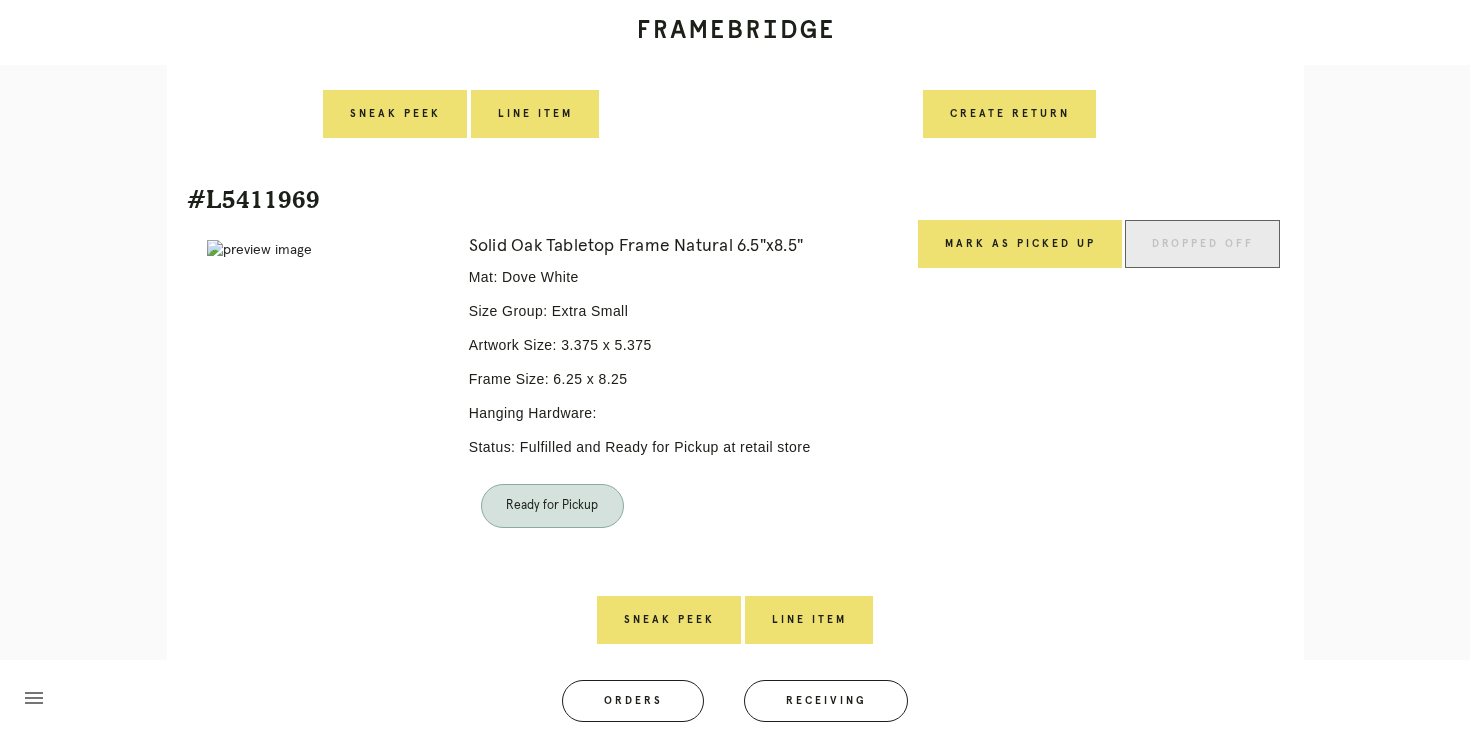 scroll, scrollTop: 3197, scrollLeft: 0, axis: vertical 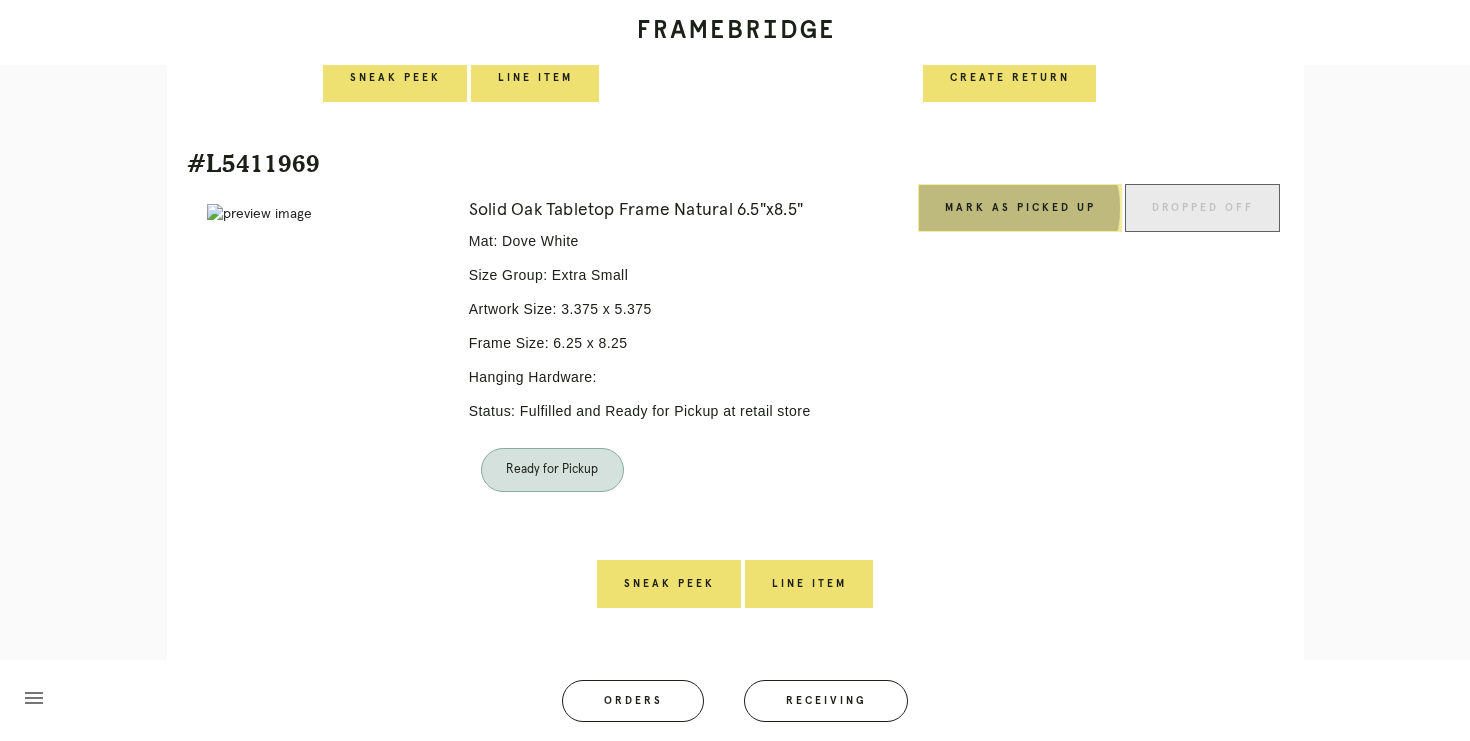 click on "Mark as Picked Up" at bounding box center [1020, 208] 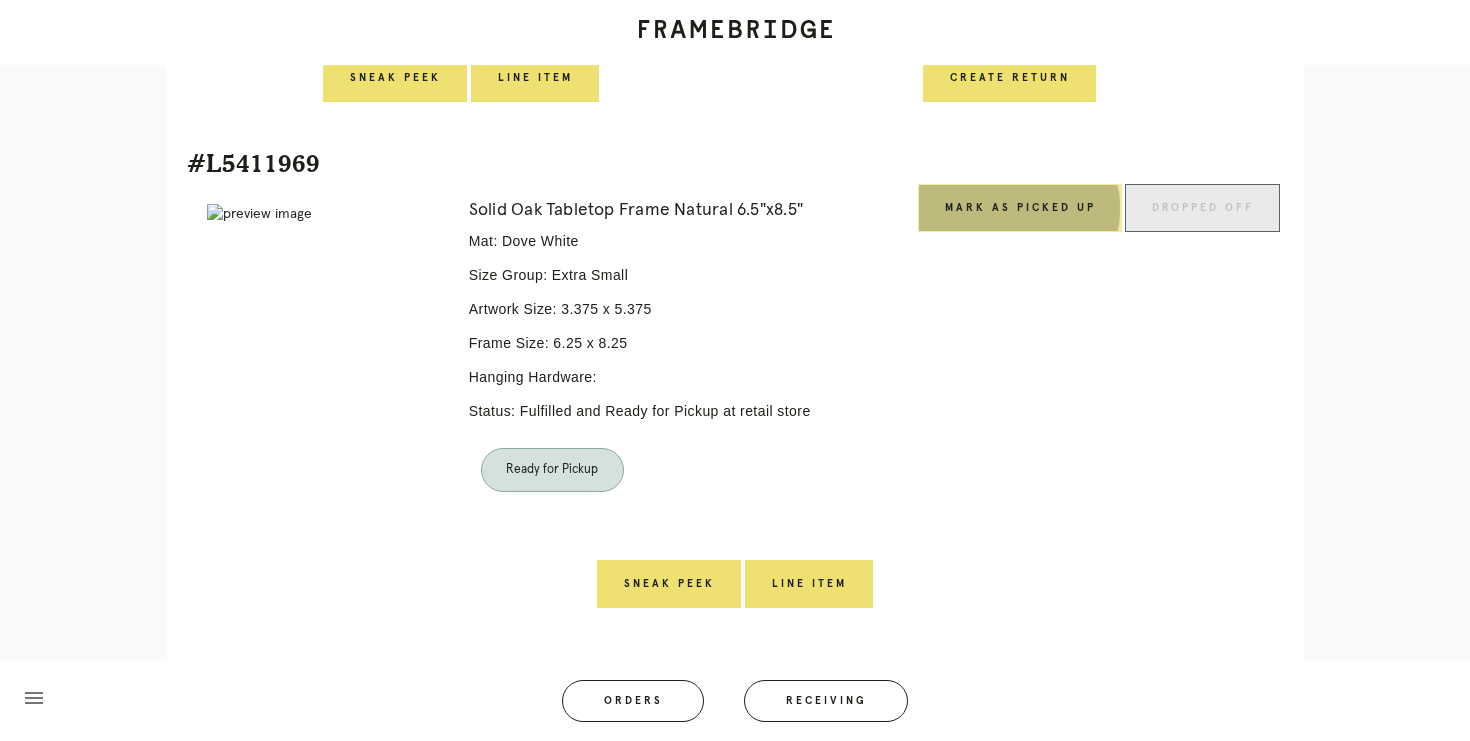 click on "Mark as Picked Up" at bounding box center (1020, 208) 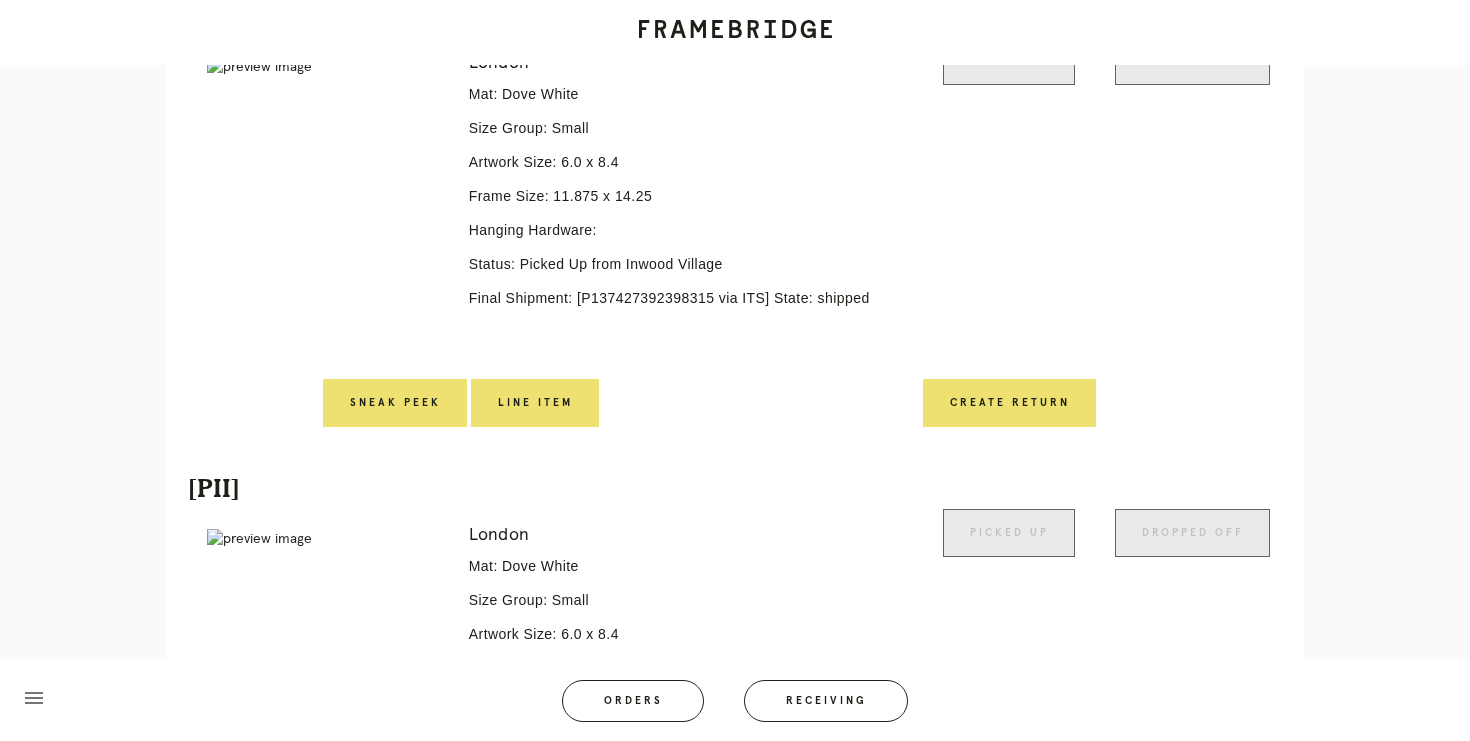 scroll, scrollTop: 0, scrollLeft: 0, axis: both 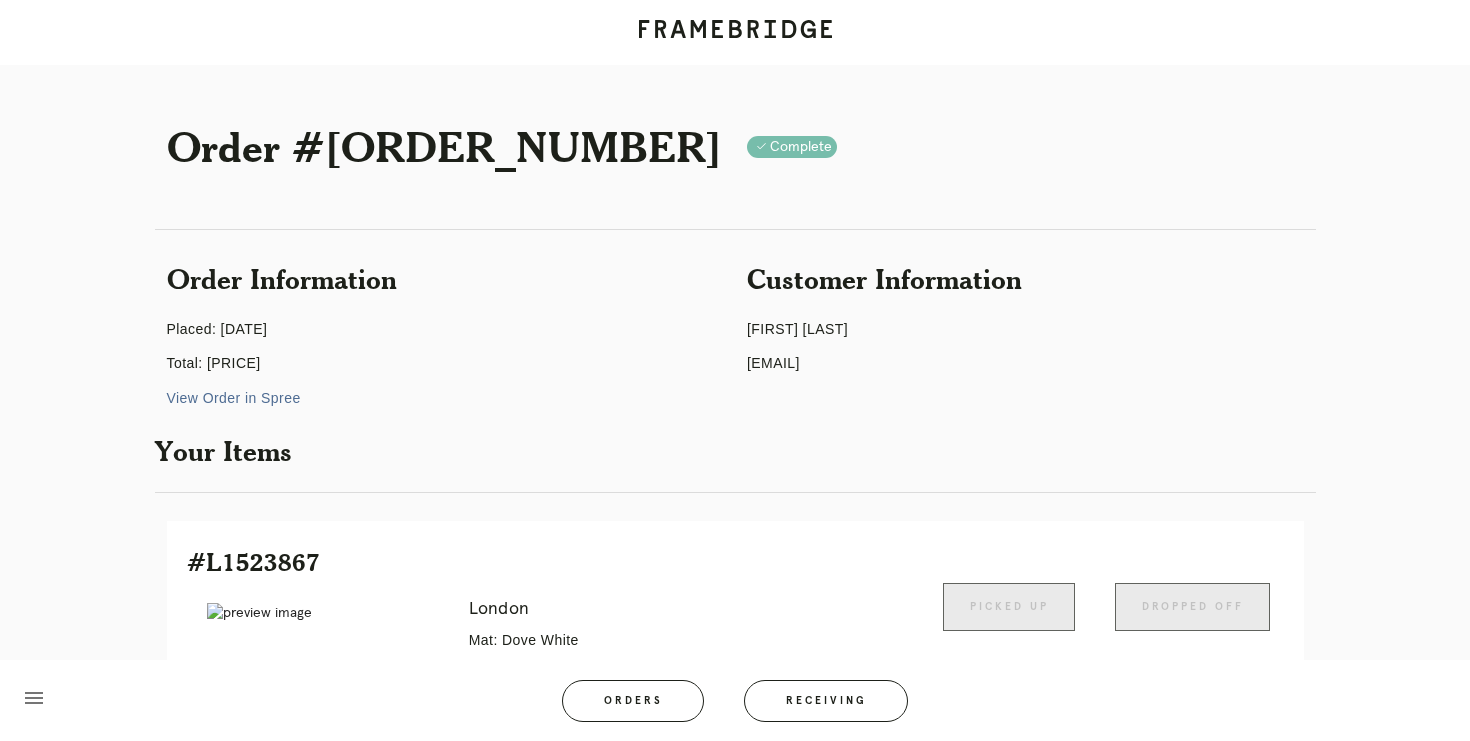 click on "Order #[ORDER_NUMBER]" at bounding box center (445, 146) 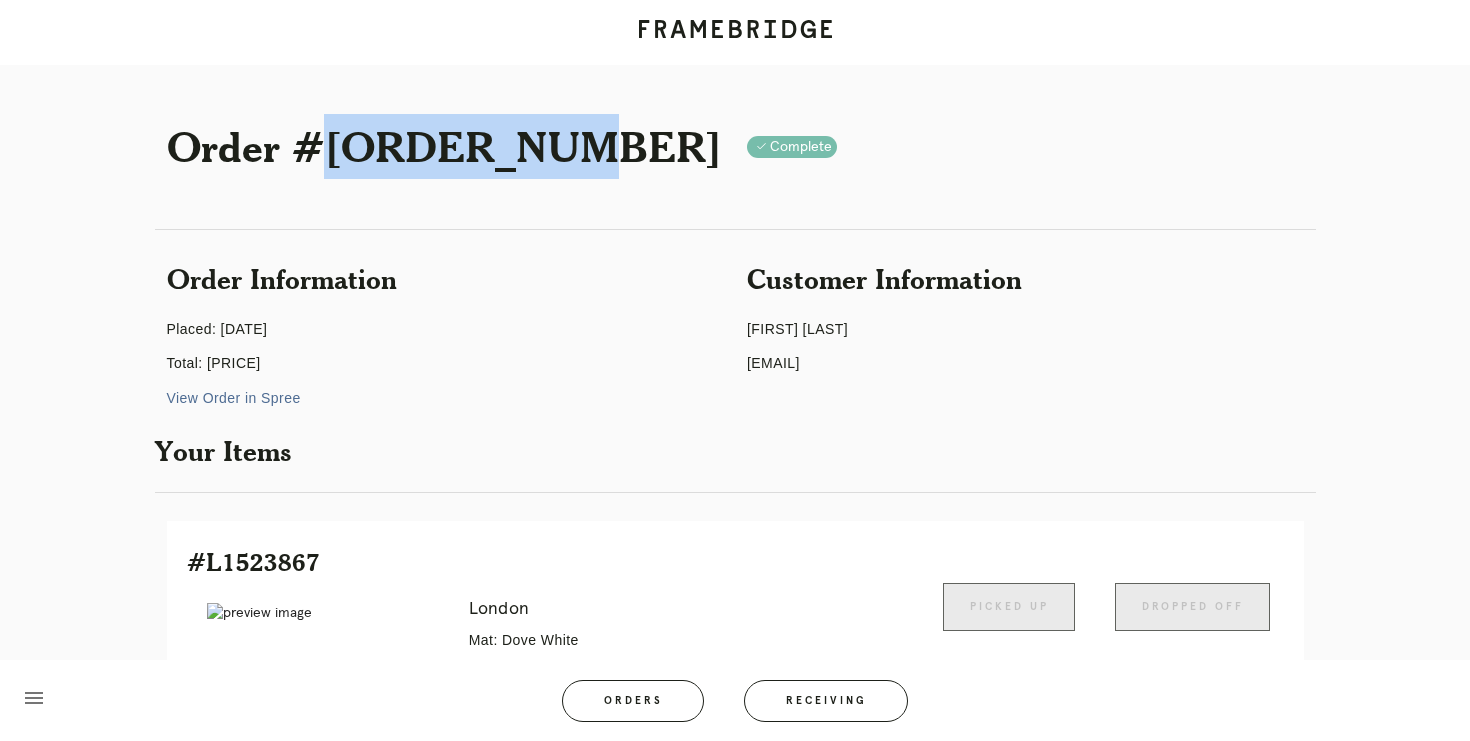 click on "Order #[ORDER_NUMBER]" at bounding box center [445, 146] 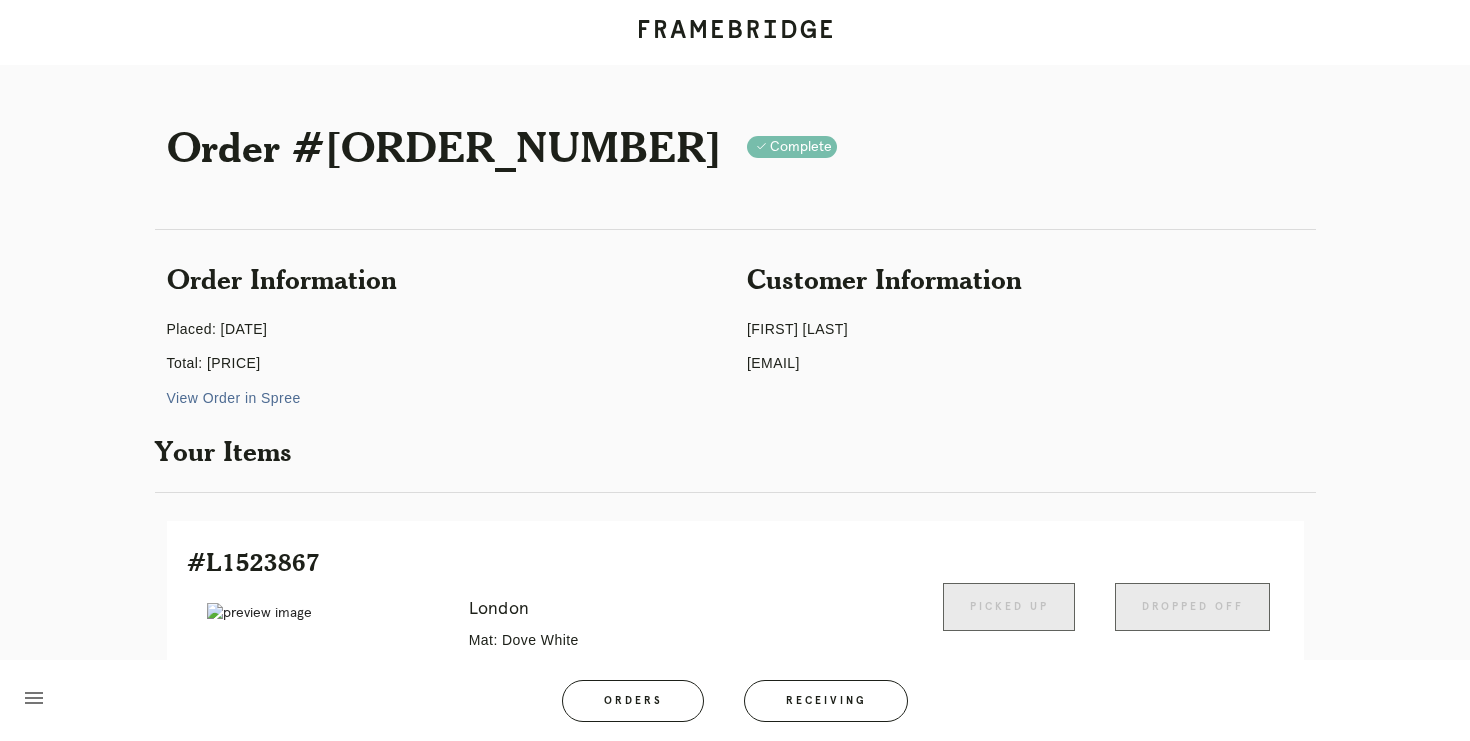 click on "menu
Orders
Receiving" at bounding box center (735, 700) 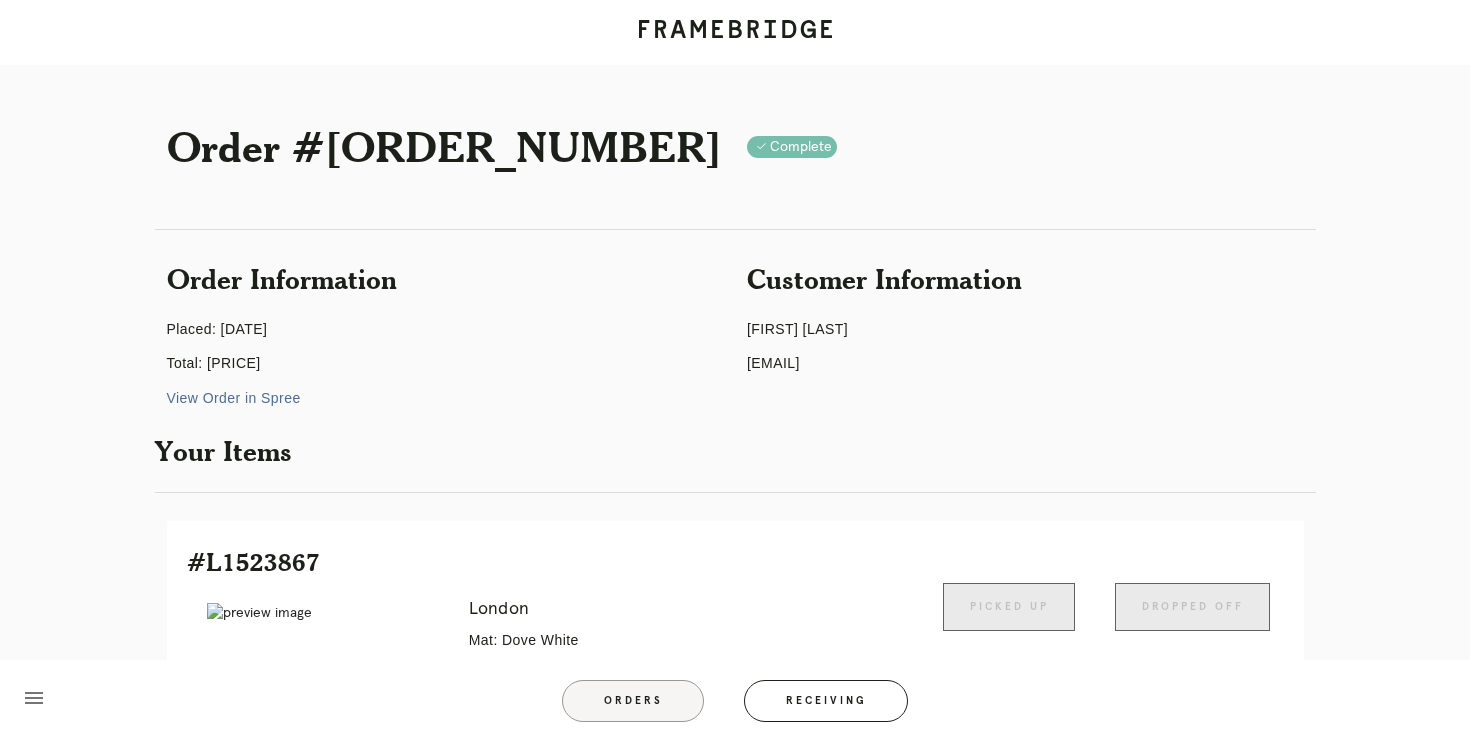 click on "Orders" at bounding box center [633, 701] 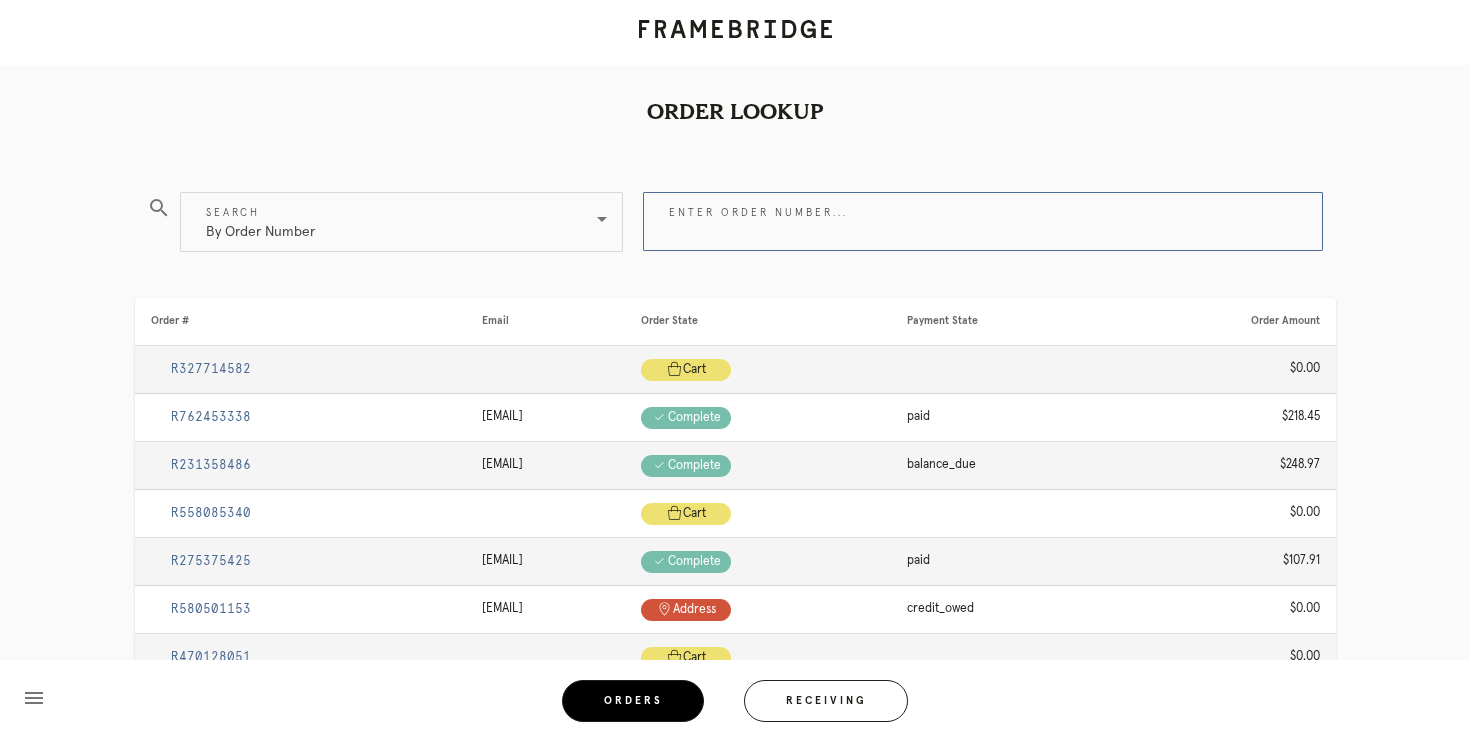 click on "Enter order number..." at bounding box center [983, 221] 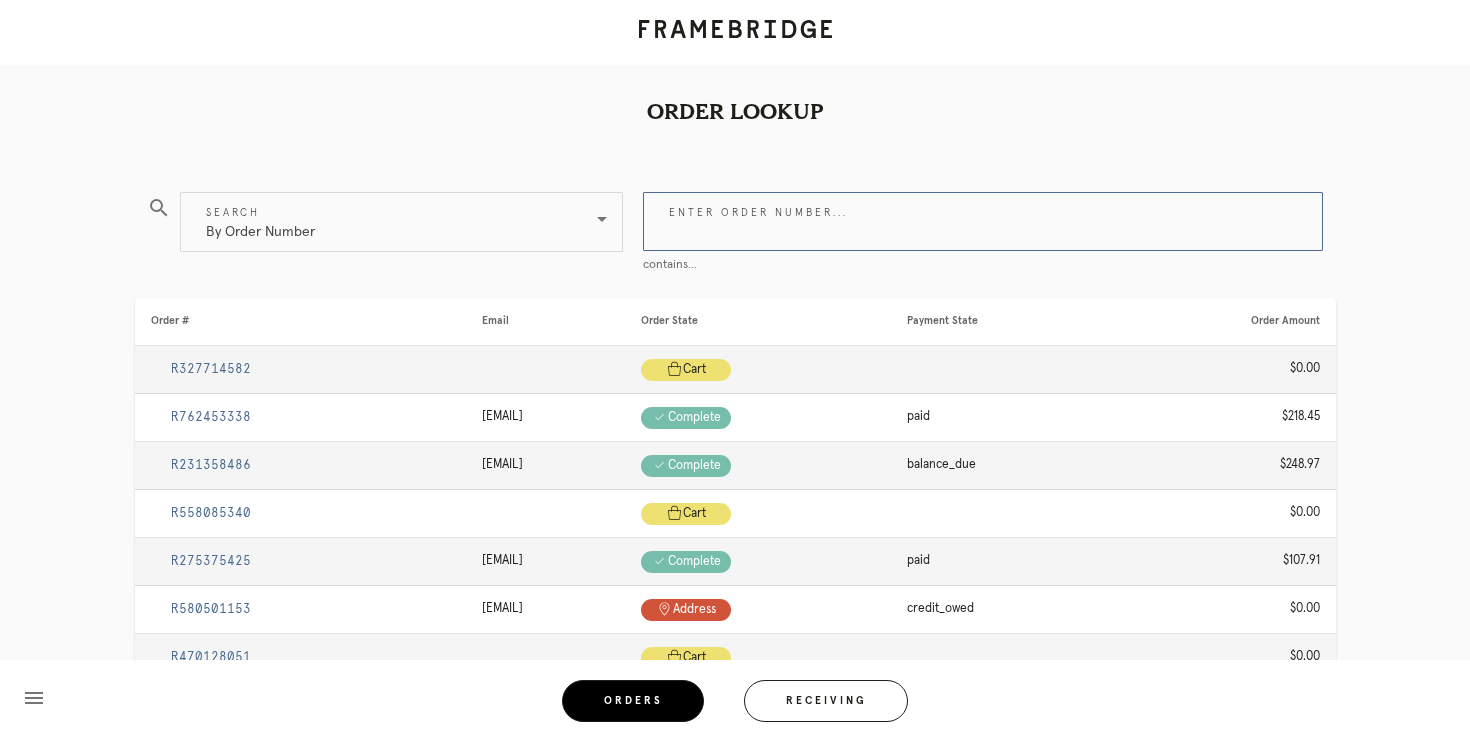 paste on "R113151426" 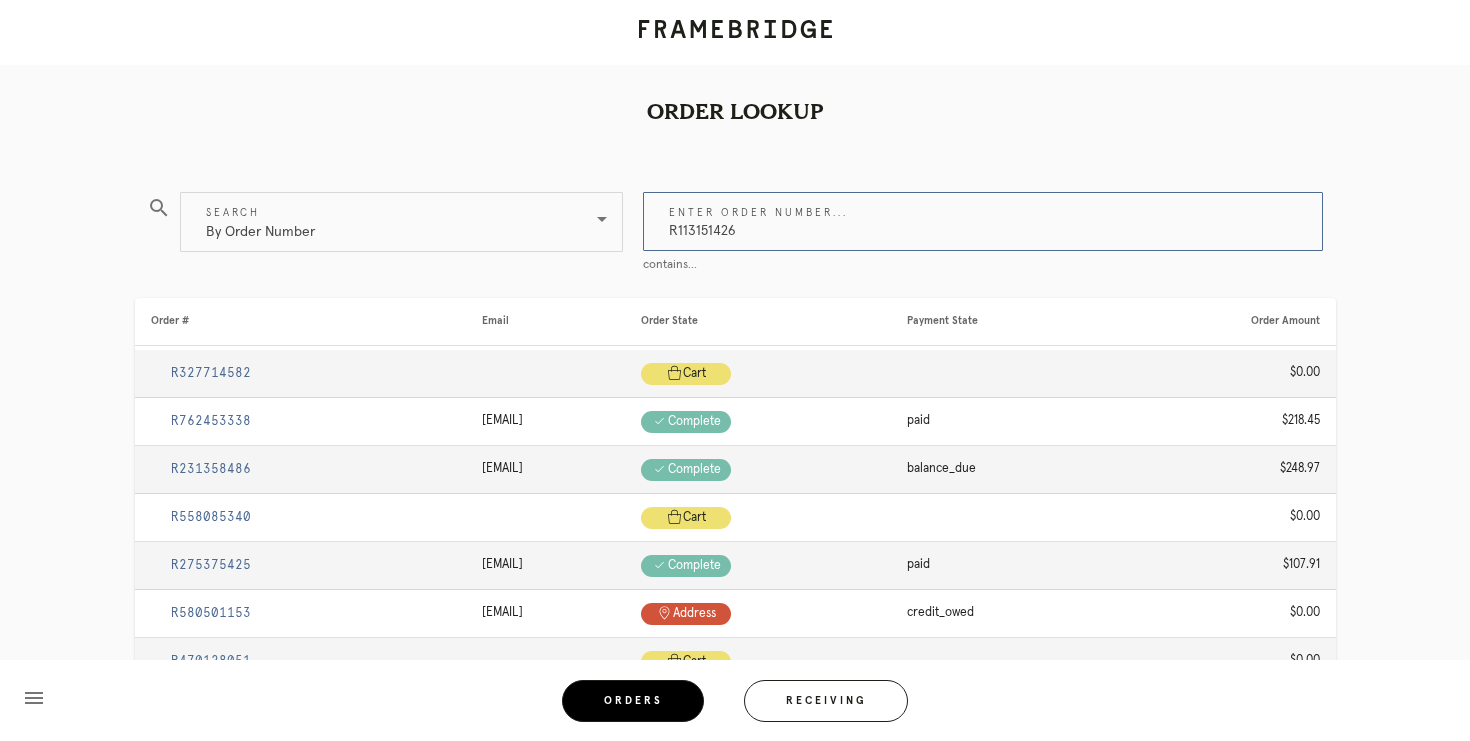 type on "R113151426" 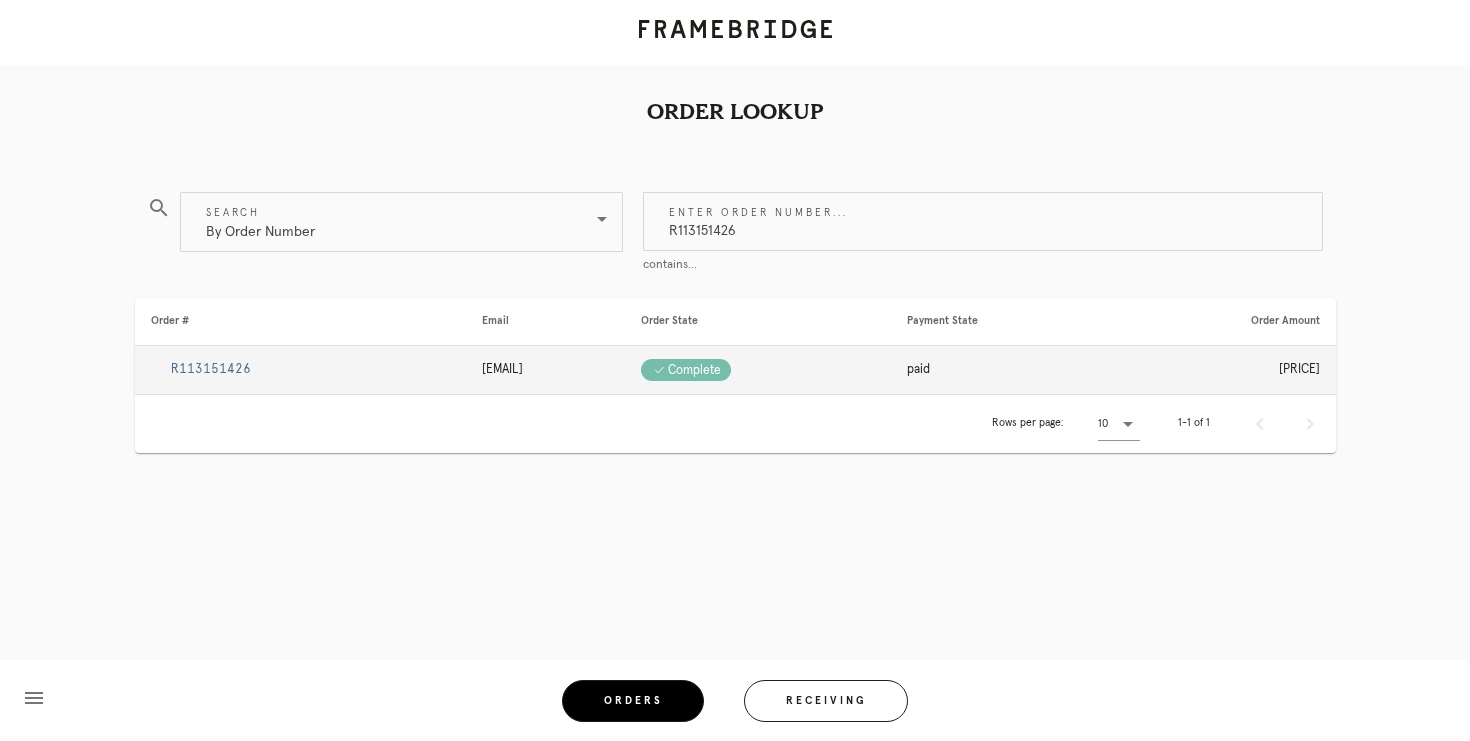 click on "R113151426" at bounding box center (300, 370) 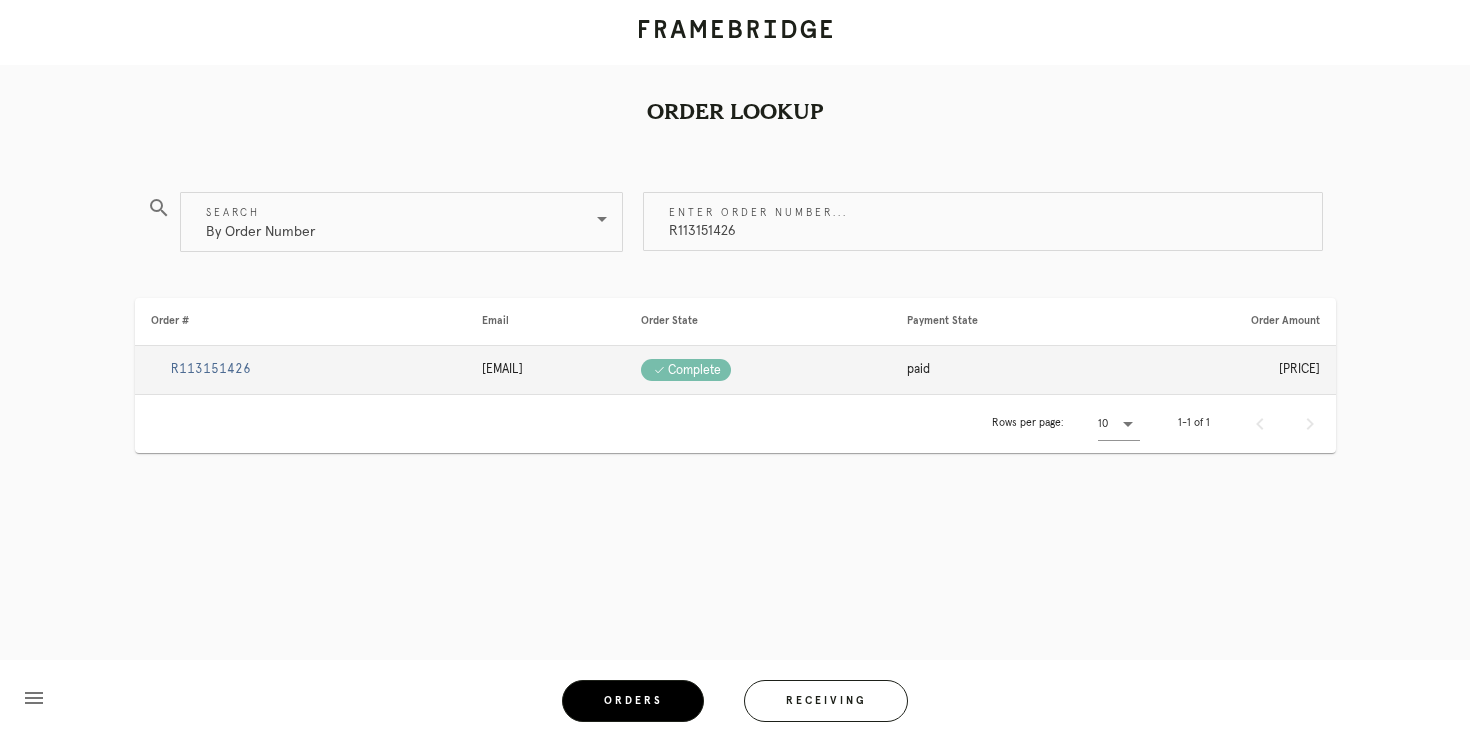 click on "R113151426" at bounding box center [211, 369] 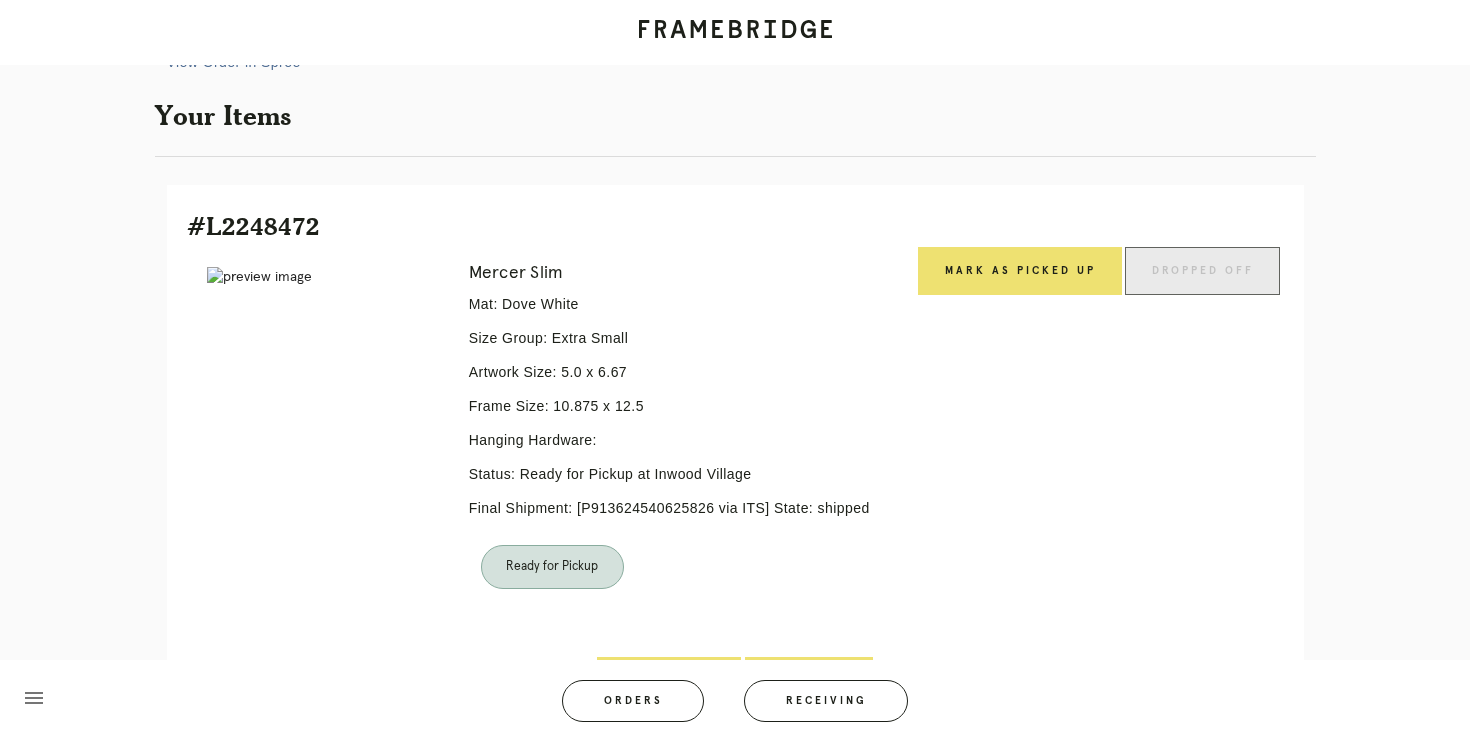 scroll, scrollTop: 334, scrollLeft: 0, axis: vertical 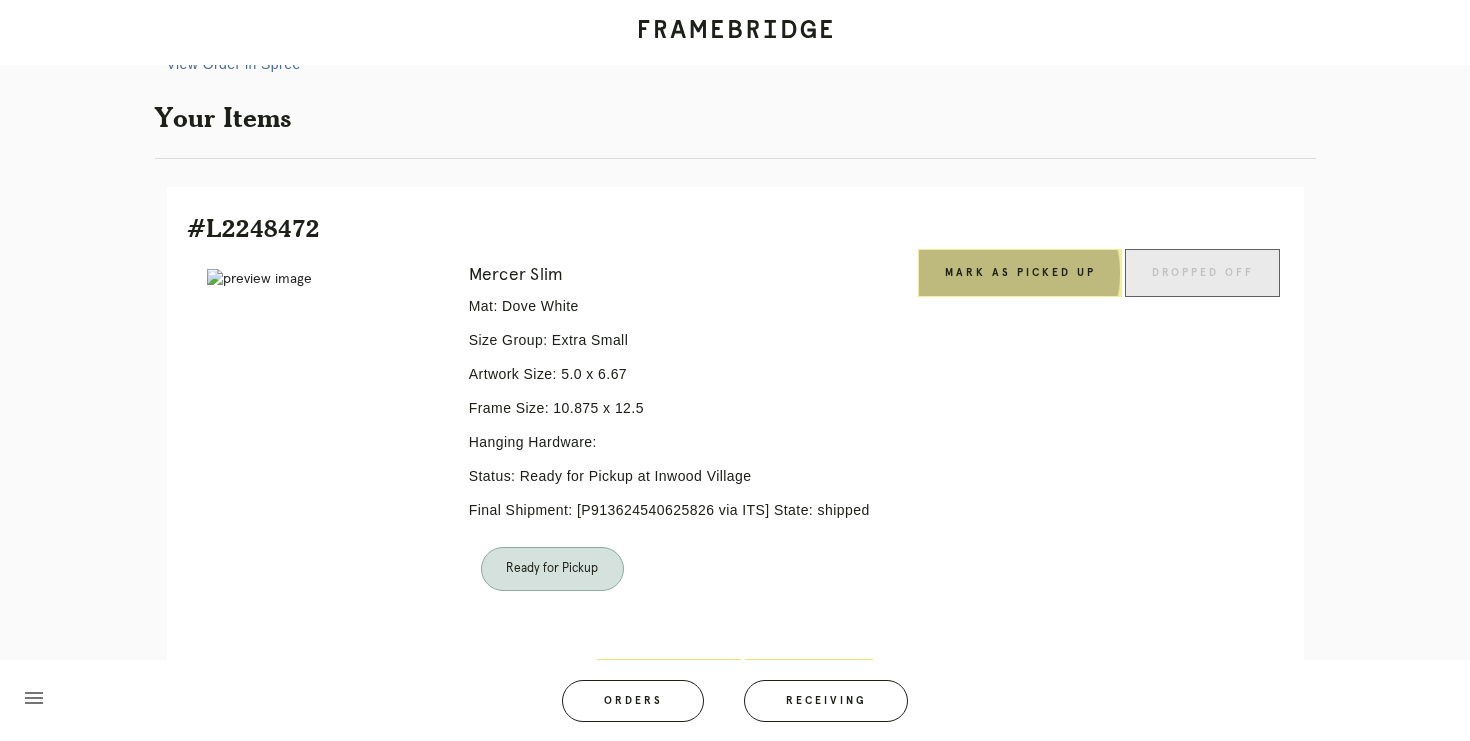 click on "Mark as Picked Up" at bounding box center (1020, 273) 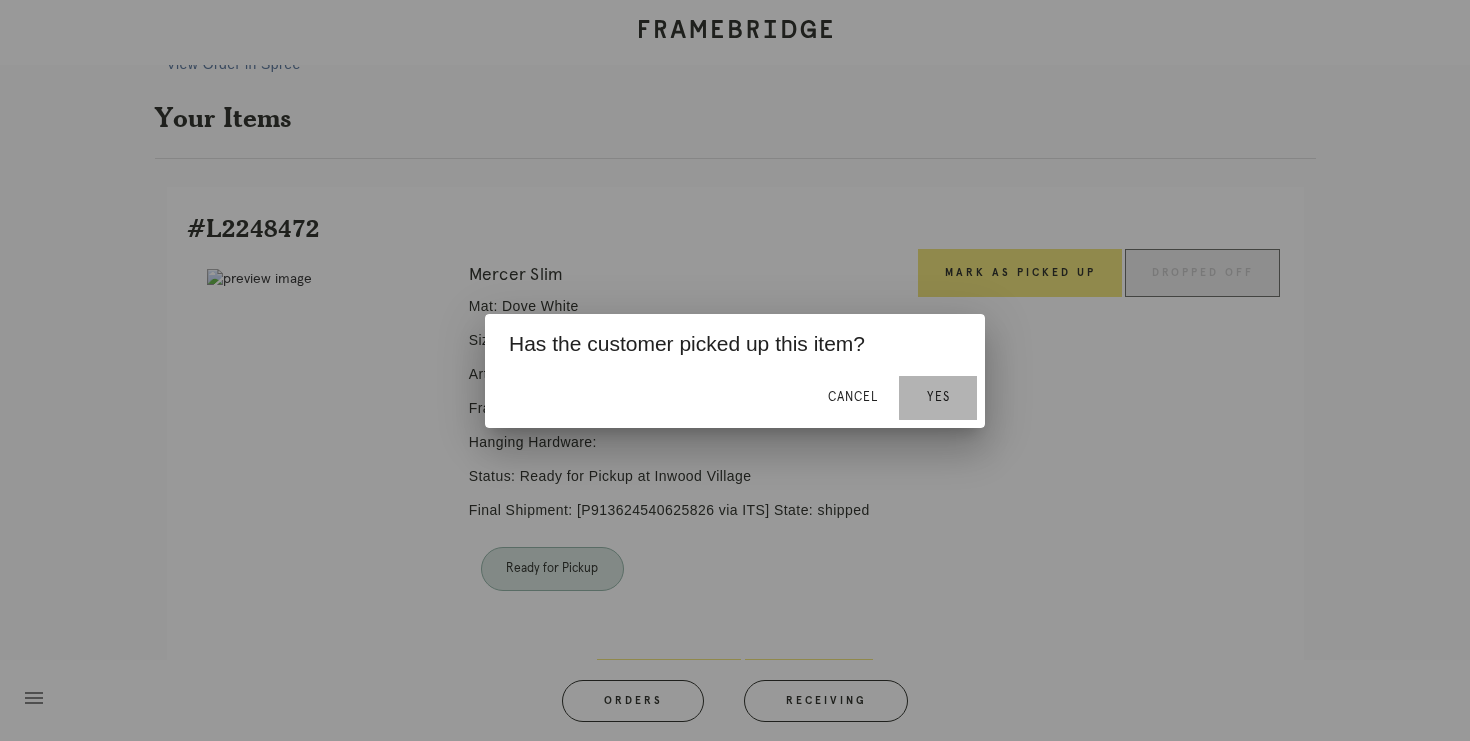 click on "Yes" at bounding box center [938, 397] 